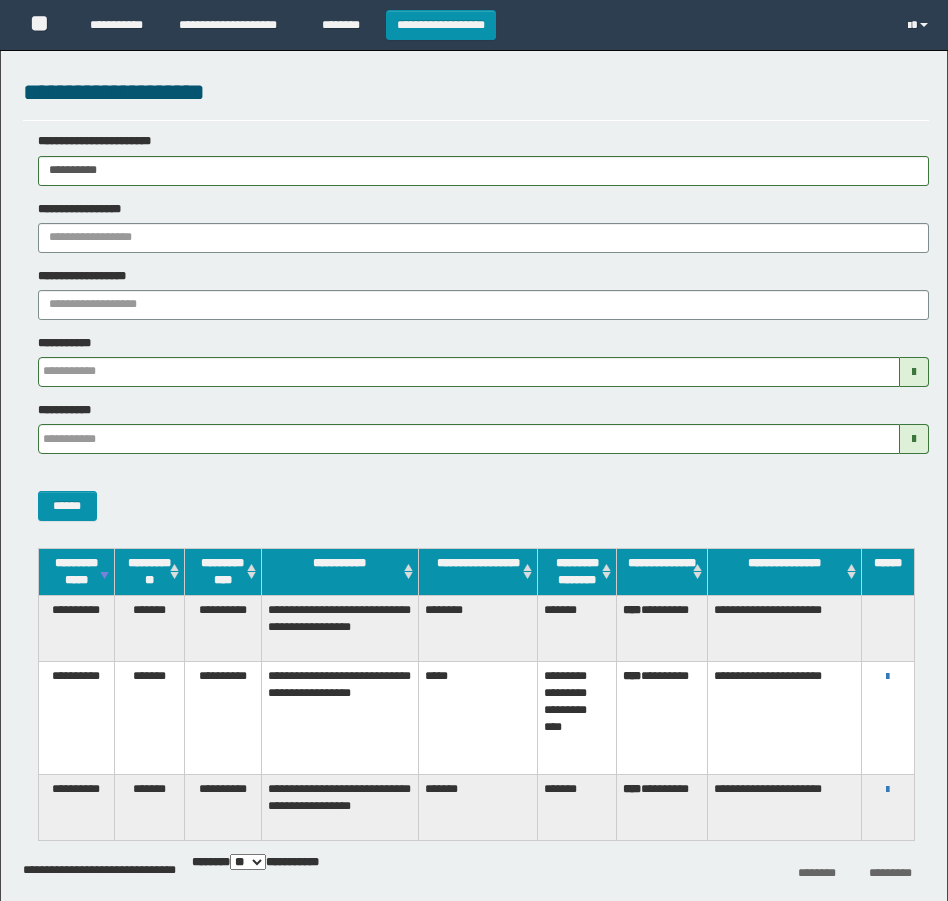 scroll, scrollTop: 0, scrollLeft: 0, axis: both 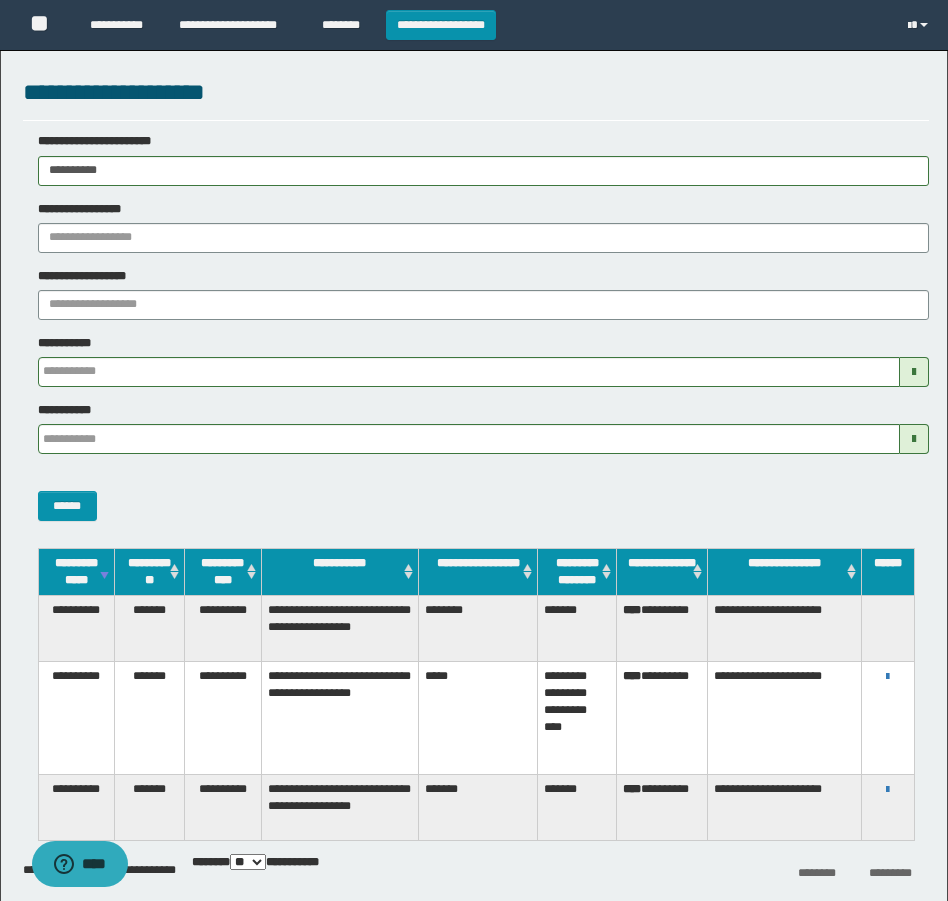 click on "**********" at bounding box center (474, 450) 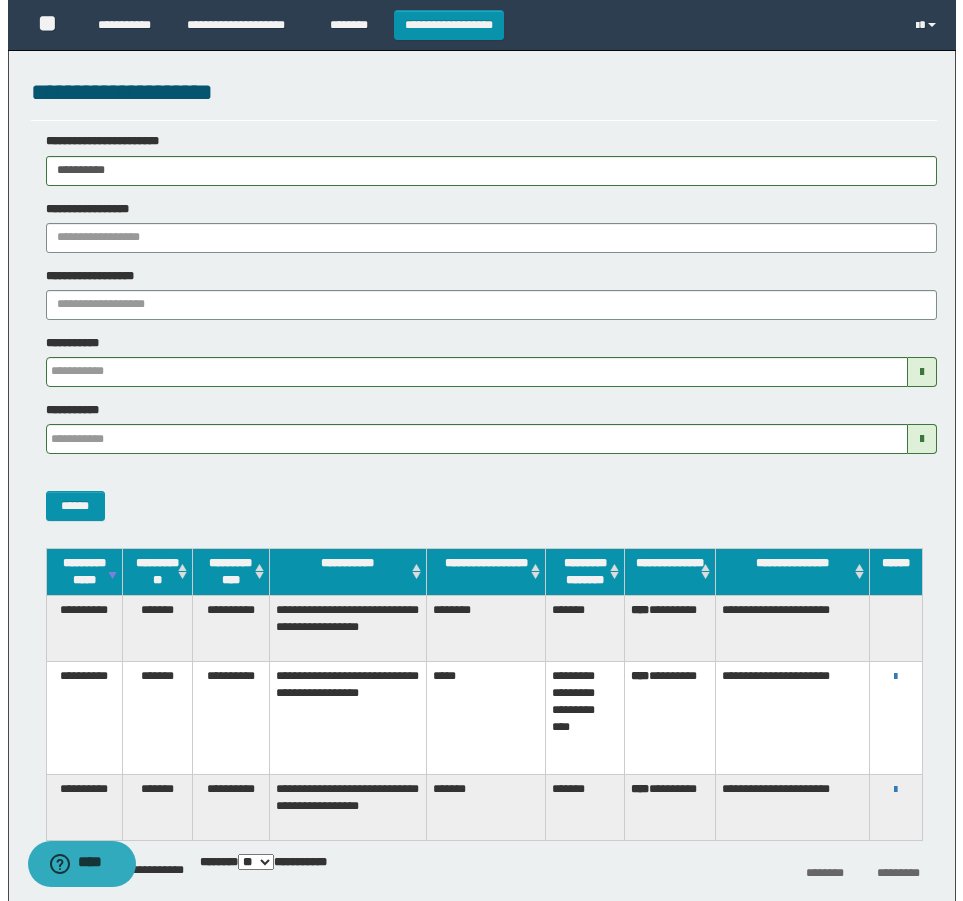 scroll, scrollTop: 0, scrollLeft: 0, axis: both 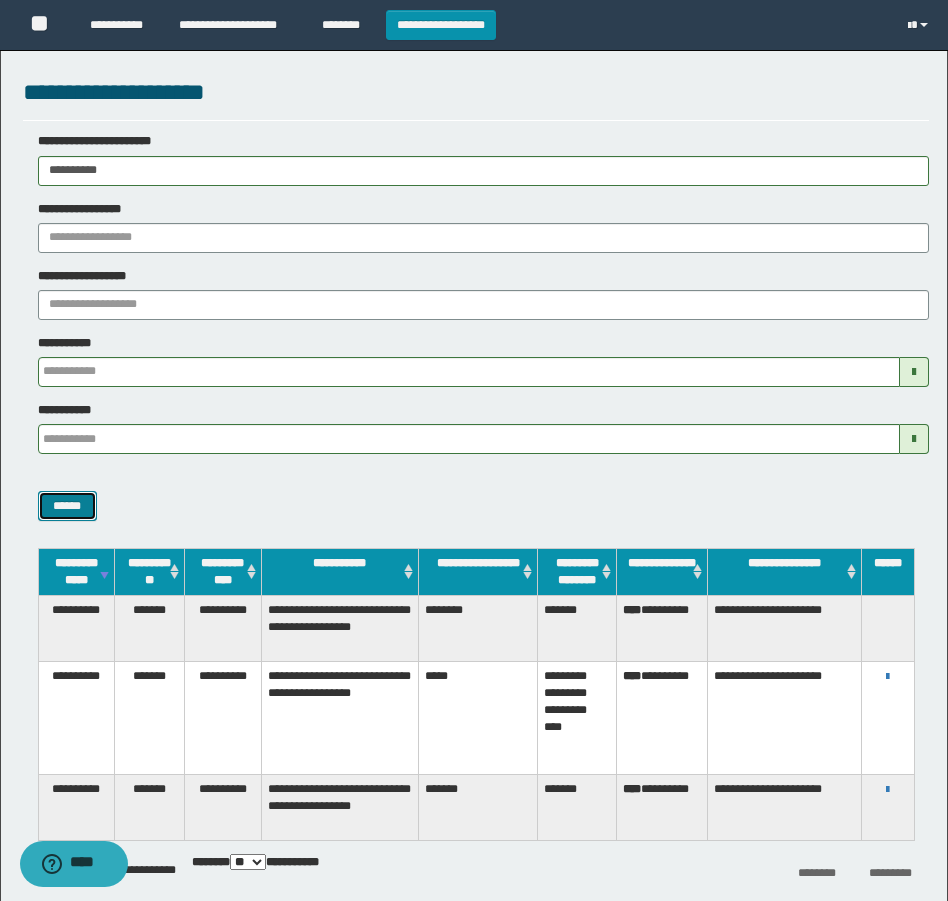 click on "******" at bounding box center [67, 506] 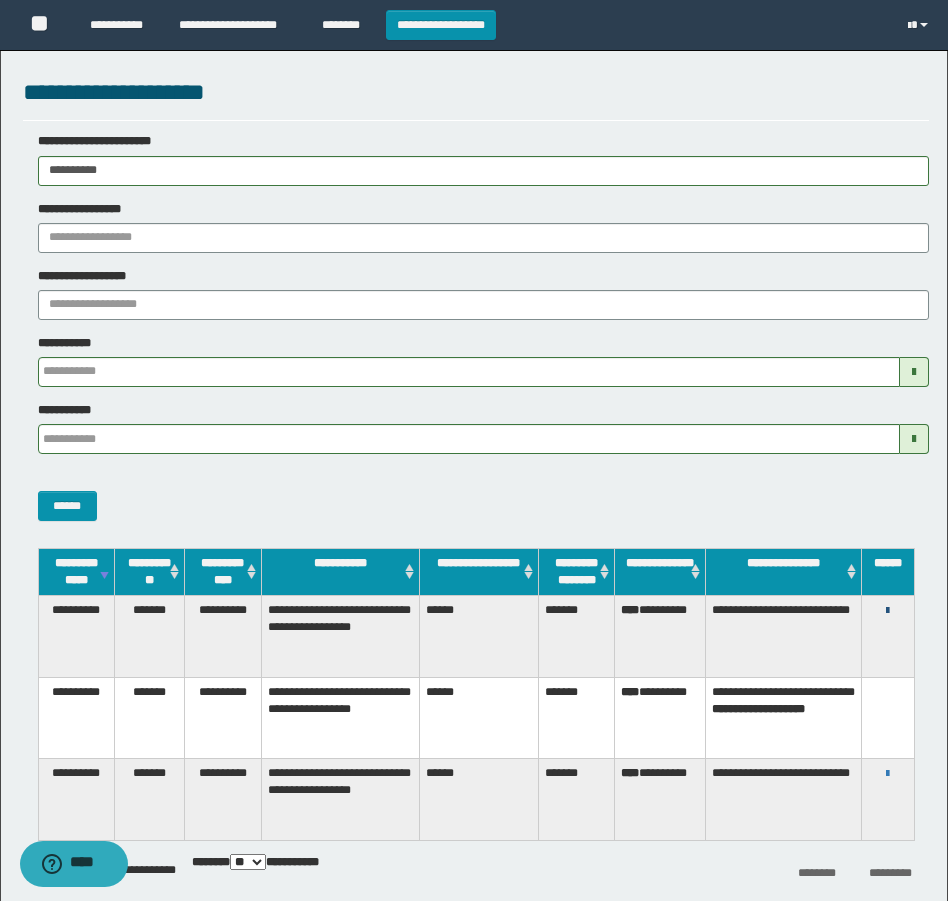 click at bounding box center [887, 611] 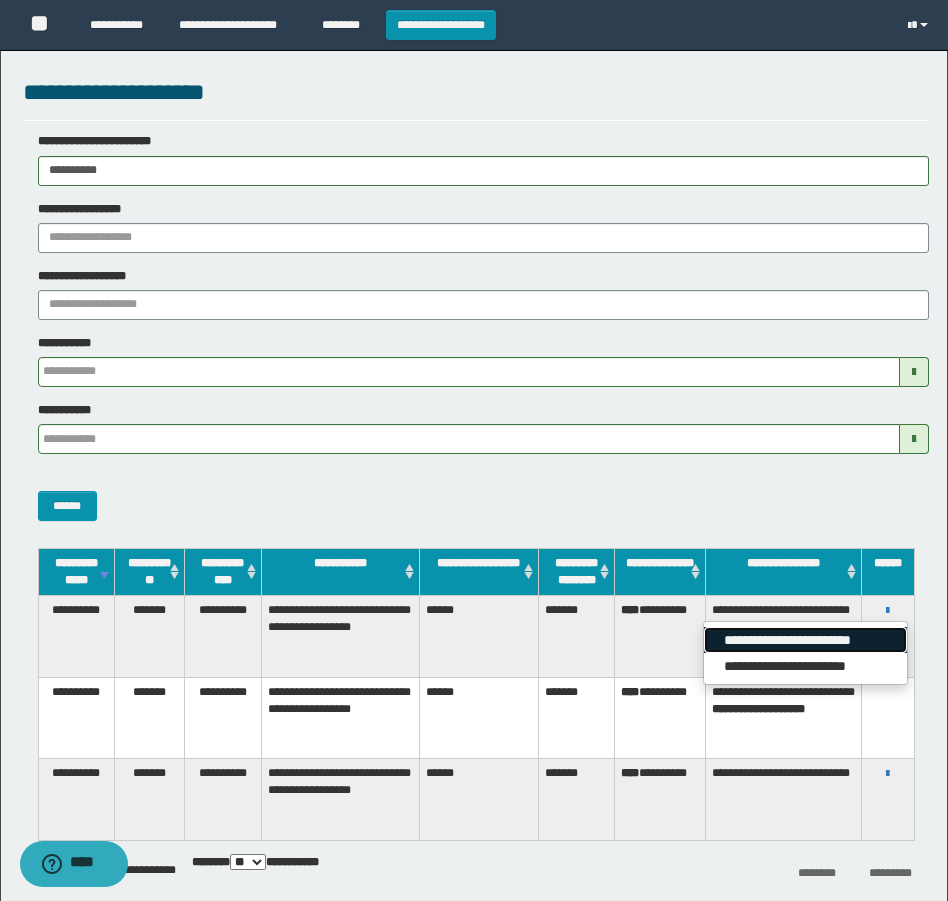 click on "**********" at bounding box center (805, 640) 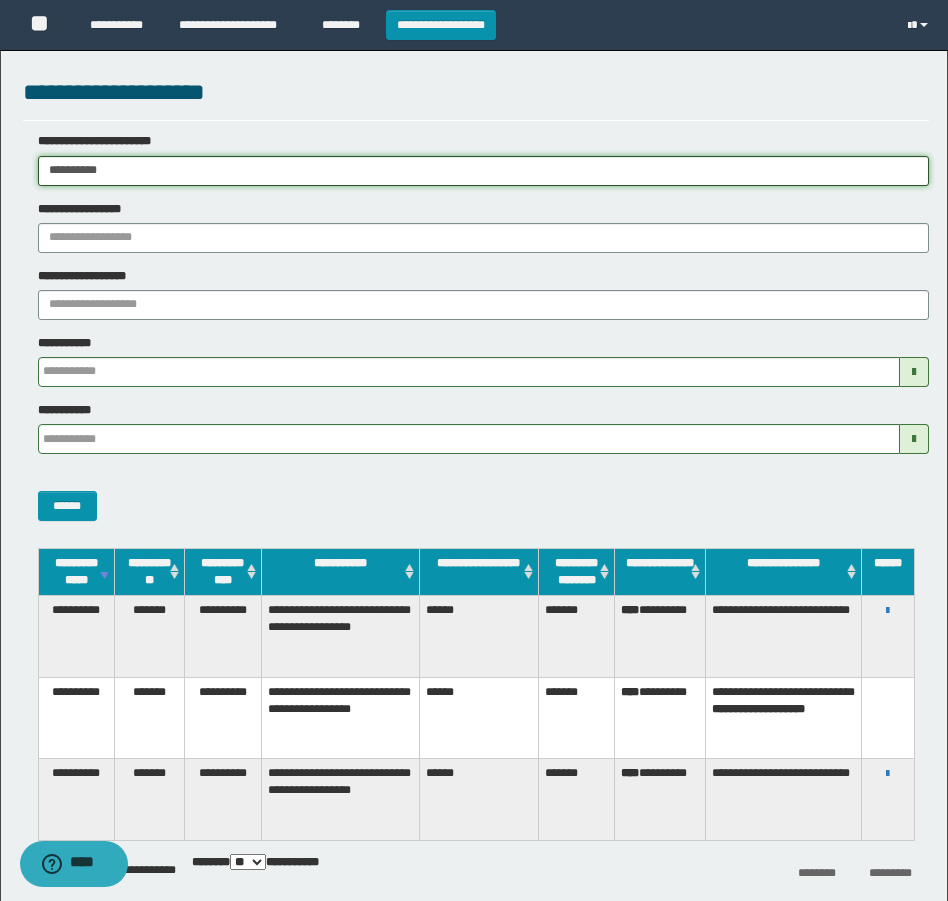 drag, startPoint x: 191, startPoint y: 173, endPoint x: -4, endPoint y: 201, distance: 197 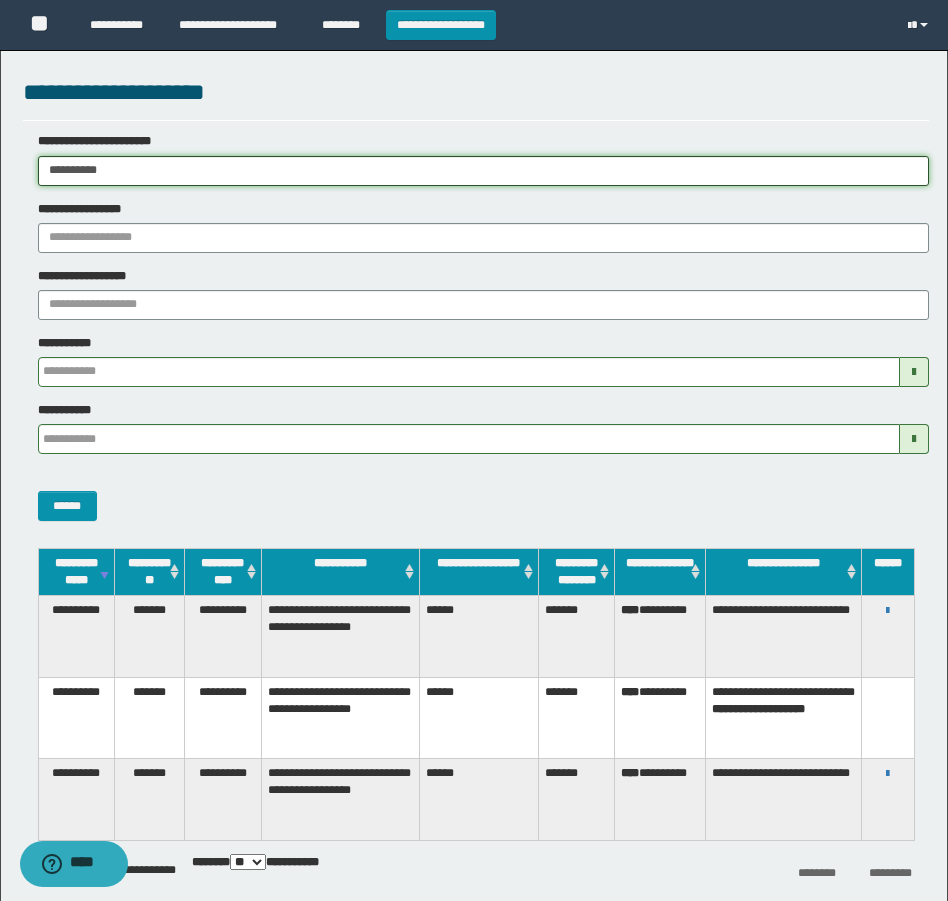 click on "**********" at bounding box center (474, 450) 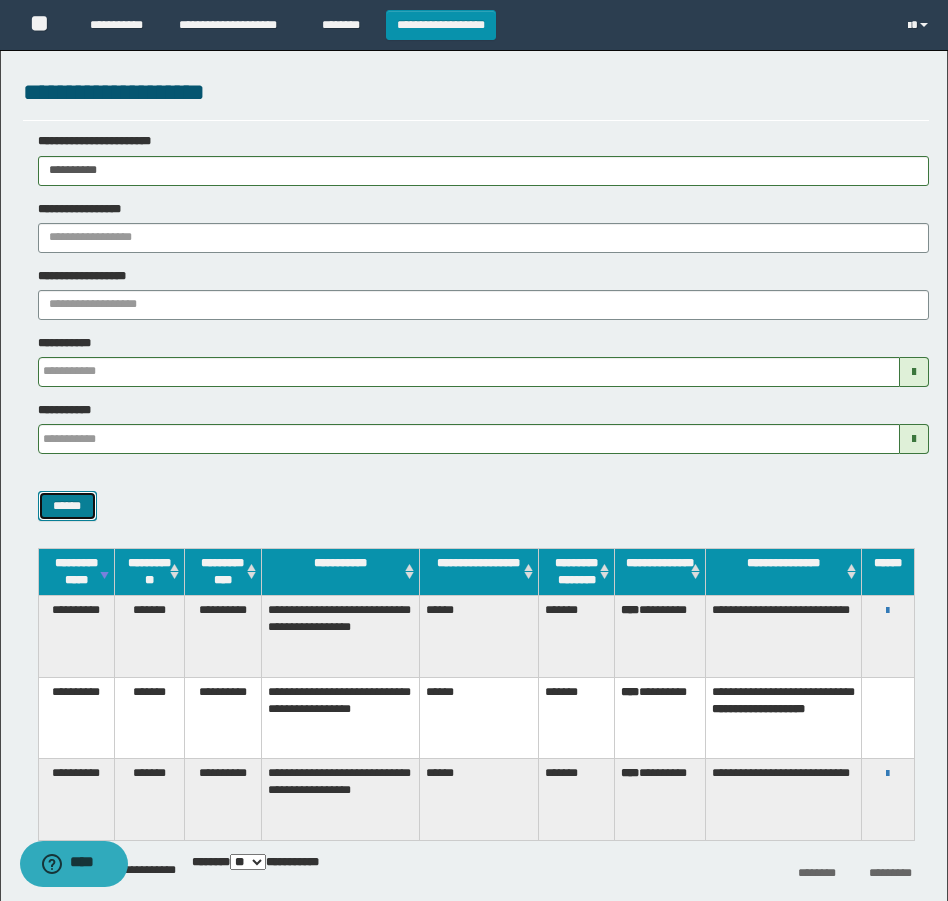 click on "******" at bounding box center (67, 506) 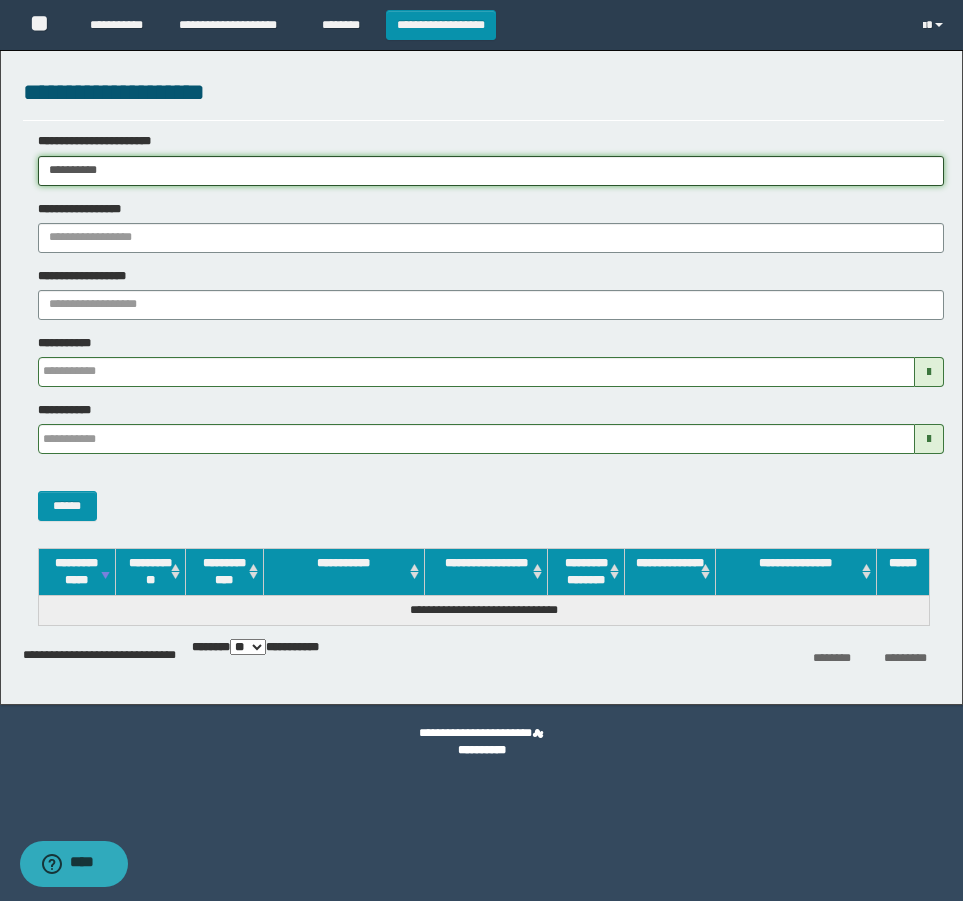 drag, startPoint x: 166, startPoint y: 167, endPoint x: -4, endPoint y: 236, distance: 183.46935 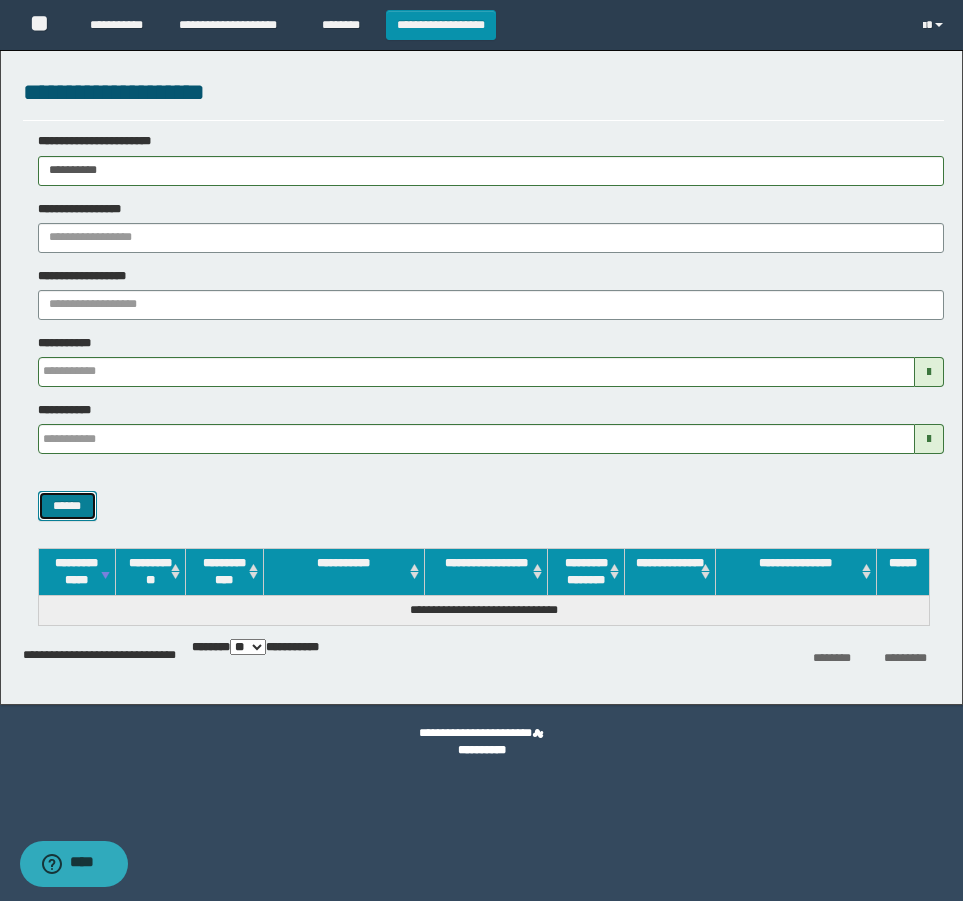 click on "******" at bounding box center (67, 506) 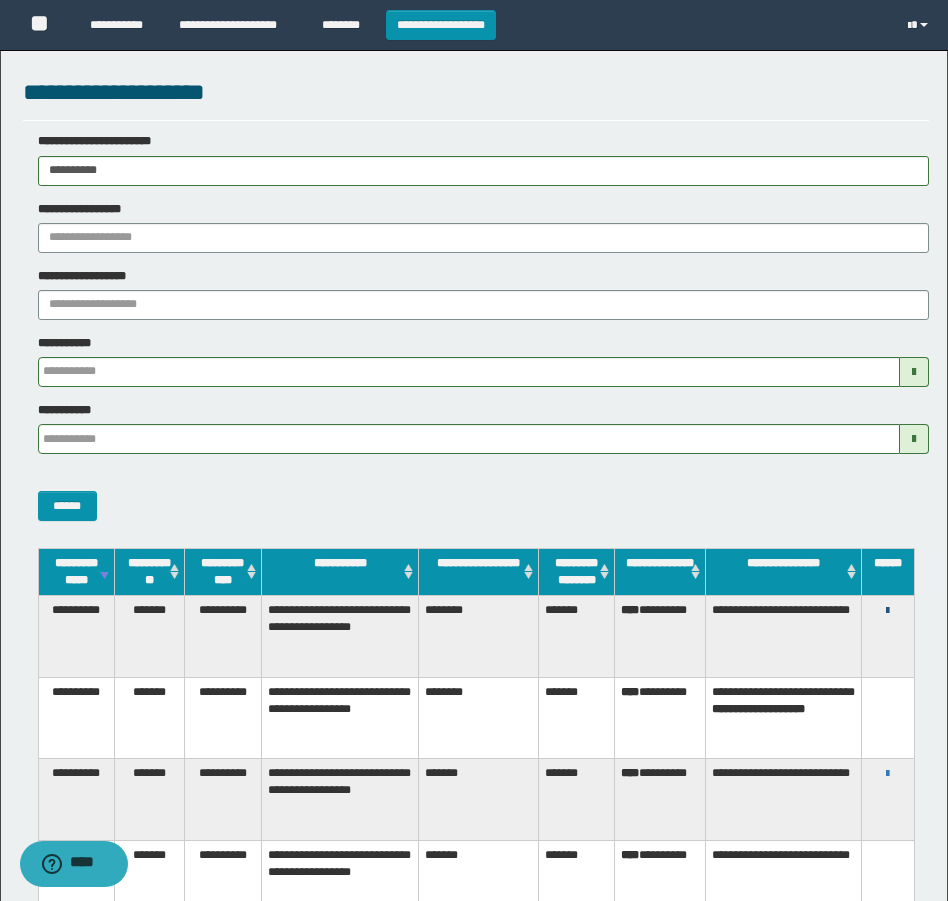 click at bounding box center (887, 611) 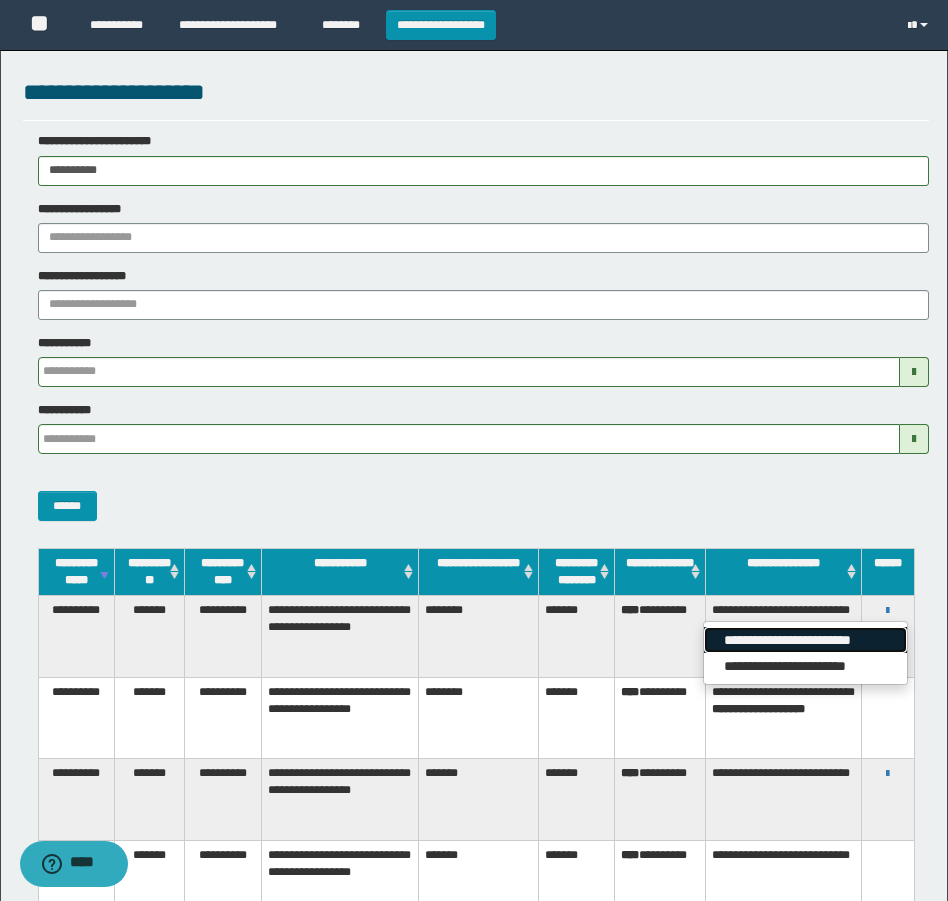 click on "**********" at bounding box center [805, 640] 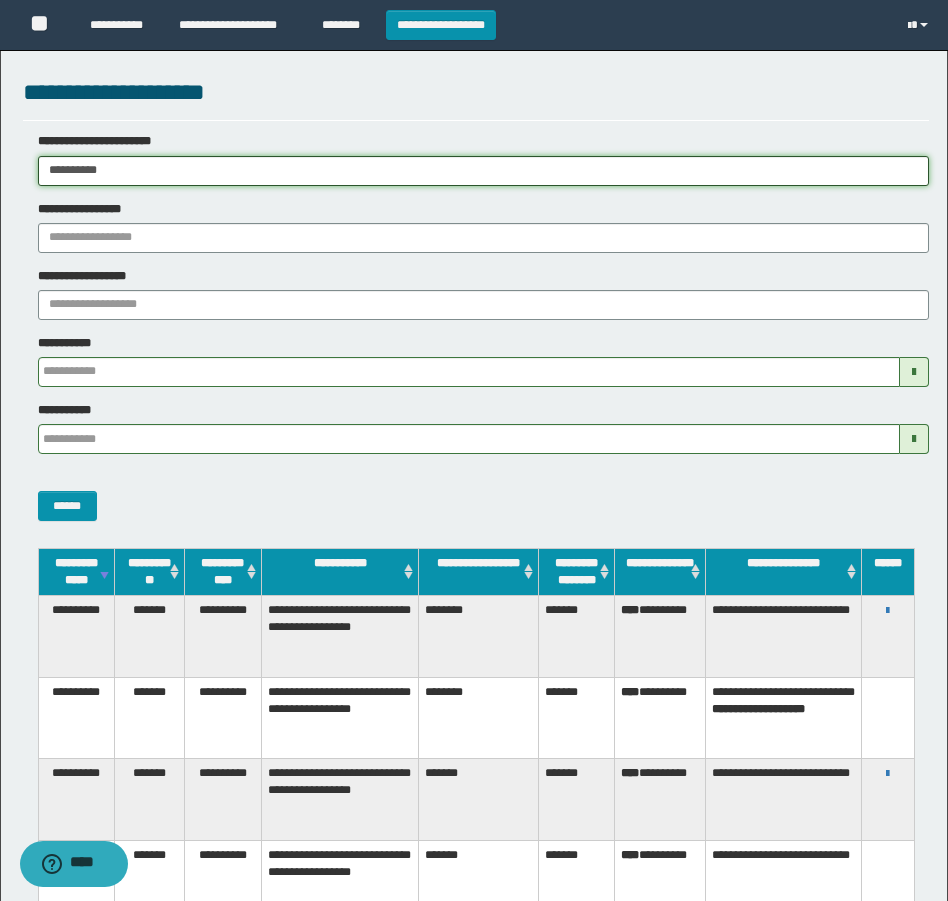 drag, startPoint x: 160, startPoint y: 165, endPoint x: -4, endPoint y: 172, distance: 164.14932 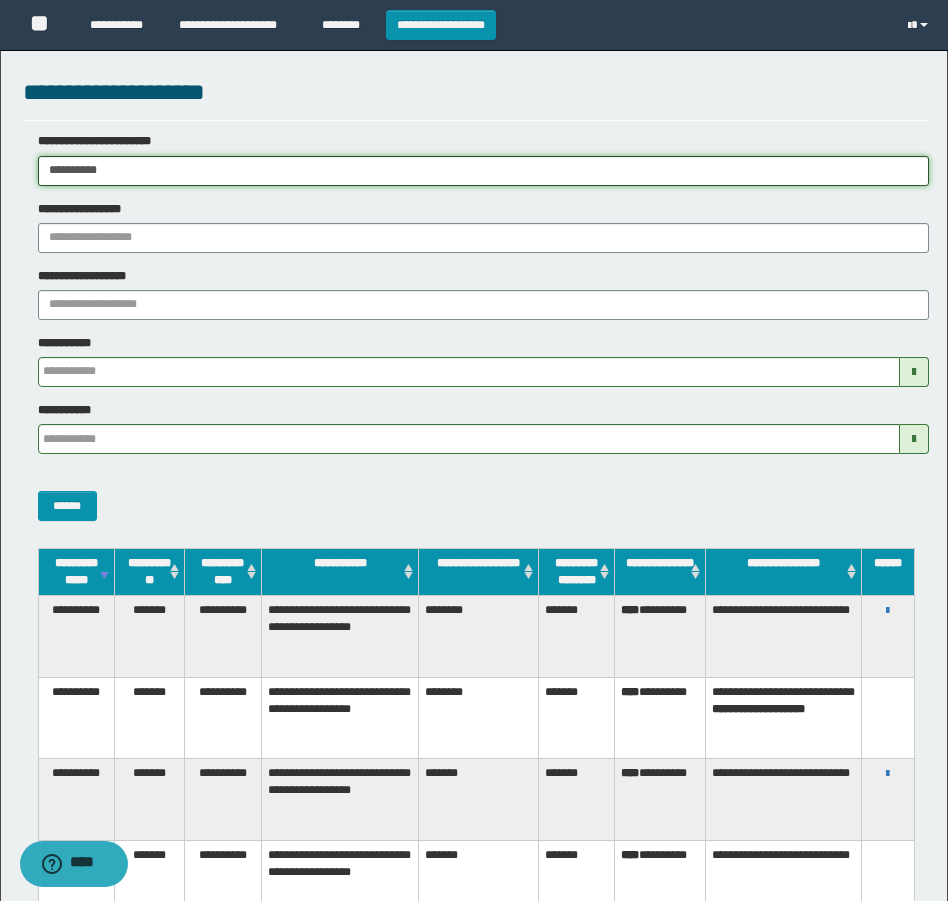 click on "**********" at bounding box center (474, 450) 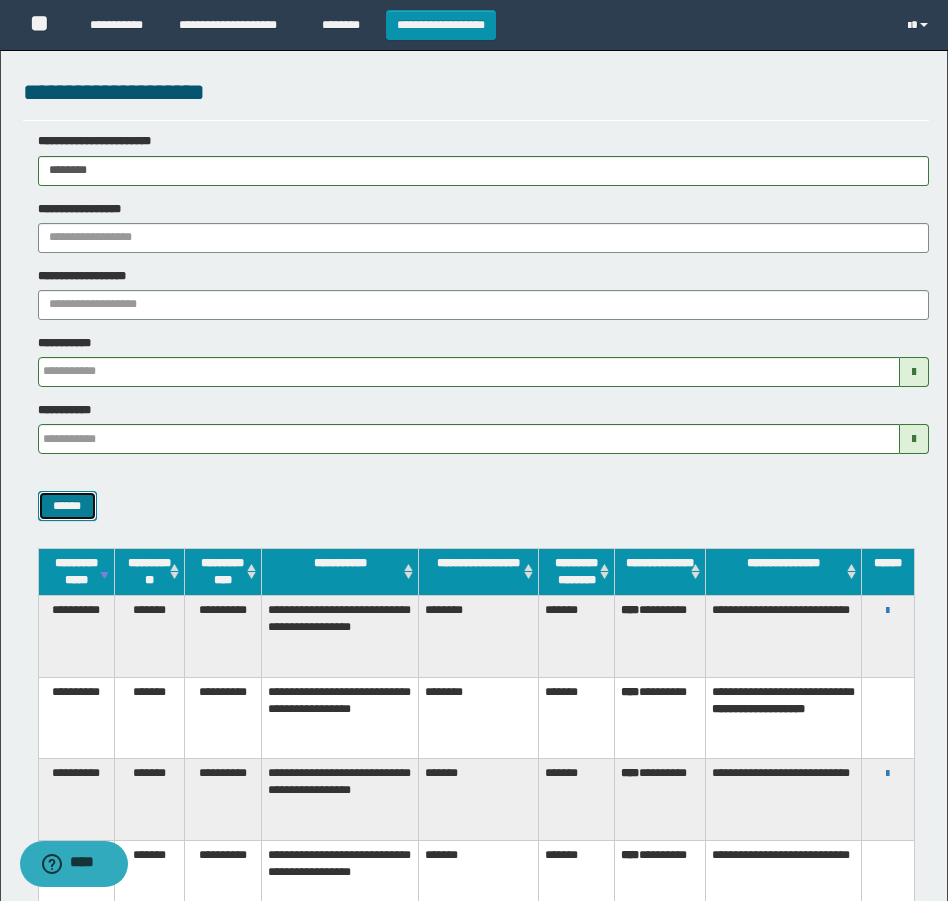 click on "******" at bounding box center [67, 506] 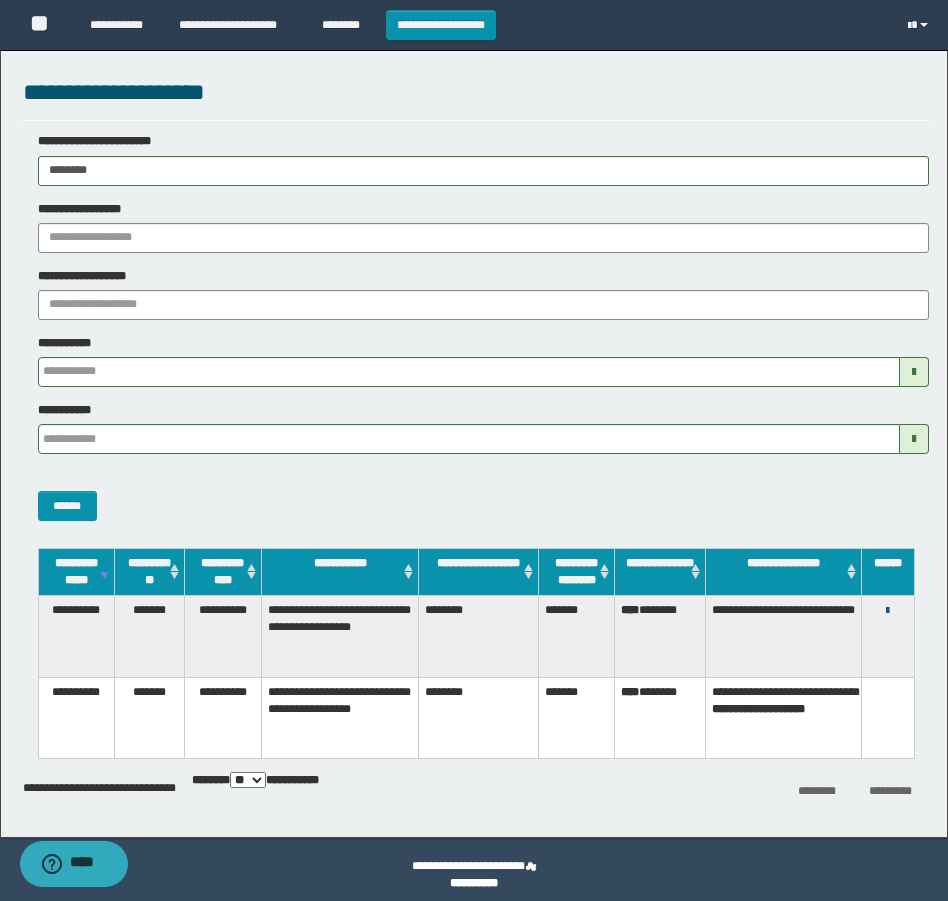 click at bounding box center [887, 611] 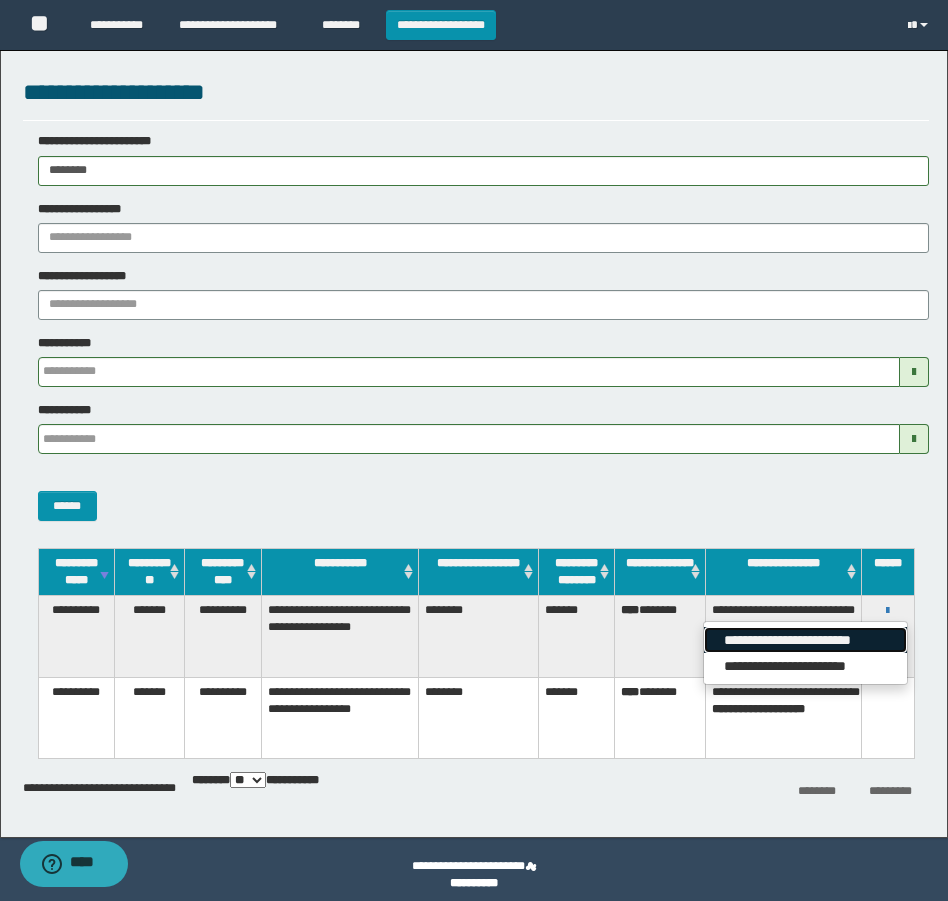 click on "**********" at bounding box center [805, 640] 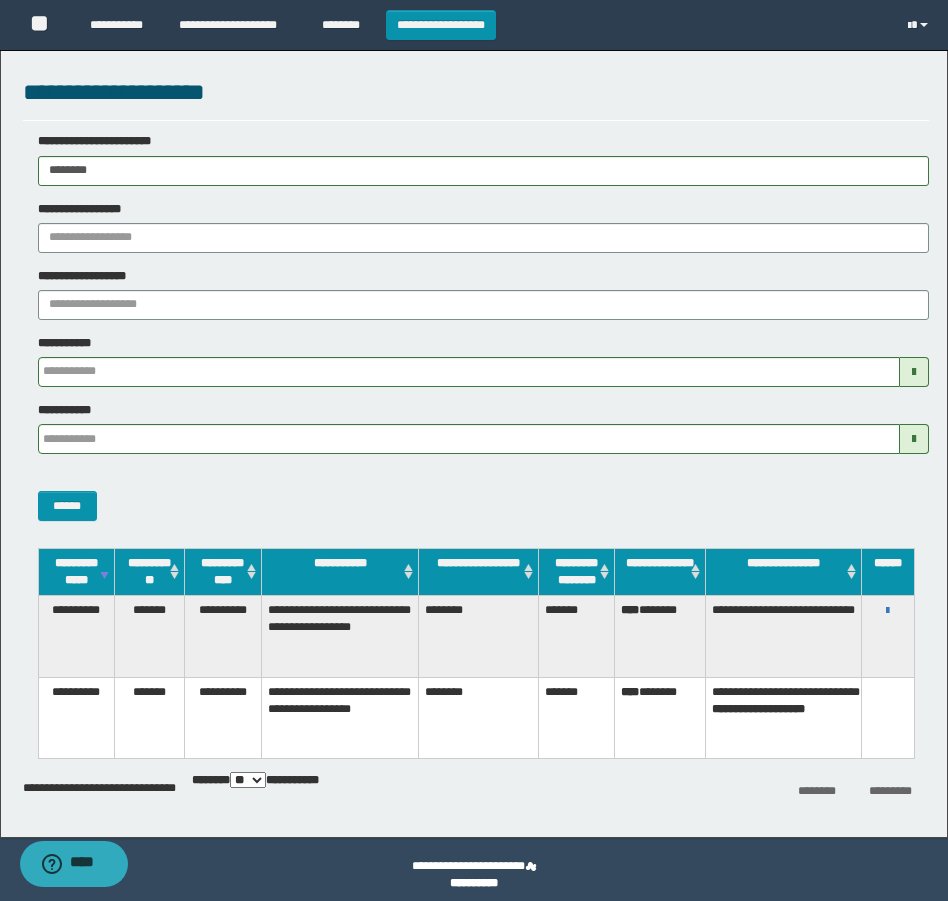 drag, startPoint x: 231, startPoint y: 155, endPoint x: 5, endPoint y: 322, distance: 281.0071 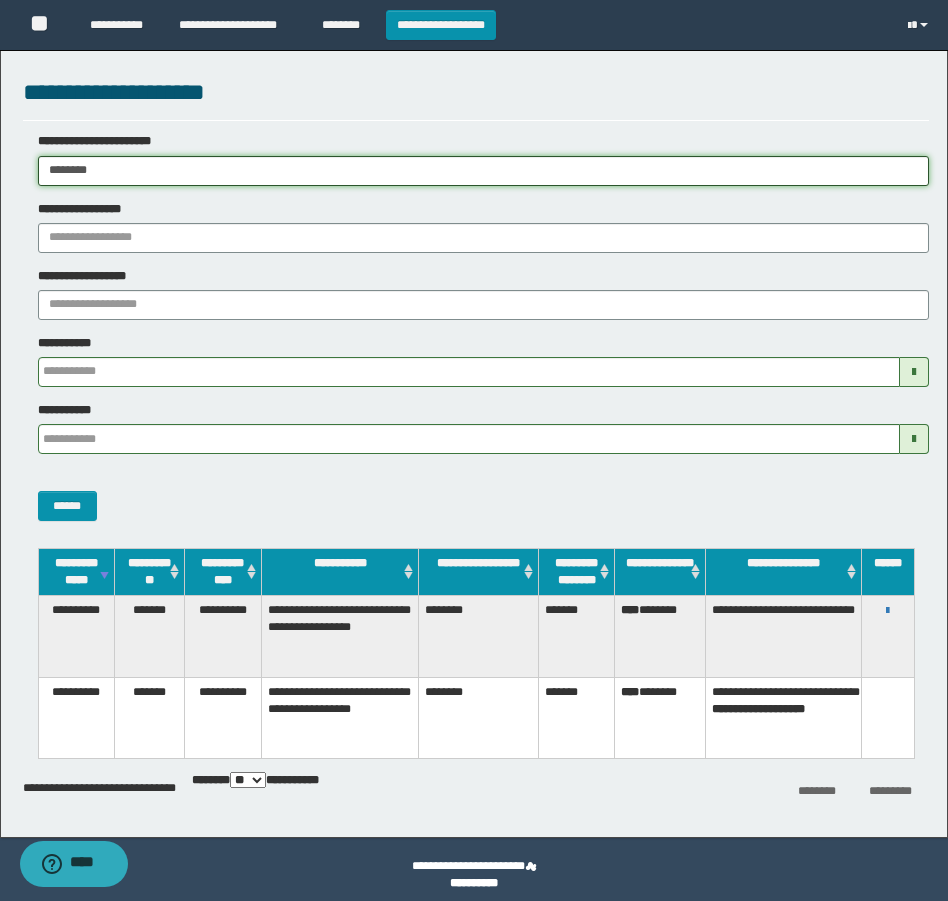 paste on "**" 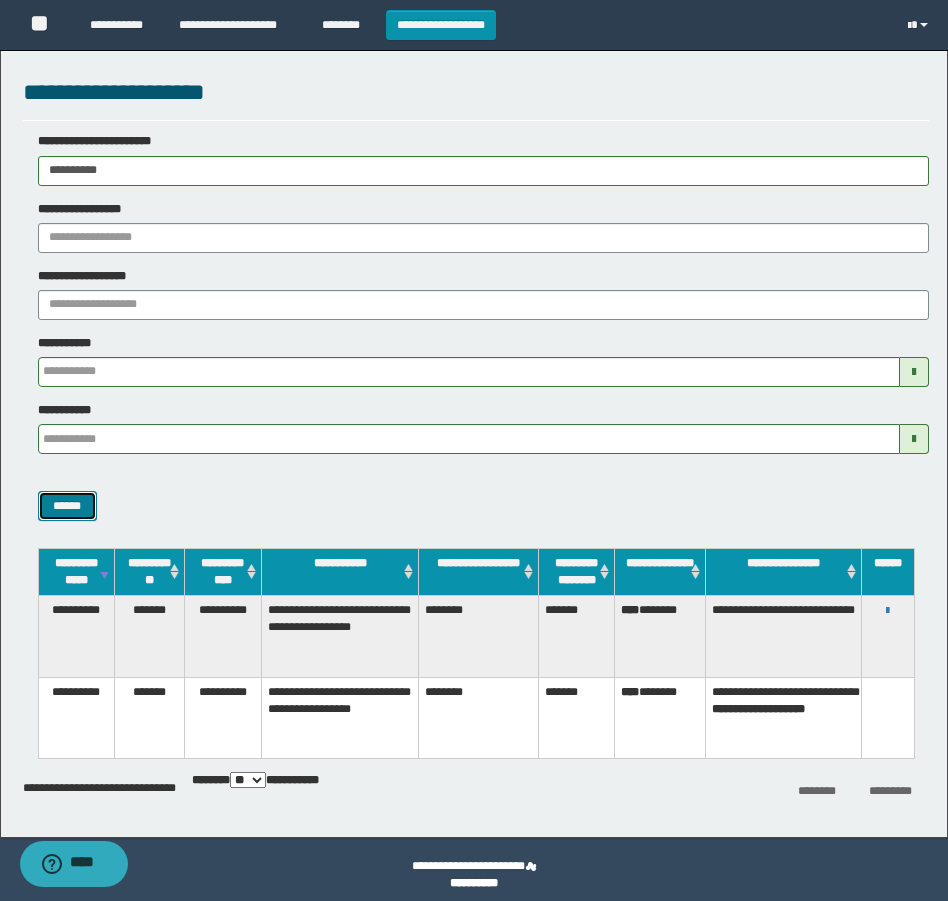 click on "******" at bounding box center [67, 506] 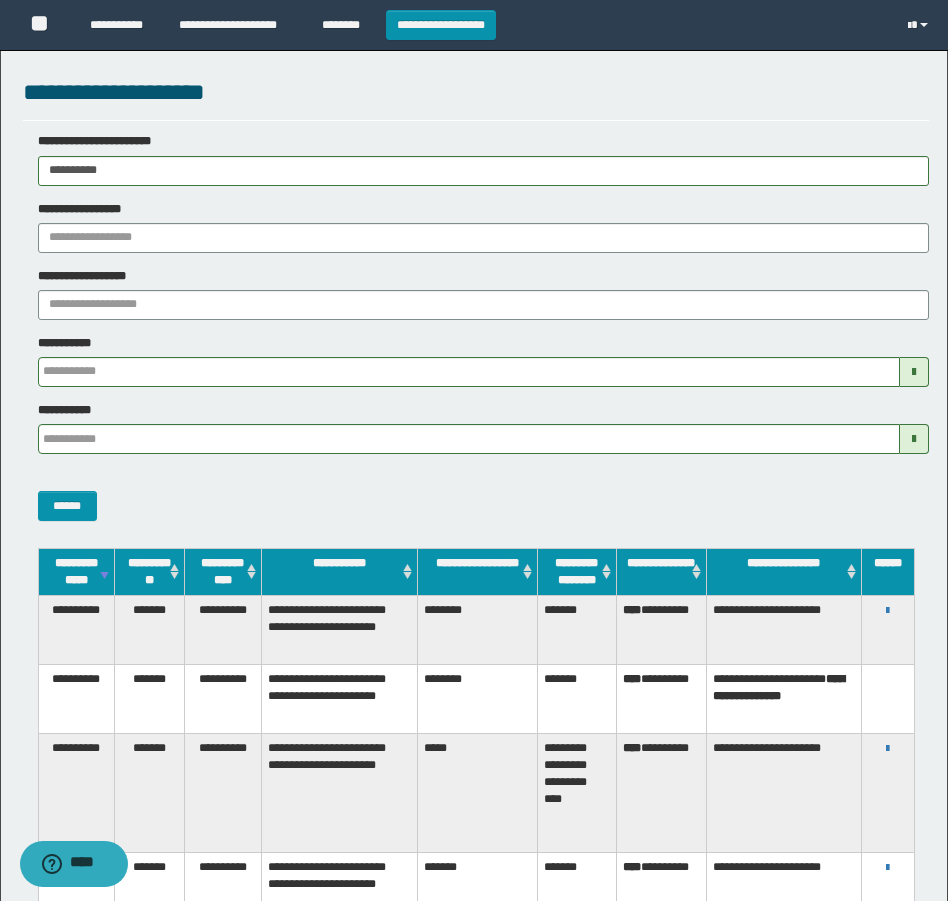 click on "**********" at bounding box center (888, 610) 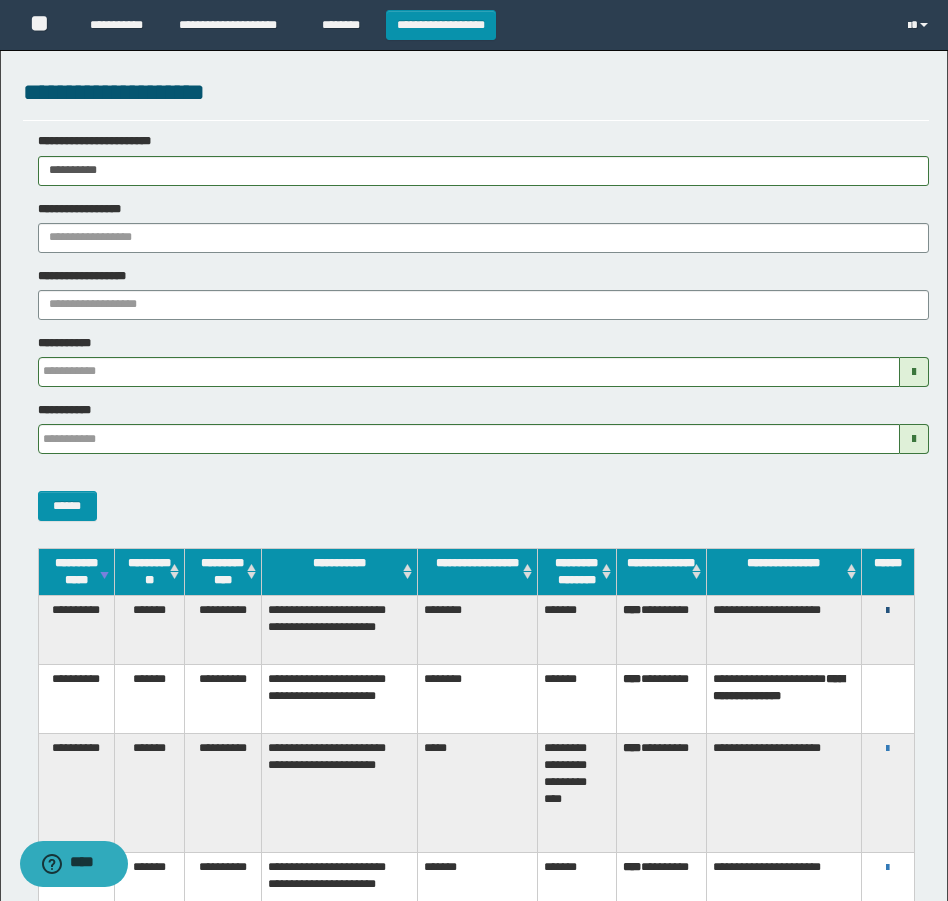 click at bounding box center [887, 611] 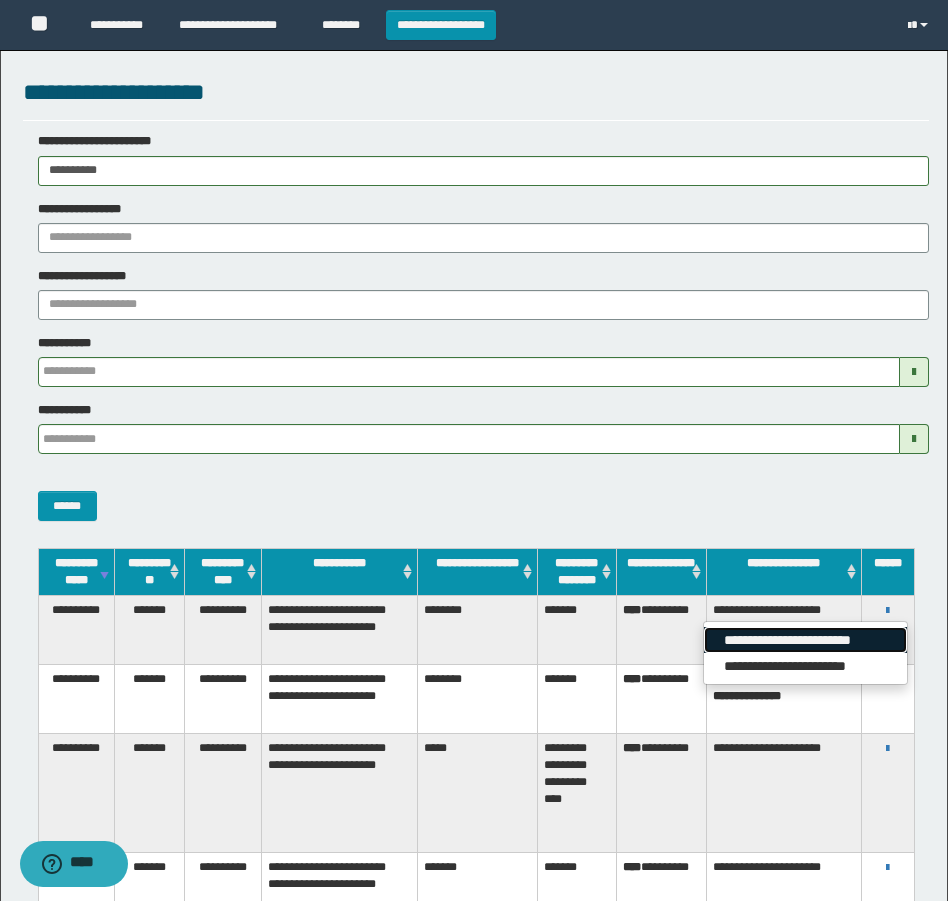click on "**********" at bounding box center [805, 640] 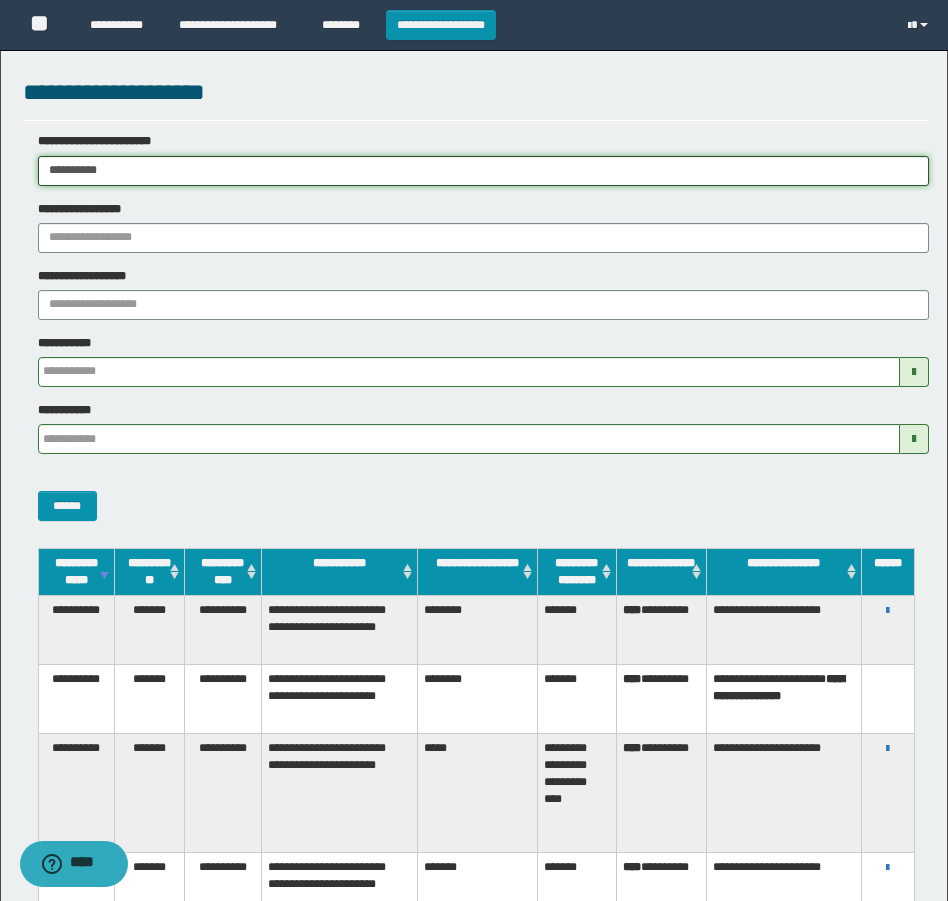 drag, startPoint x: 178, startPoint y: 159, endPoint x: -4, endPoint y: 182, distance: 183.44754 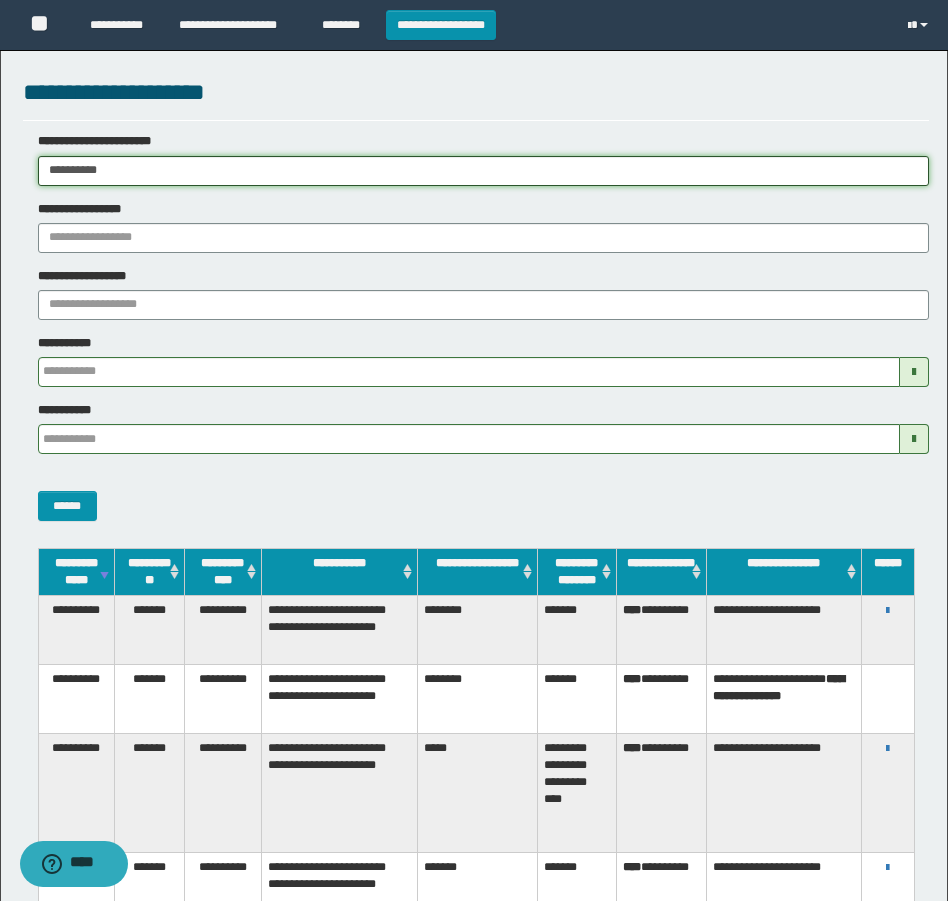 click on "**********" at bounding box center [474, 450] 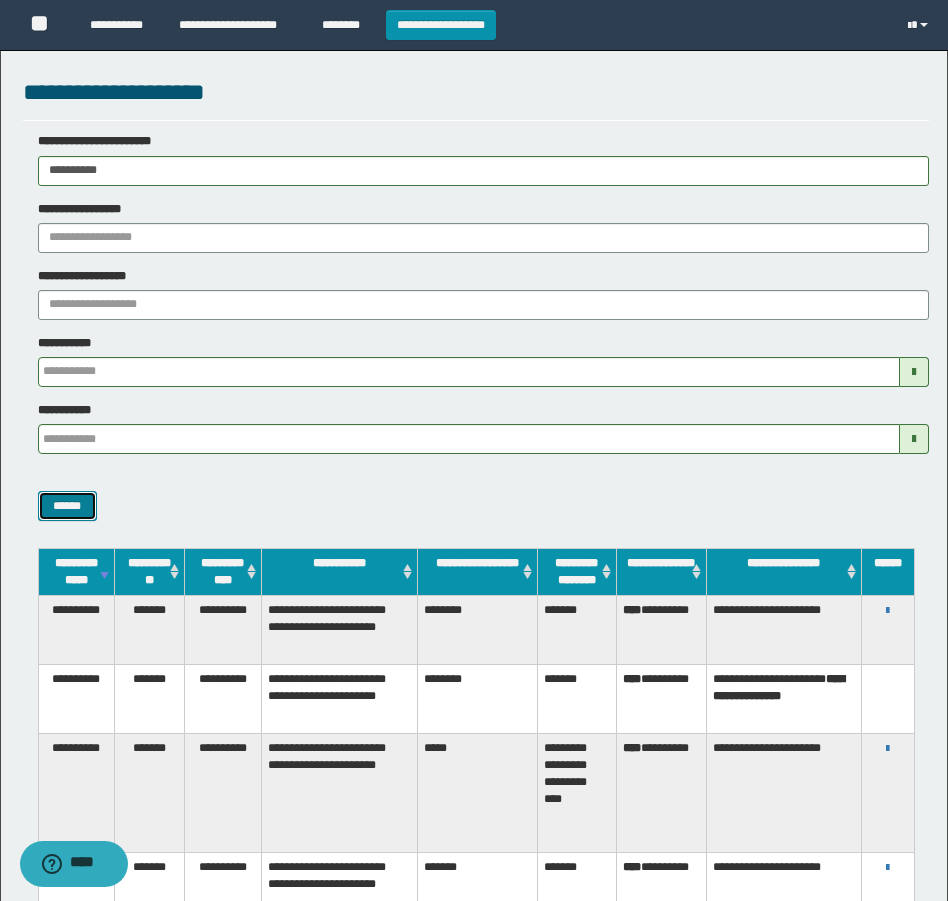 click on "******" at bounding box center (67, 506) 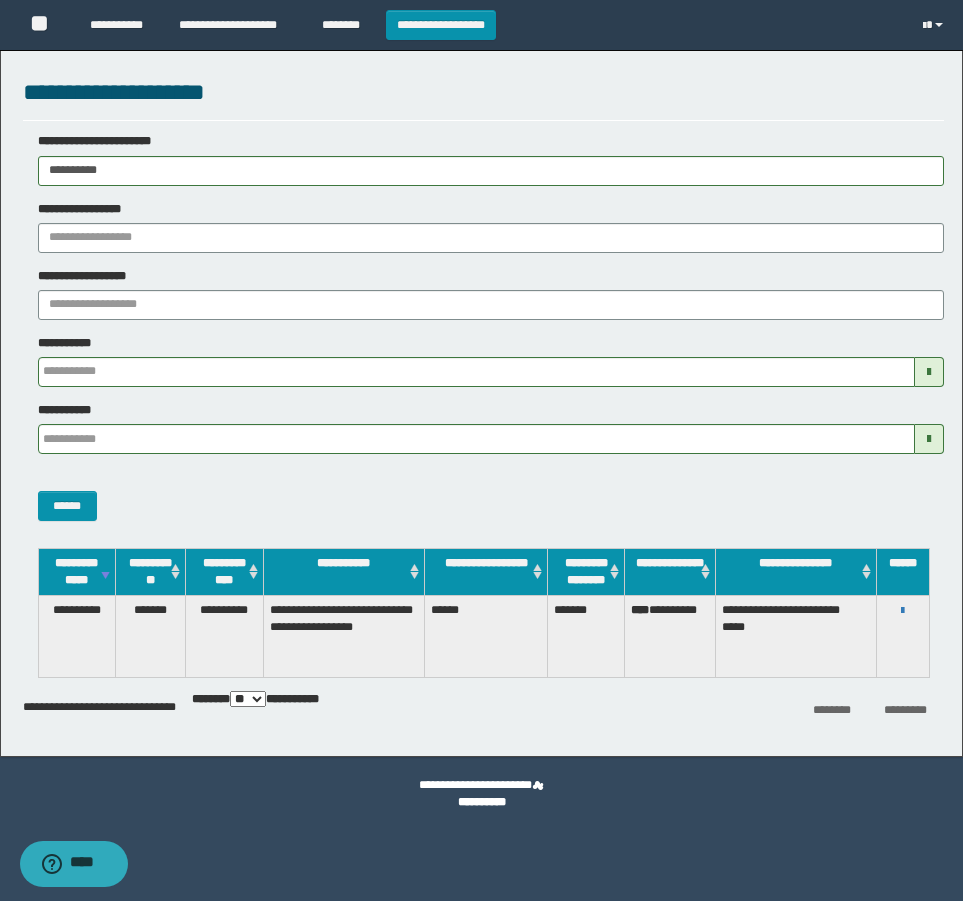 click on "**********" at bounding box center [903, 610] 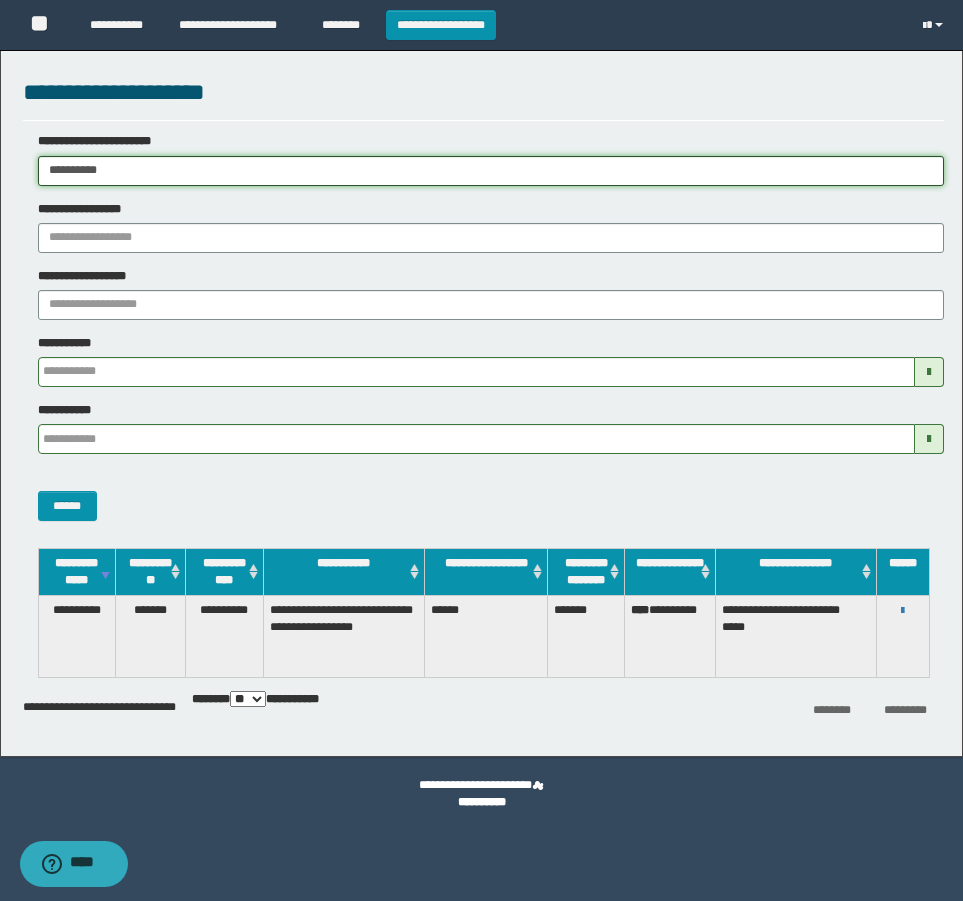 drag, startPoint x: 226, startPoint y: 163, endPoint x: -4, endPoint y: 205, distance: 233.80333 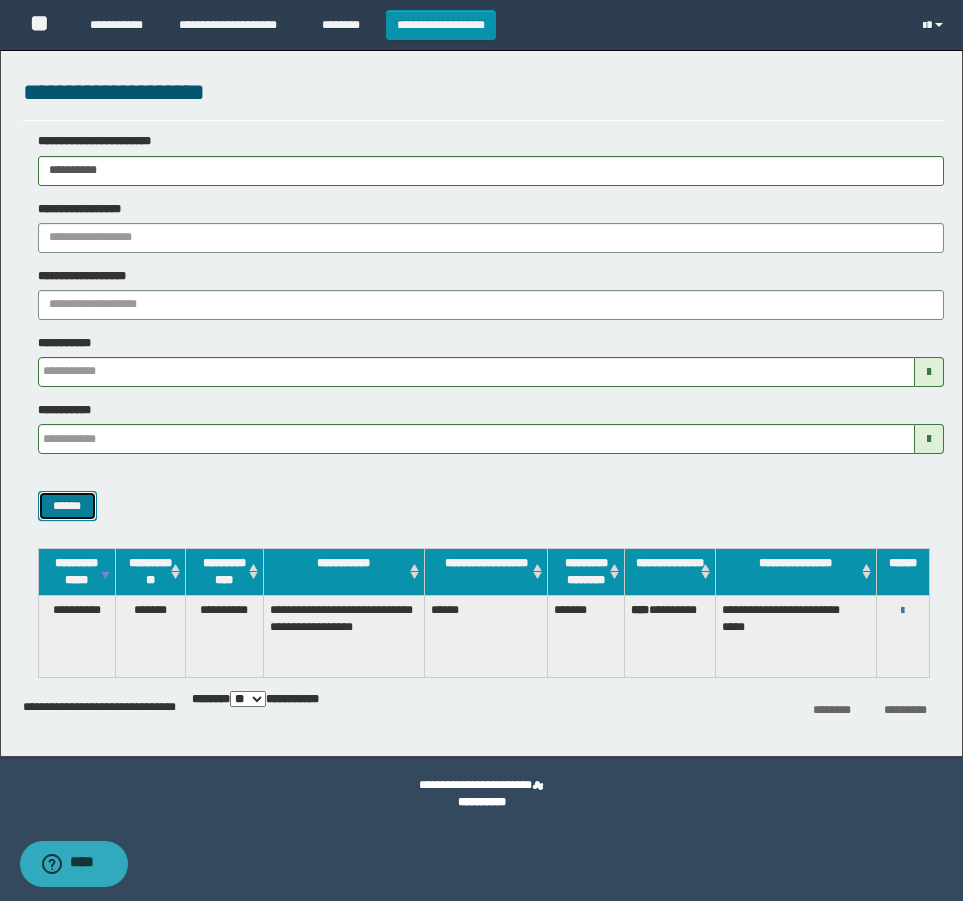 click on "******" at bounding box center [67, 506] 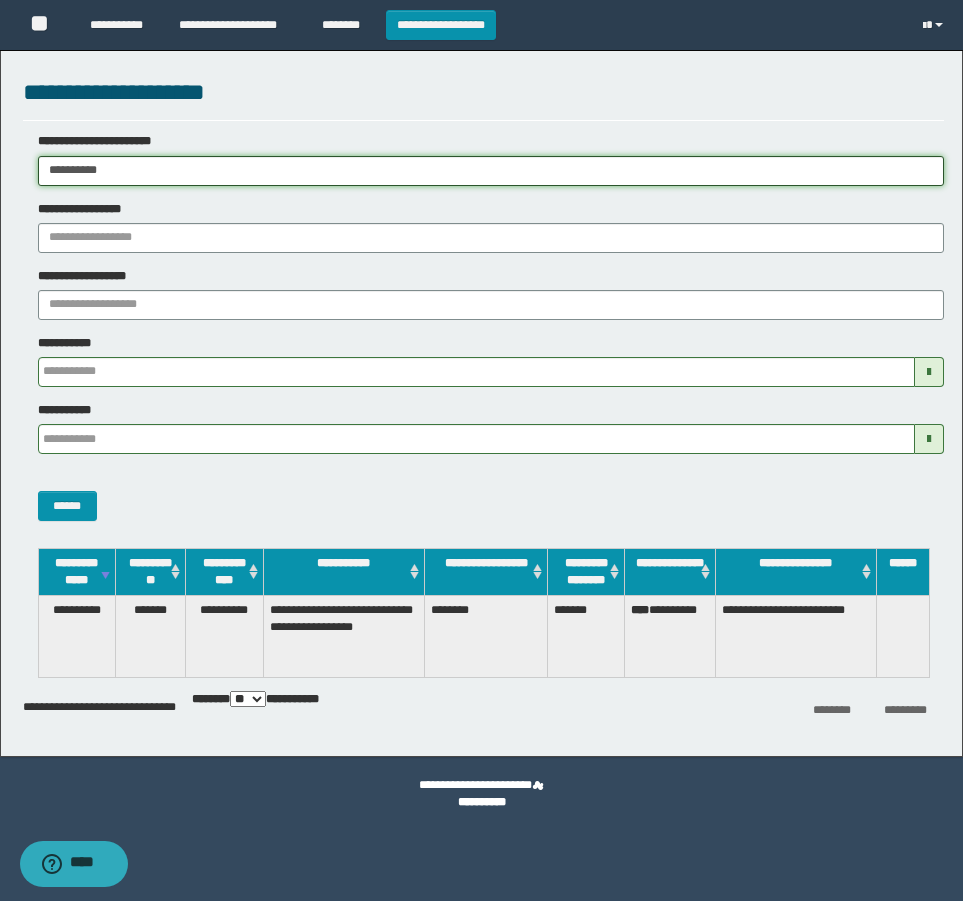 drag, startPoint x: 176, startPoint y: 177, endPoint x: -4, endPoint y: 200, distance: 181.4635 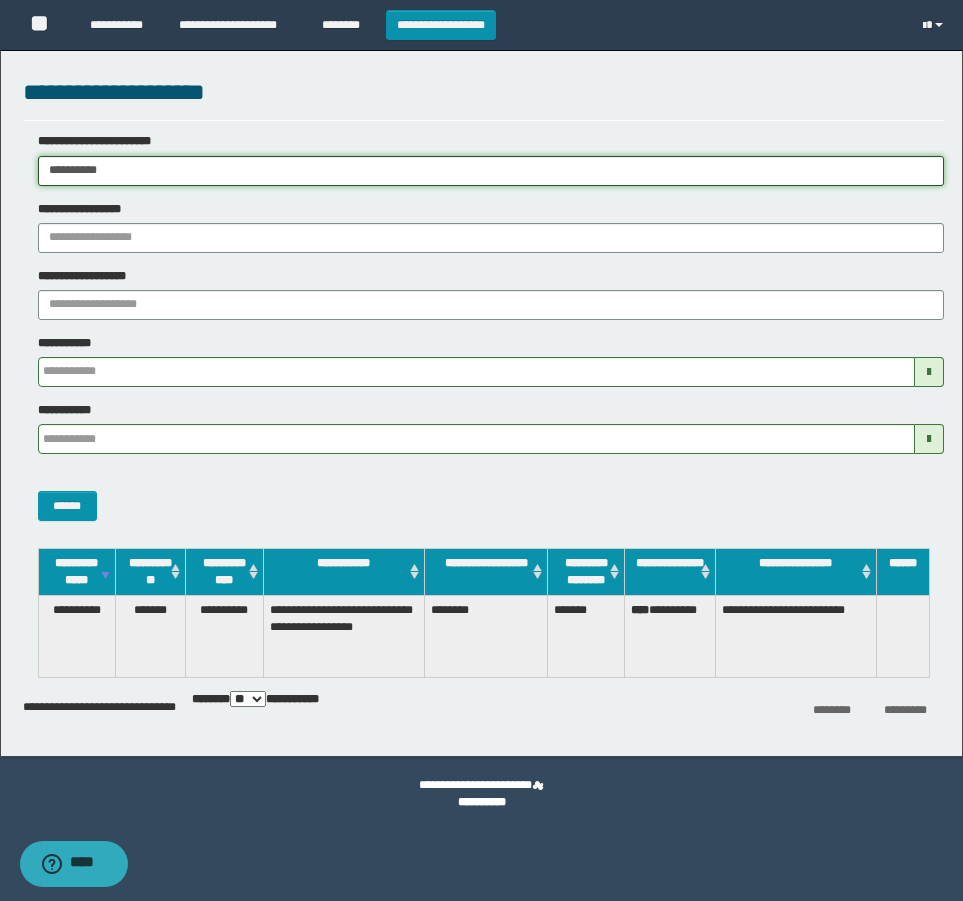 click on "**********" at bounding box center [481, 450] 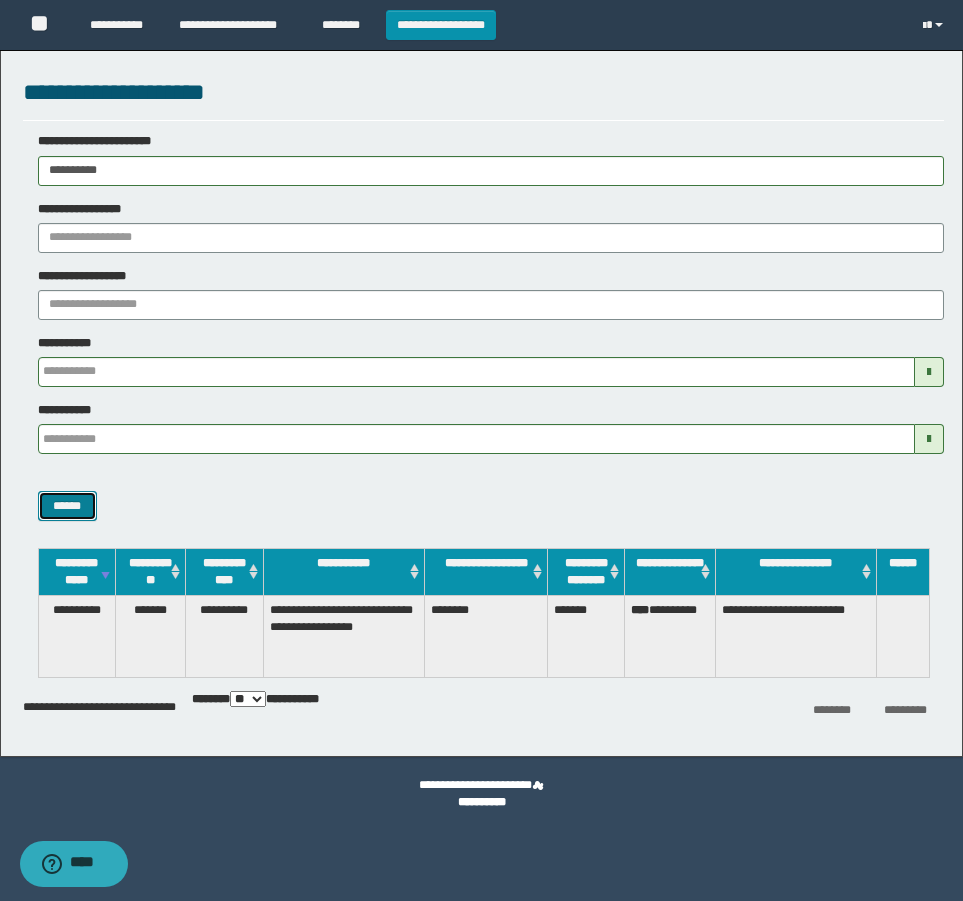 click on "******" at bounding box center (67, 506) 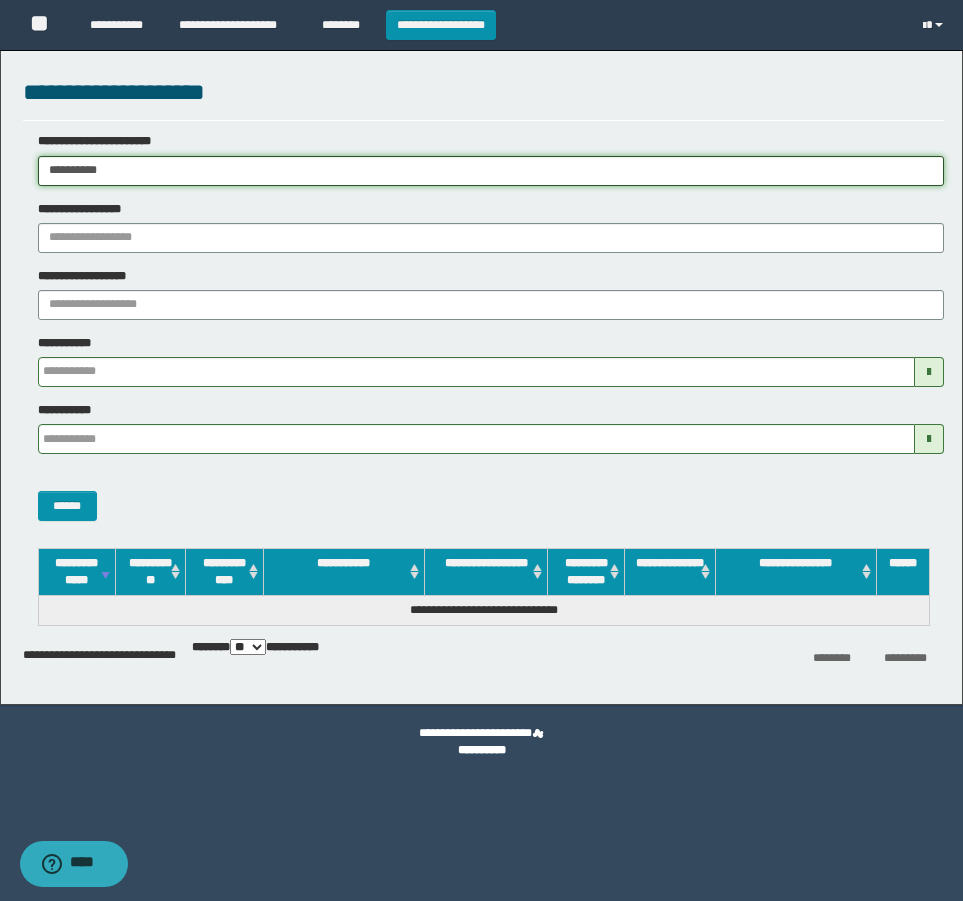 drag, startPoint x: 190, startPoint y: 166, endPoint x: -4, endPoint y: 204, distance: 197.68661 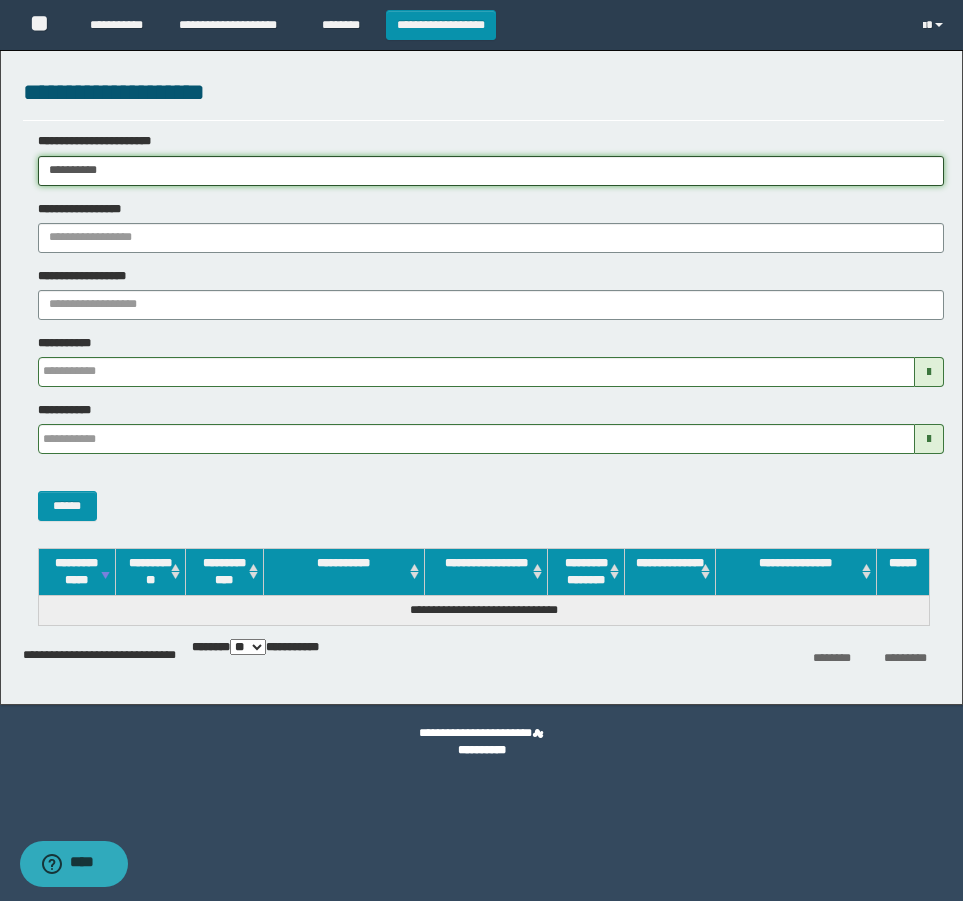 click on "**********" at bounding box center [481, 450] 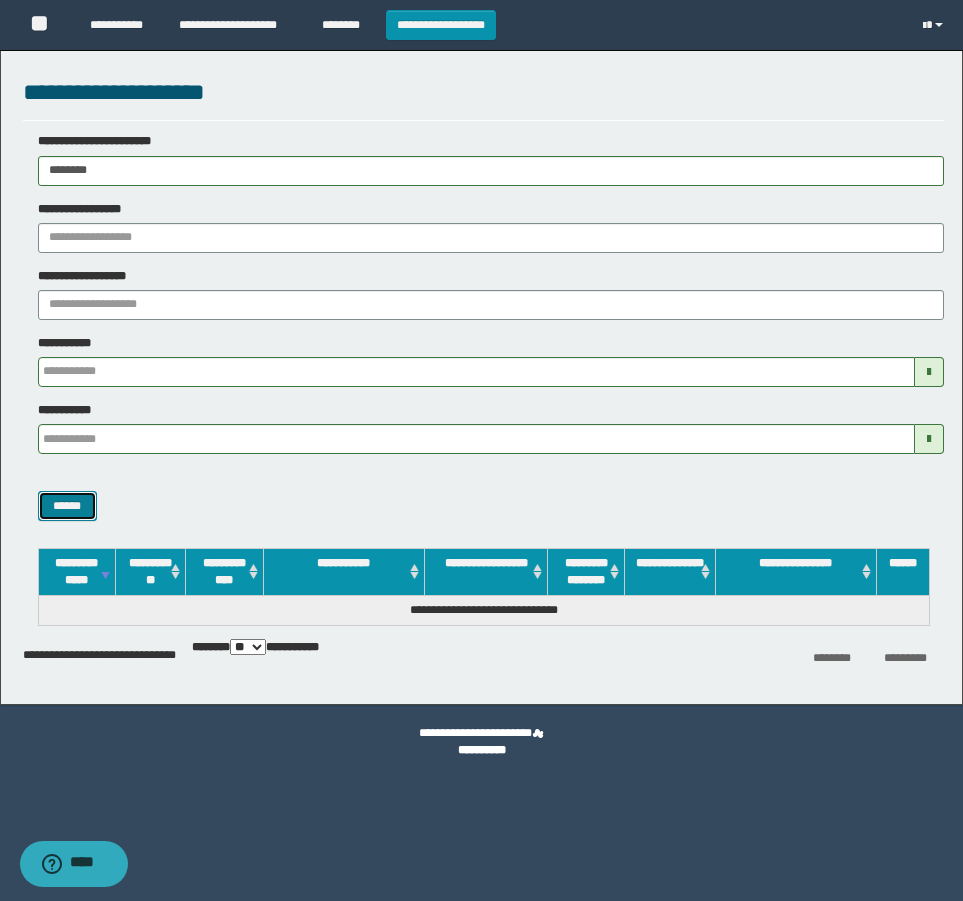 click on "******" at bounding box center [67, 506] 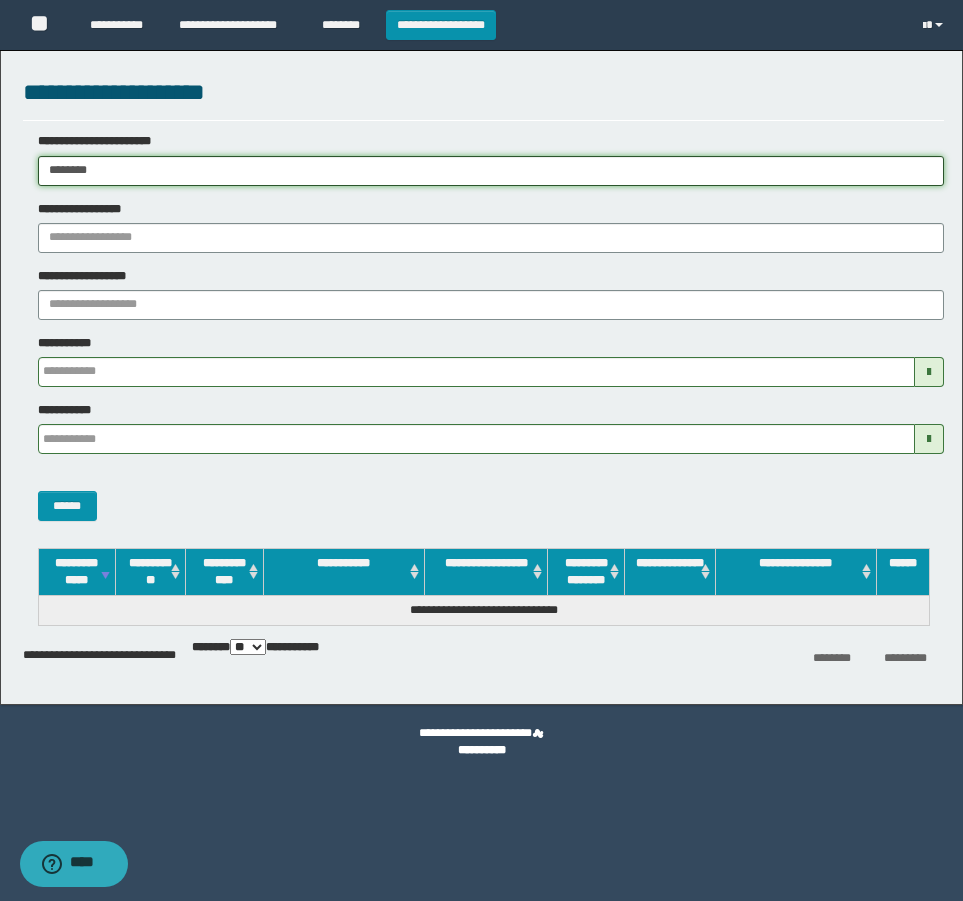 drag, startPoint x: 287, startPoint y: 162, endPoint x: -4, endPoint y: 179, distance: 291.49615 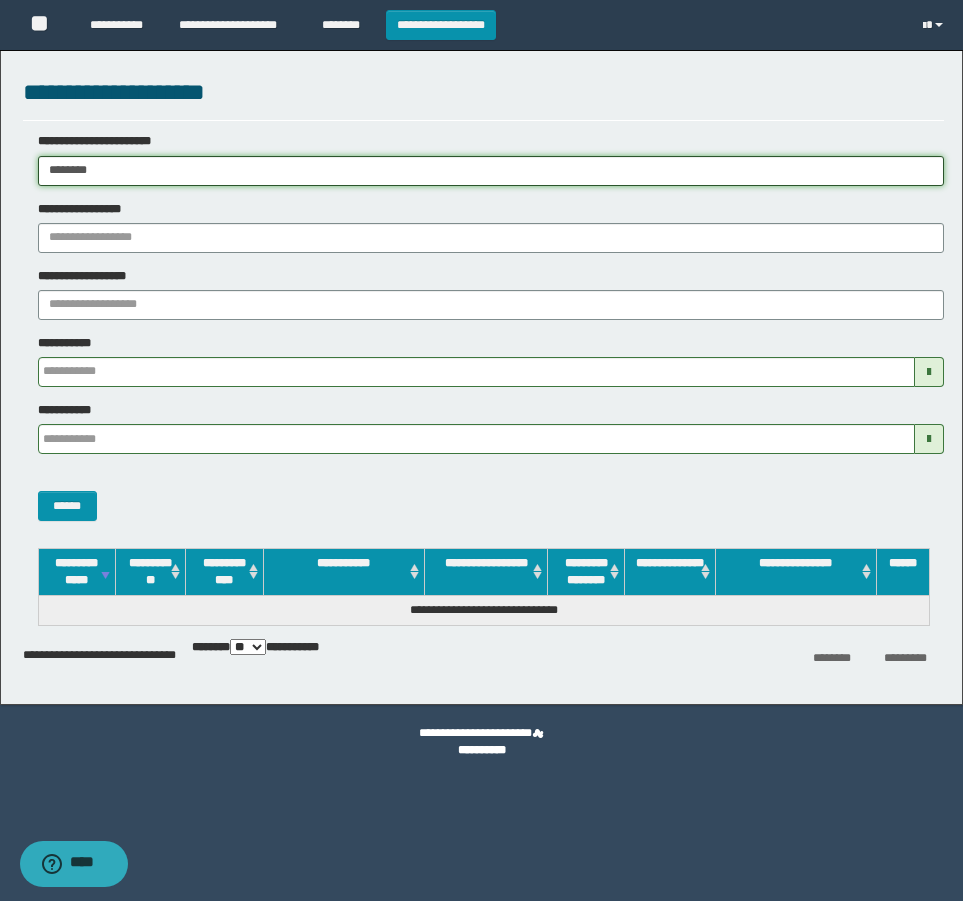 click on "**********" at bounding box center [481, 450] 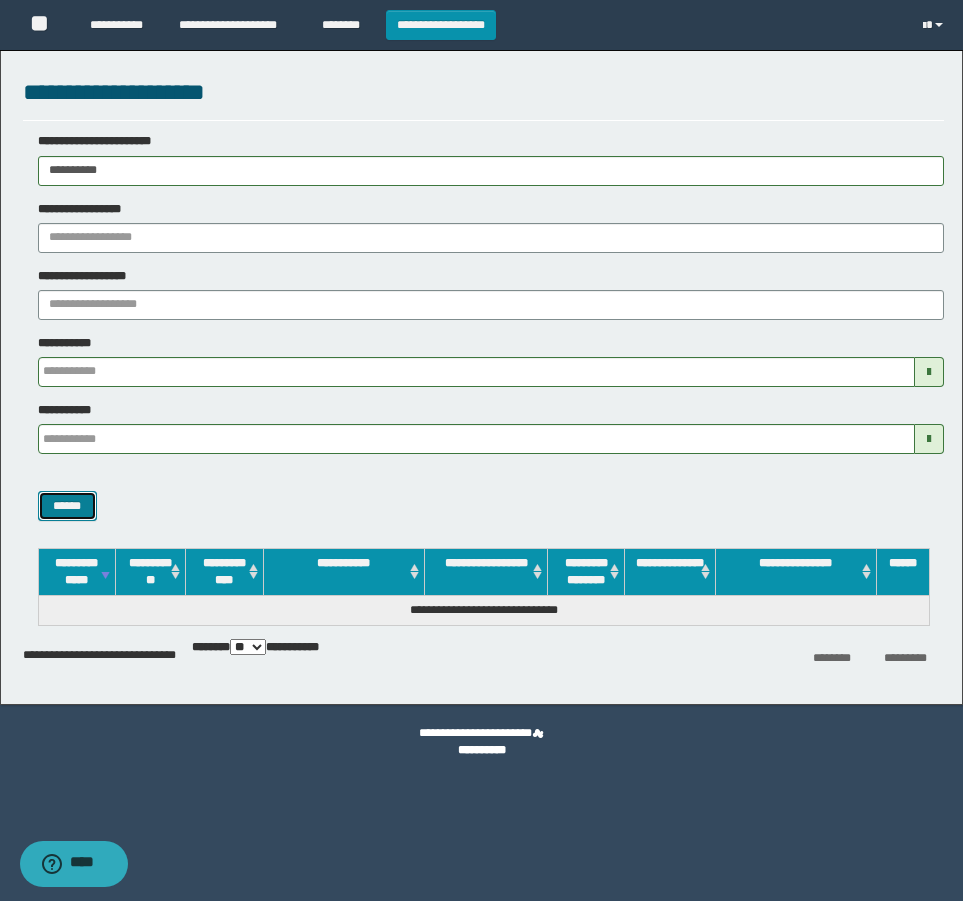 click on "******" at bounding box center [67, 506] 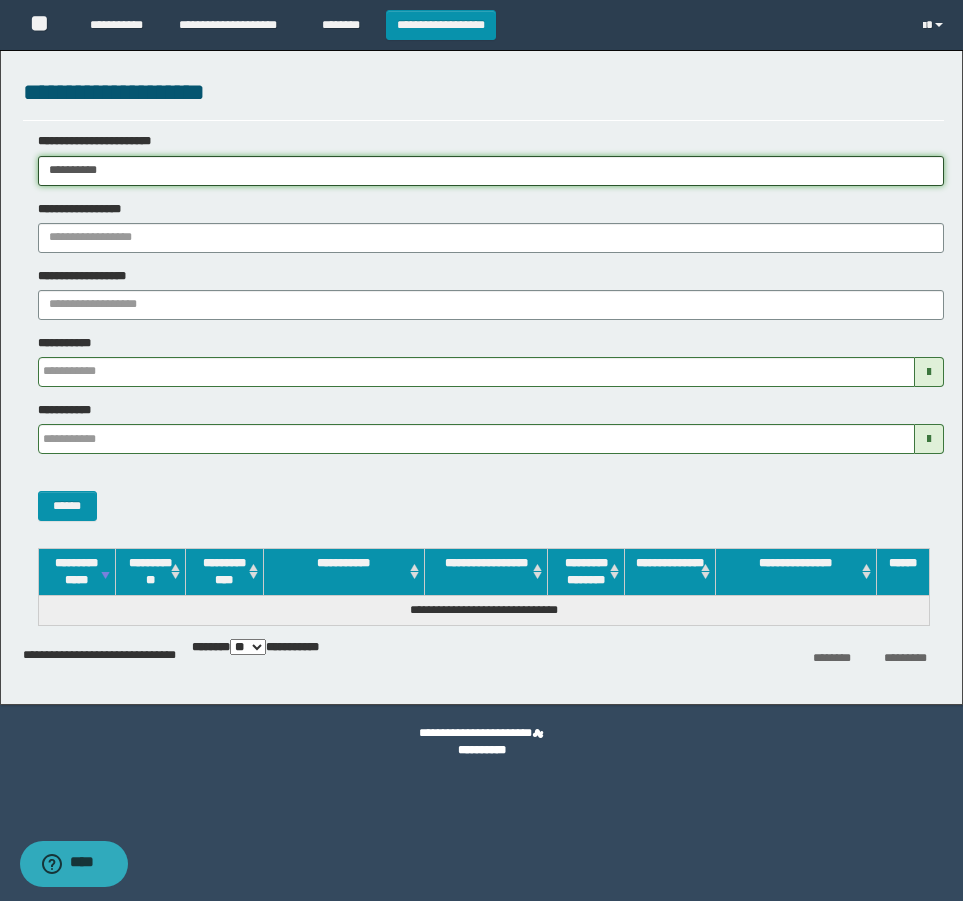 drag, startPoint x: 172, startPoint y: 177, endPoint x: -4, endPoint y: 177, distance: 176 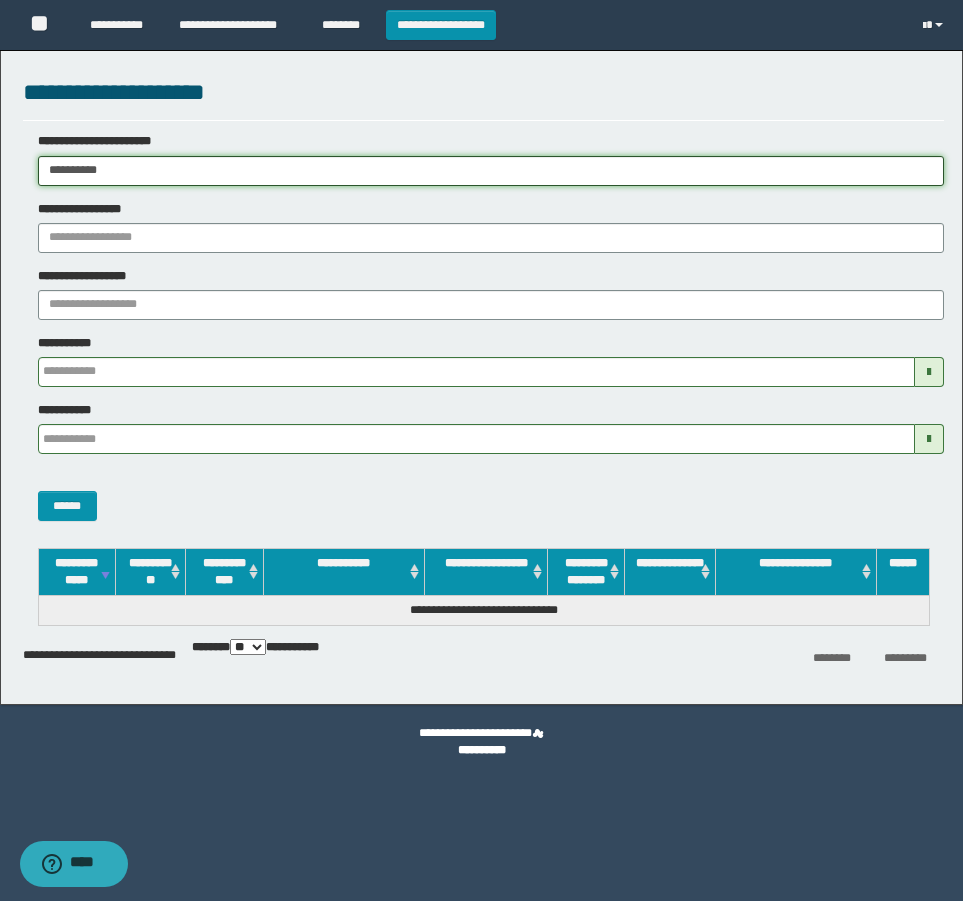click on "**********" at bounding box center [481, 450] 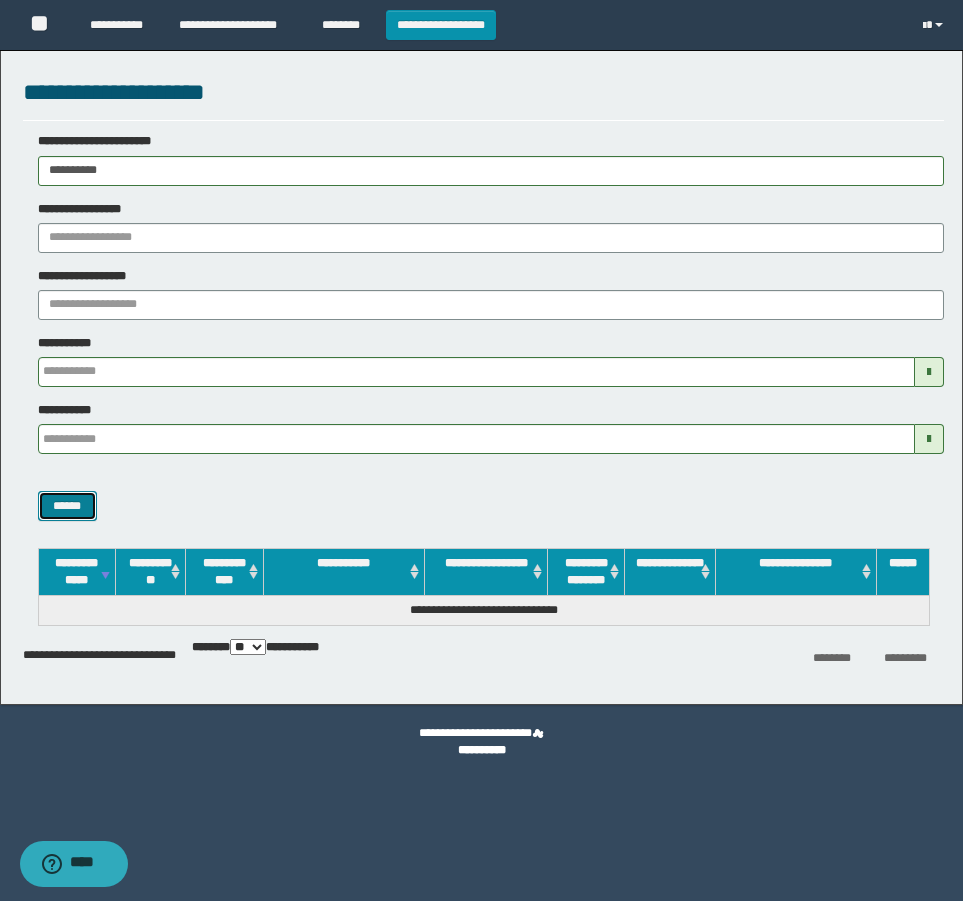click on "******" at bounding box center [67, 506] 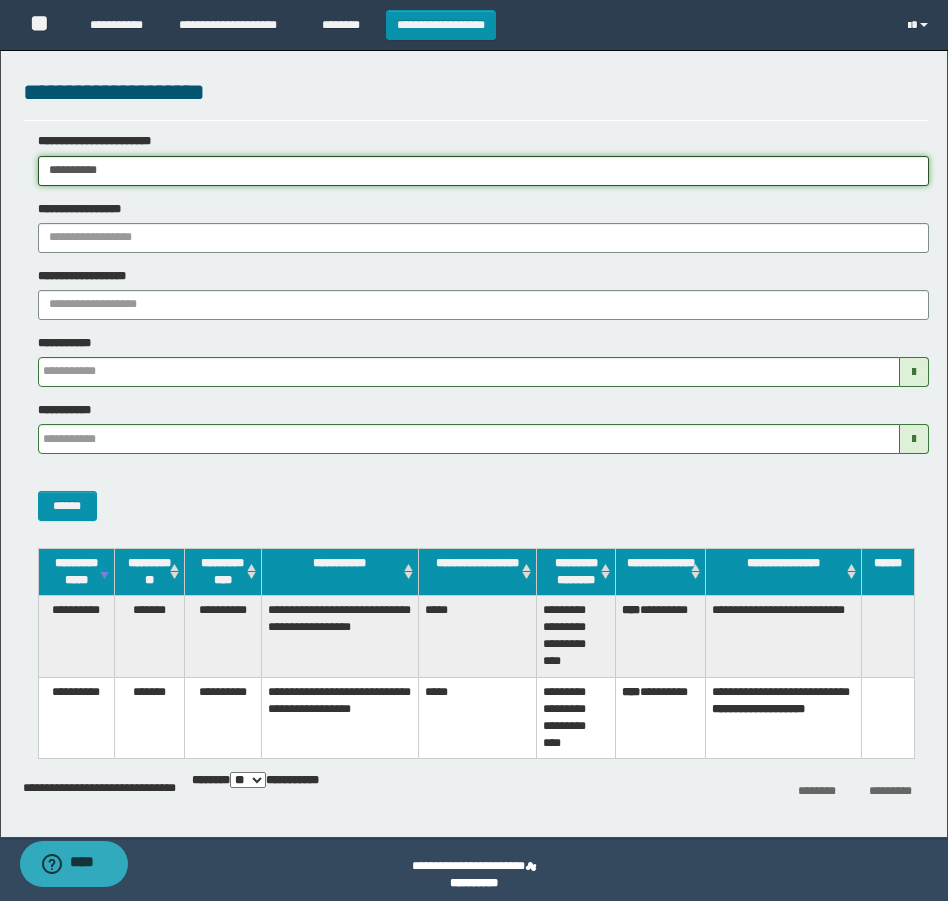 drag, startPoint x: 196, startPoint y: 160, endPoint x: -4, endPoint y: 266, distance: 226.3537 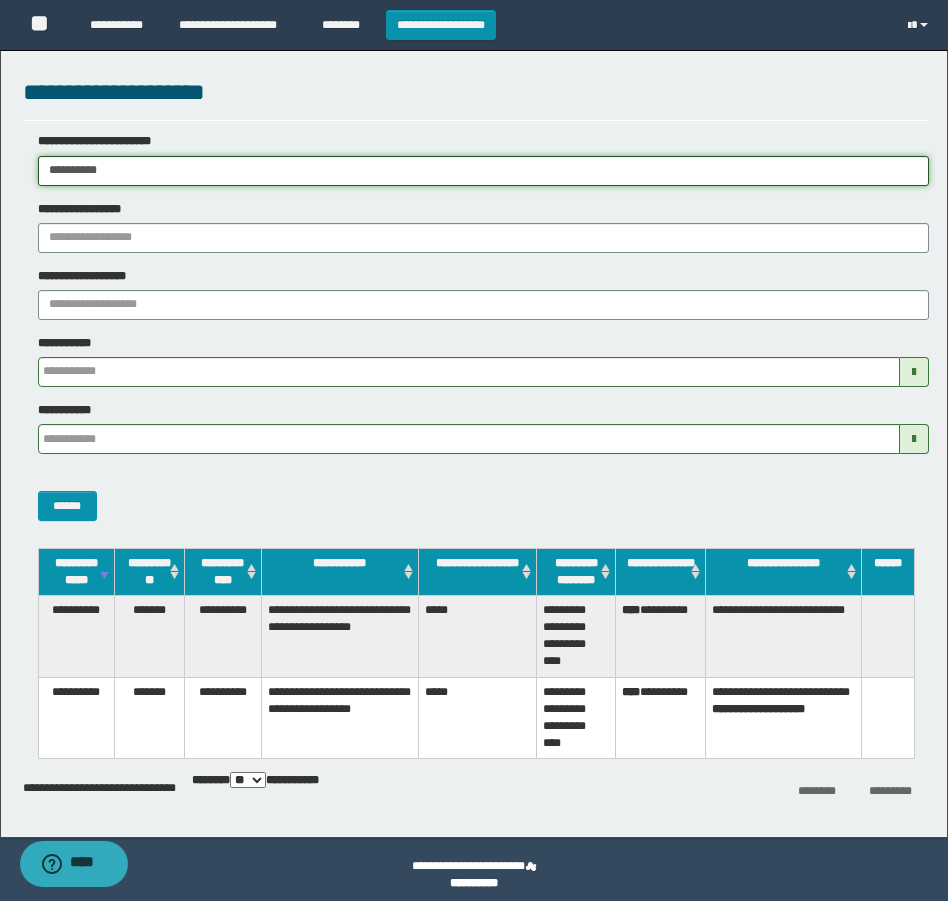 click on "**********" at bounding box center [474, 450] 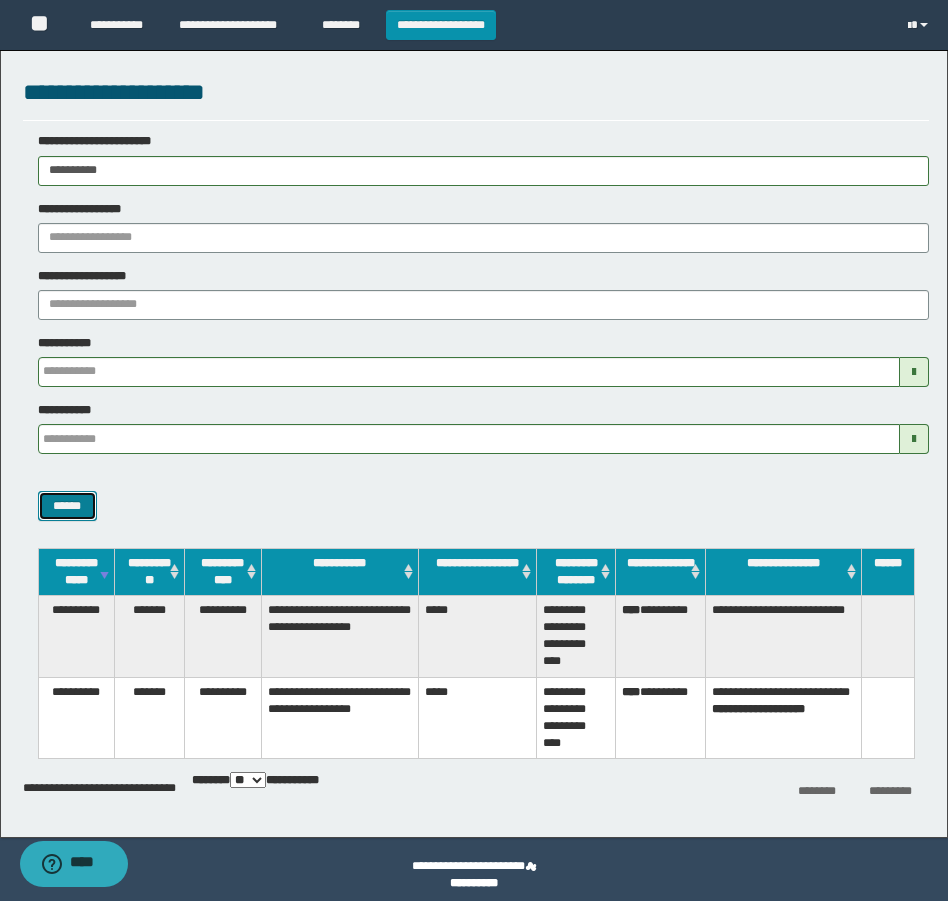 click on "******" at bounding box center (67, 506) 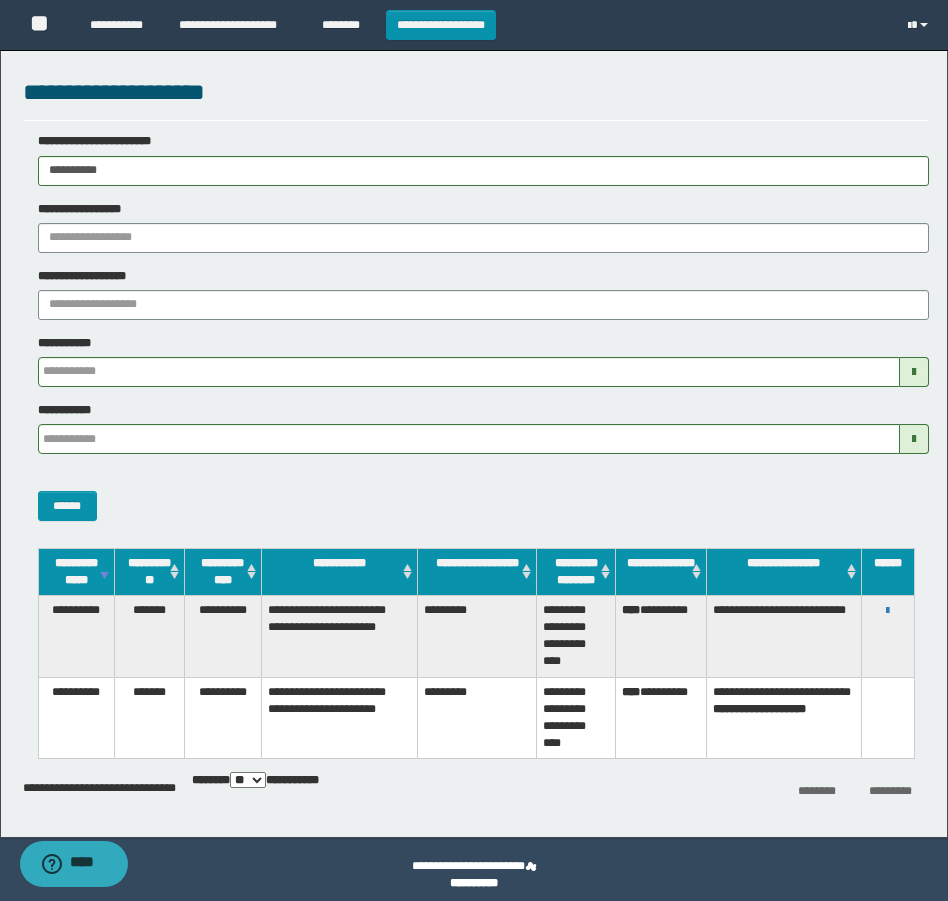 drag, startPoint x: 878, startPoint y: 609, endPoint x: 895, endPoint y: 604, distance: 17.720045 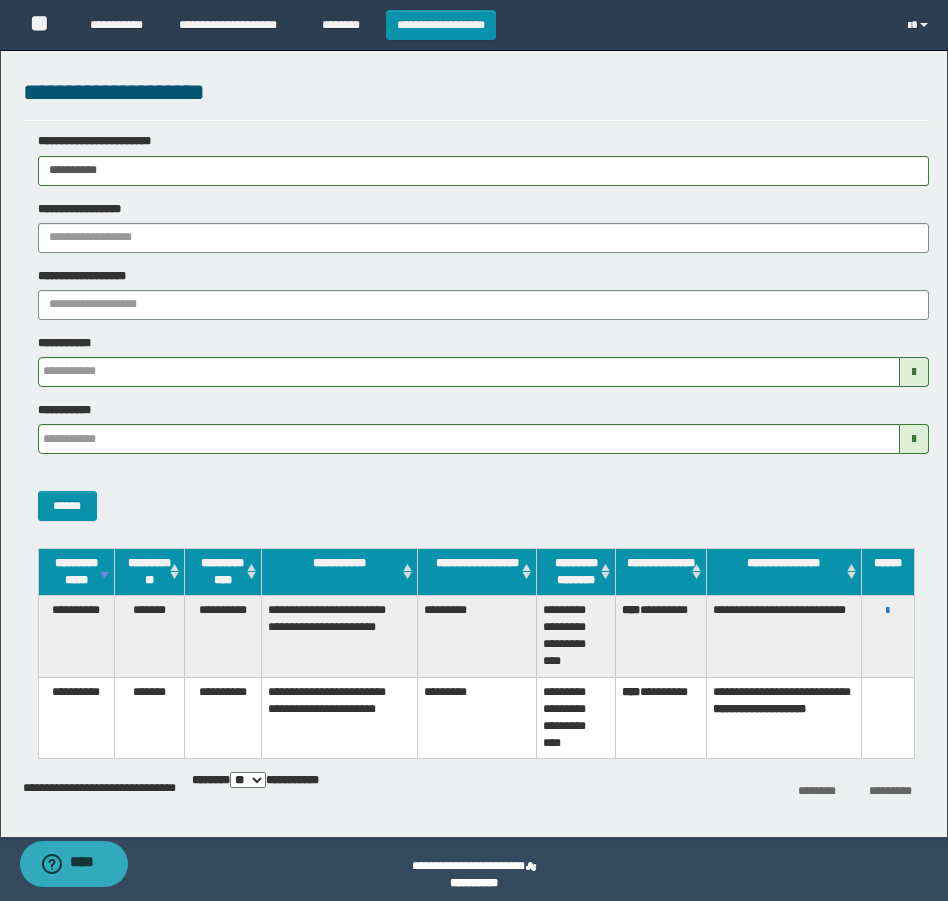 click on "**********" at bounding box center [888, 610] 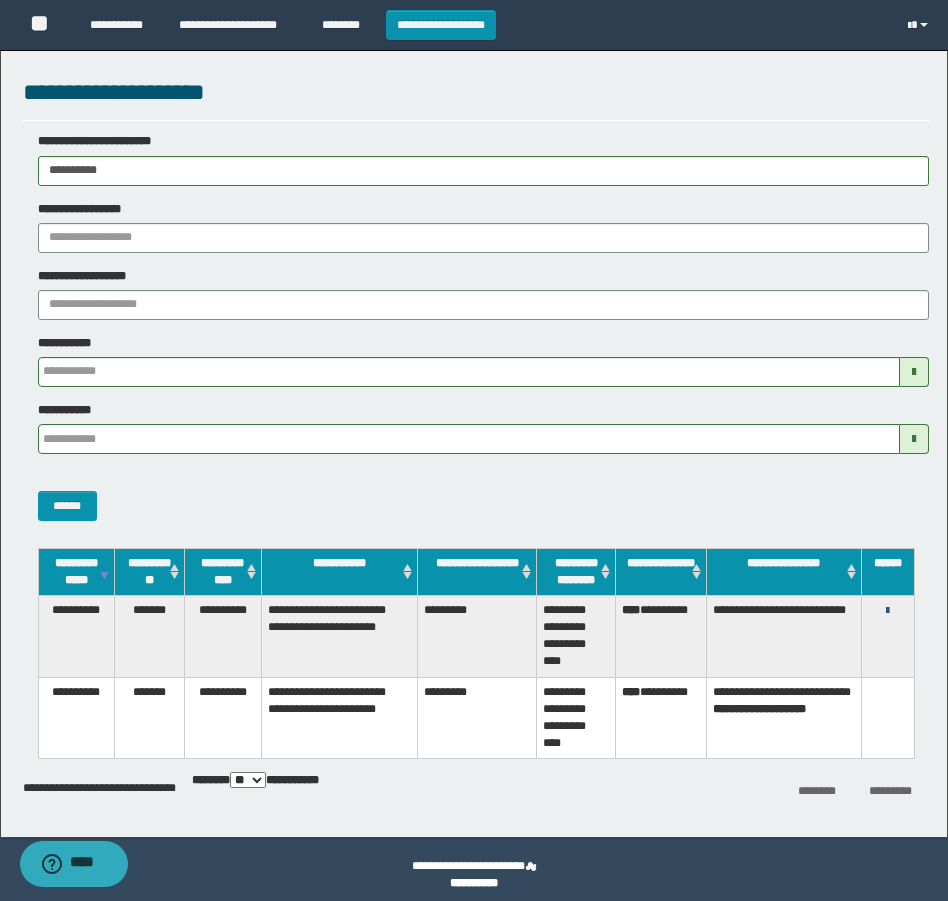 click at bounding box center (887, 611) 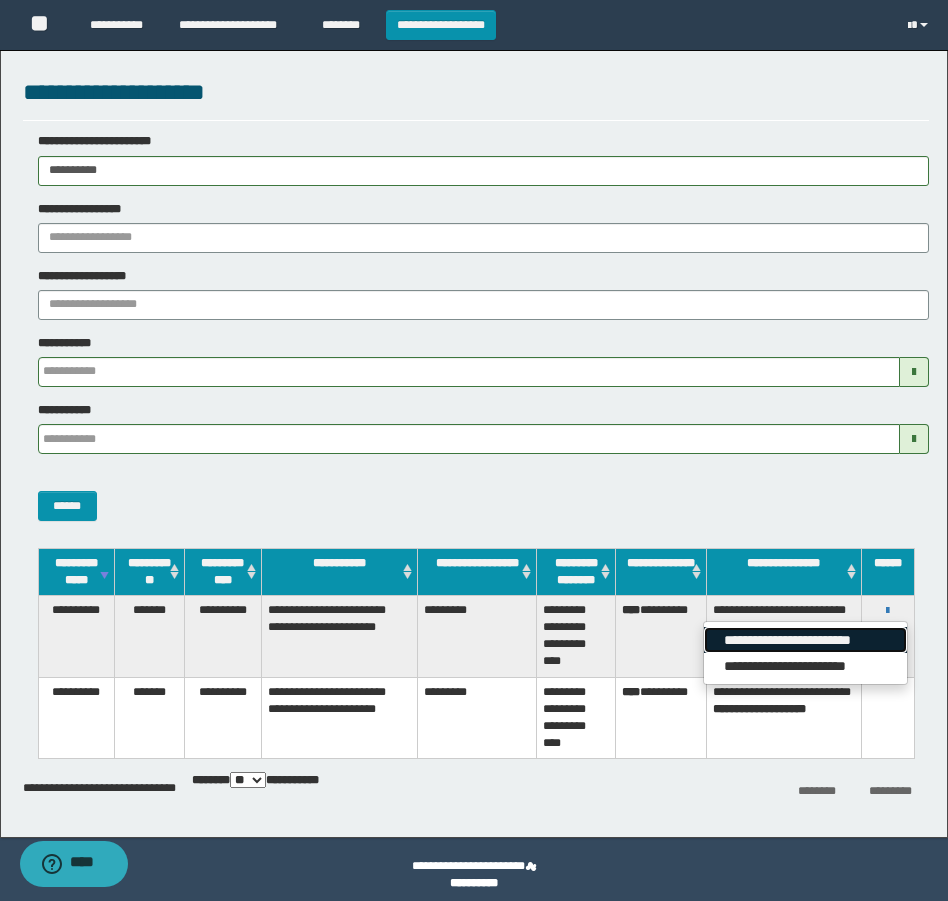 click on "**********" at bounding box center (805, 640) 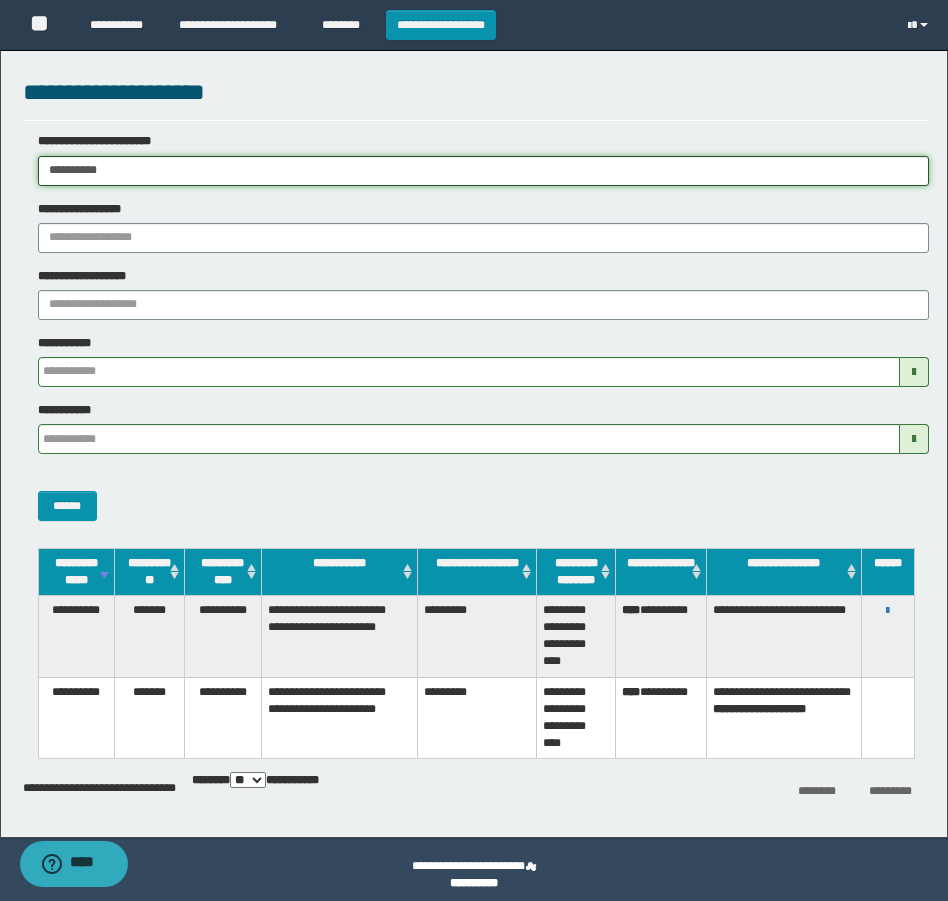 drag, startPoint x: 154, startPoint y: 178, endPoint x: 63, endPoint y: 425, distance: 263.22995 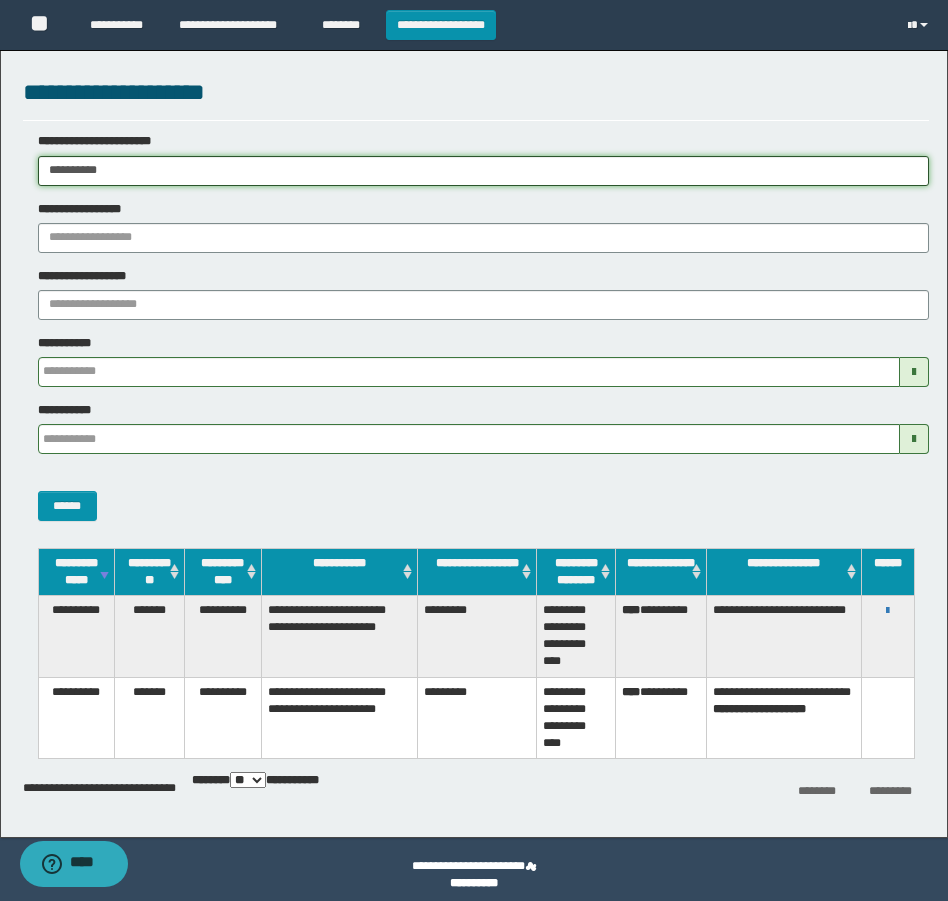click on "**********" at bounding box center [474, 450] 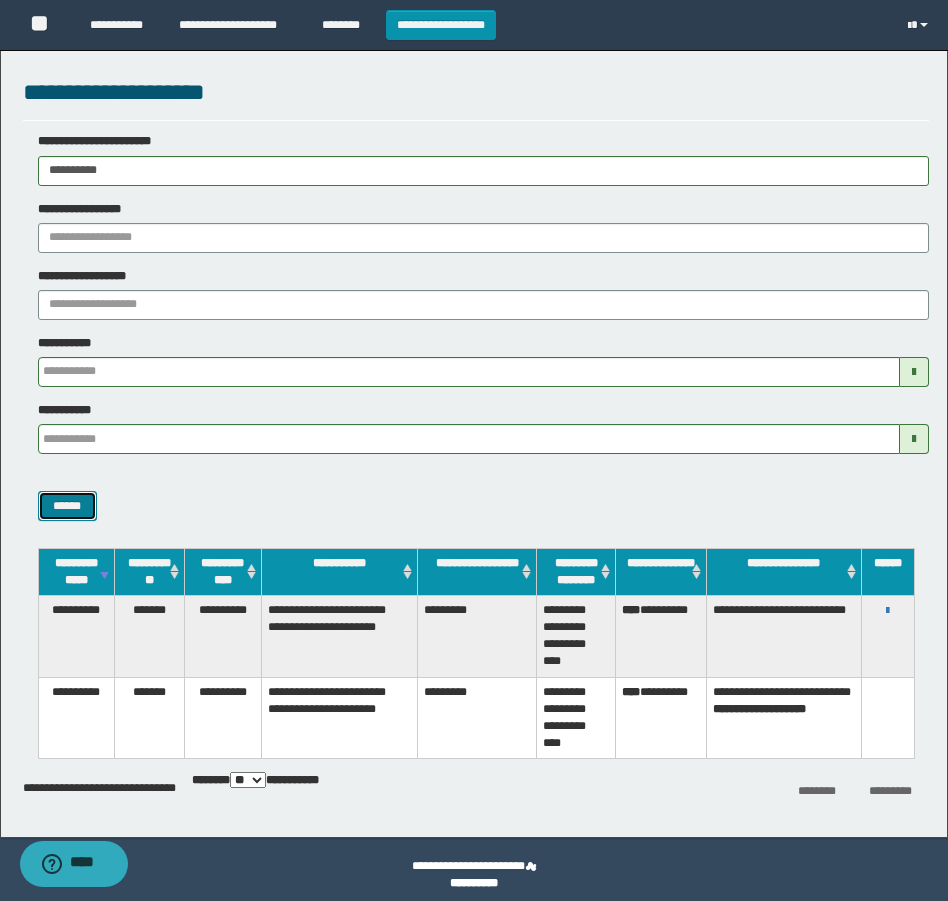 click on "******" at bounding box center [67, 506] 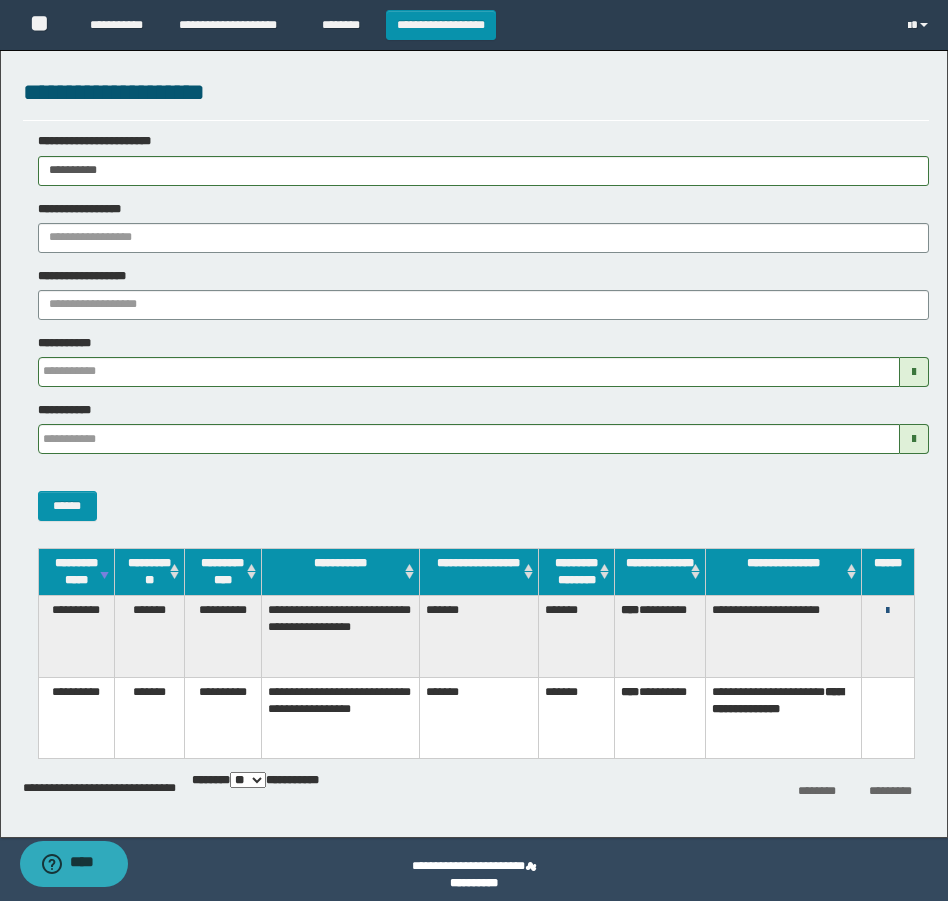 click at bounding box center [887, 611] 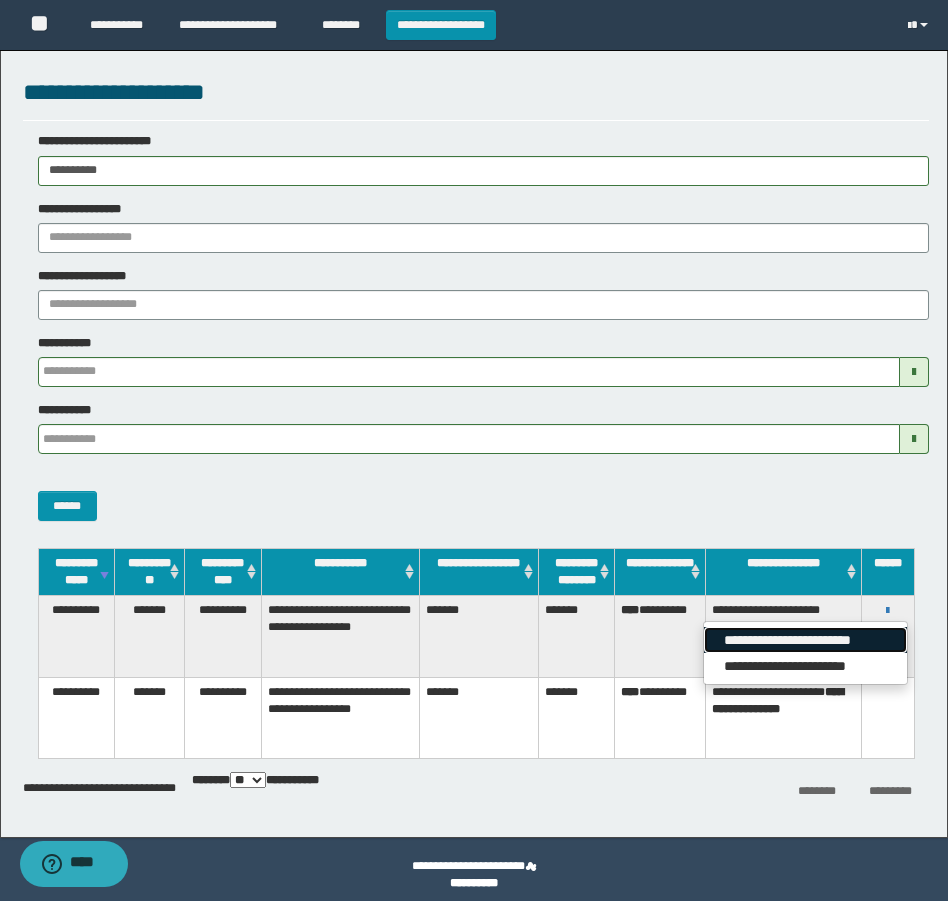click on "**********" at bounding box center [805, 640] 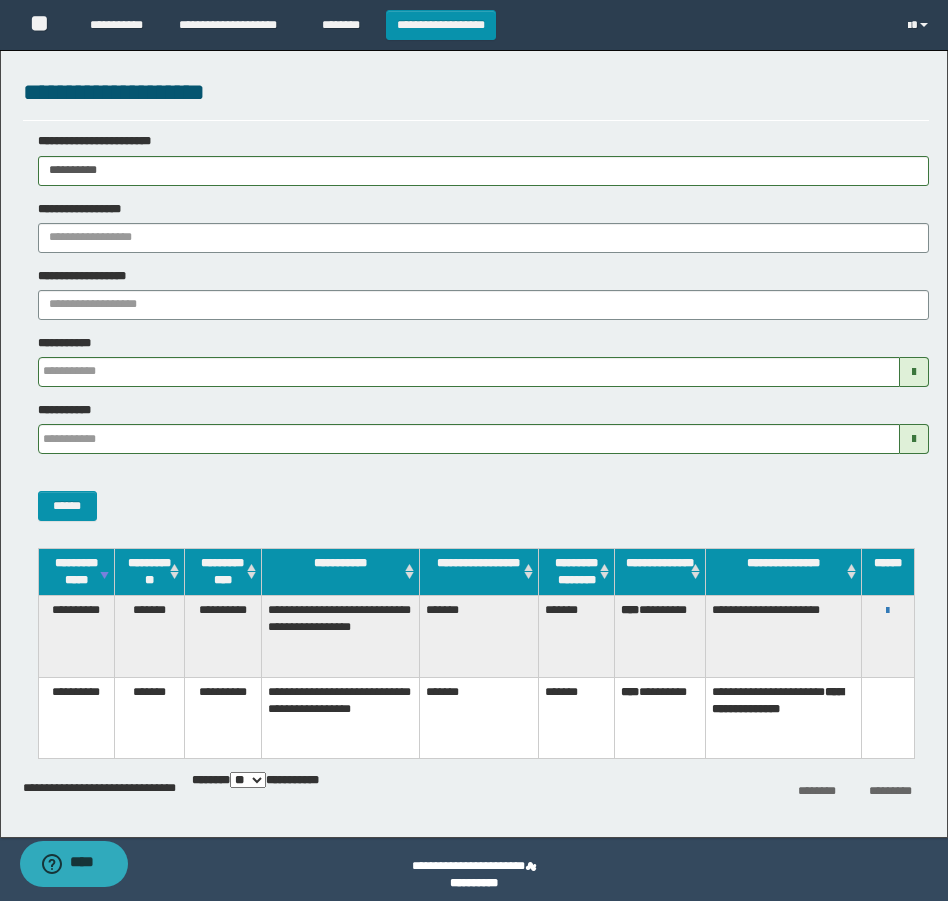 drag, startPoint x: 191, startPoint y: 167, endPoint x: 19, endPoint y: 212, distance: 177.7892 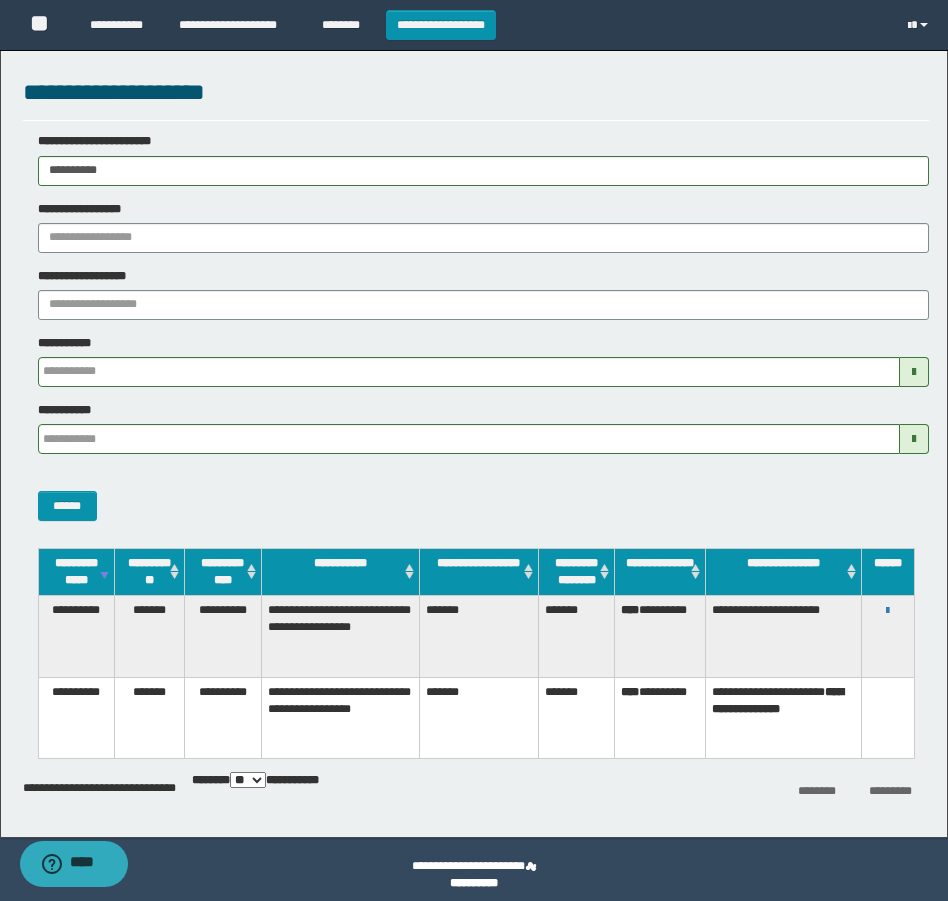 click on "**********" at bounding box center [474, 450] 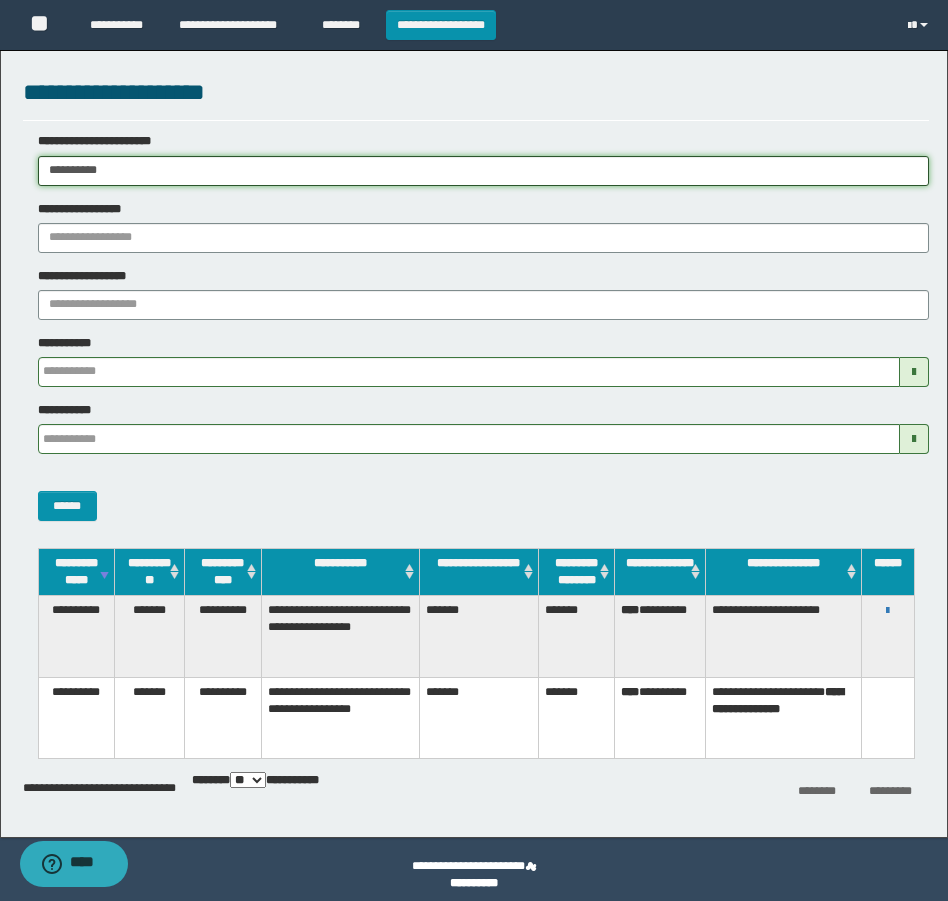 paste 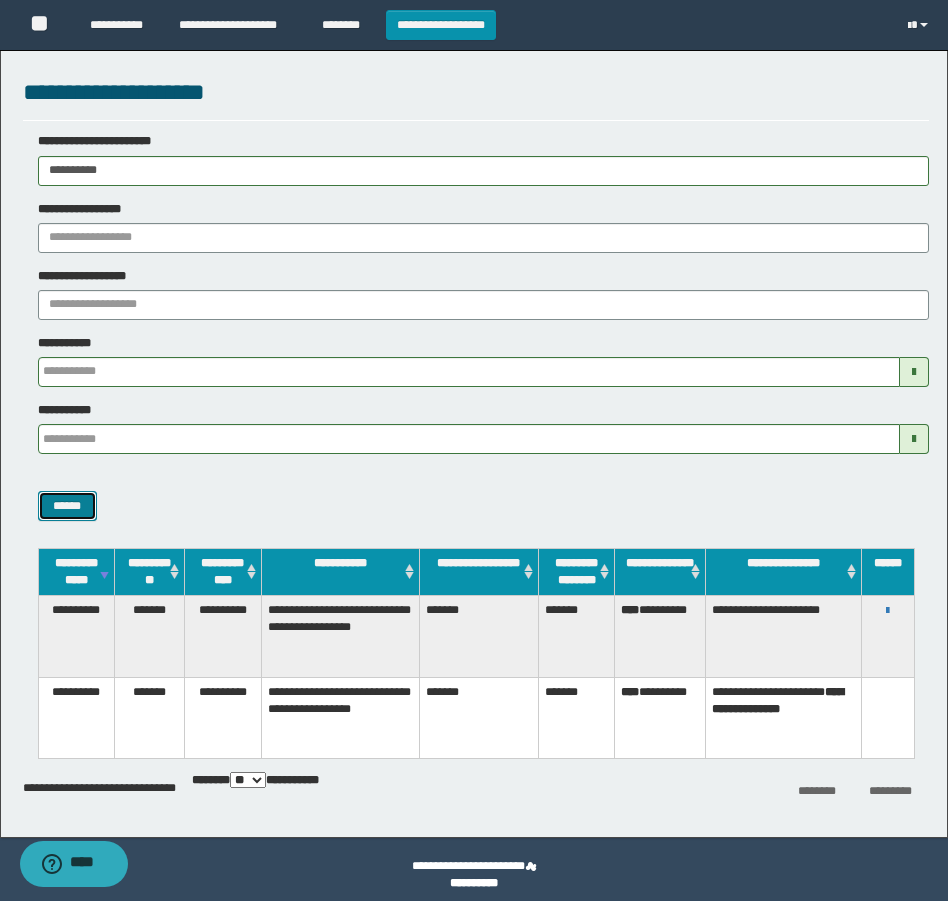 click on "******" at bounding box center [67, 506] 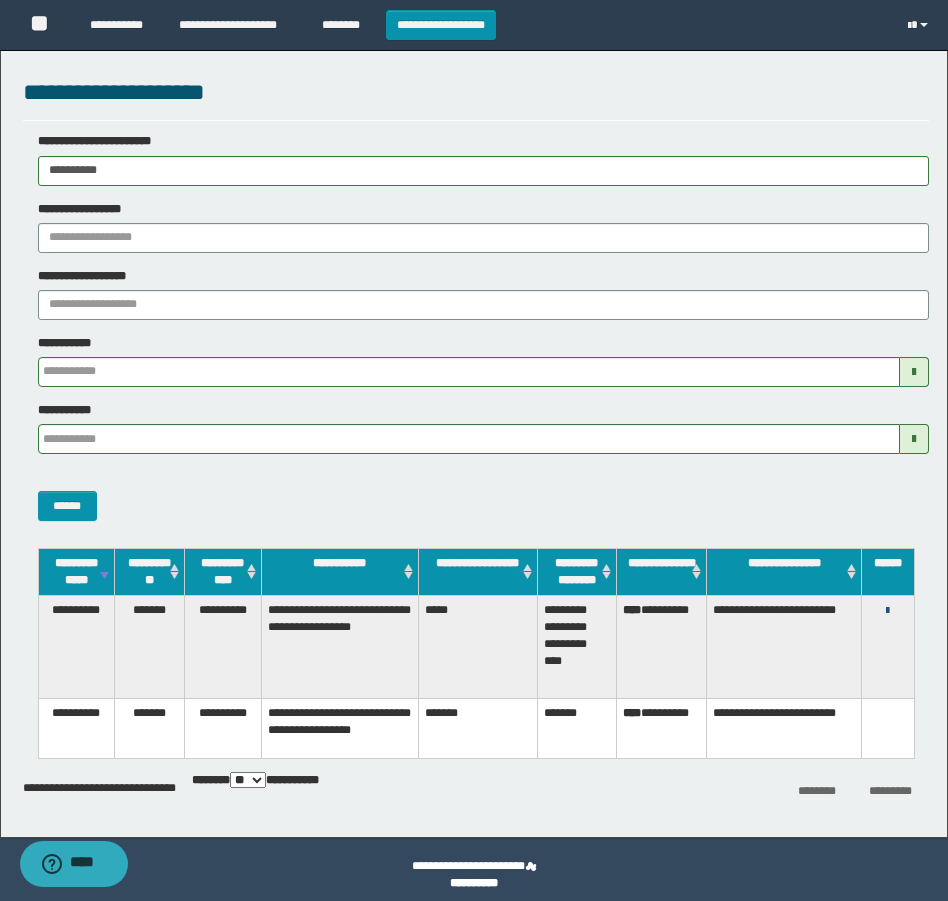 click at bounding box center [887, 611] 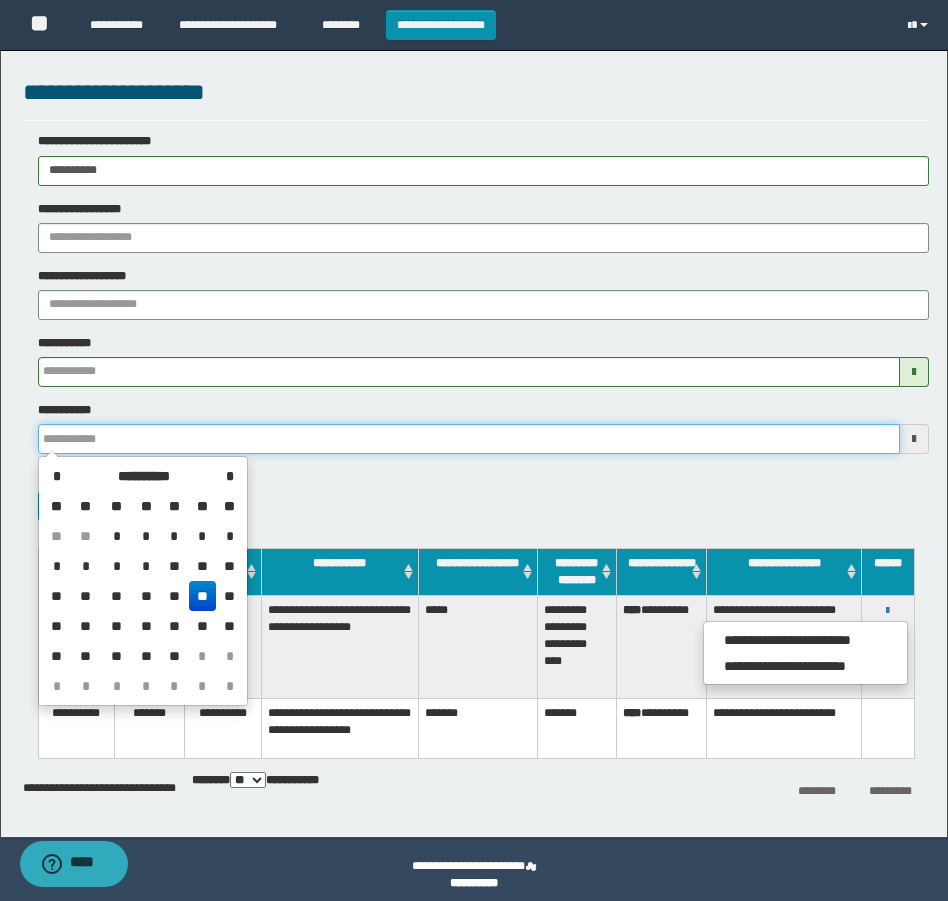 click on "**********" at bounding box center [469, 439] 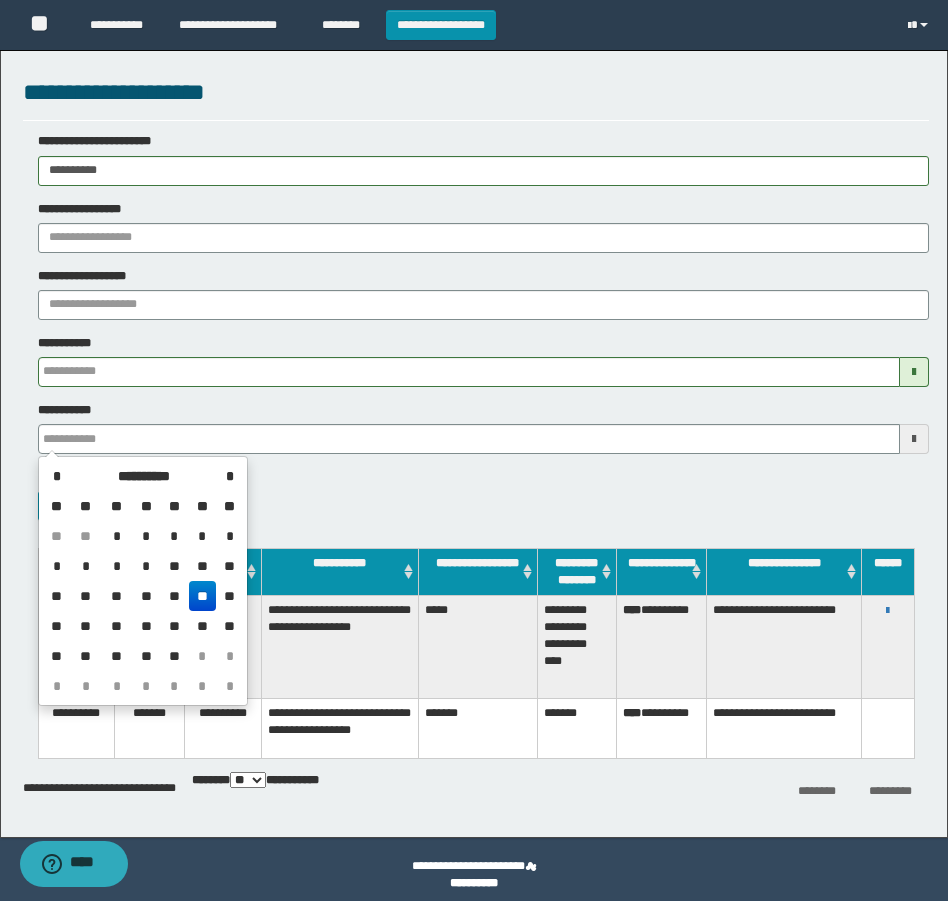 click at bounding box center (887, 729) 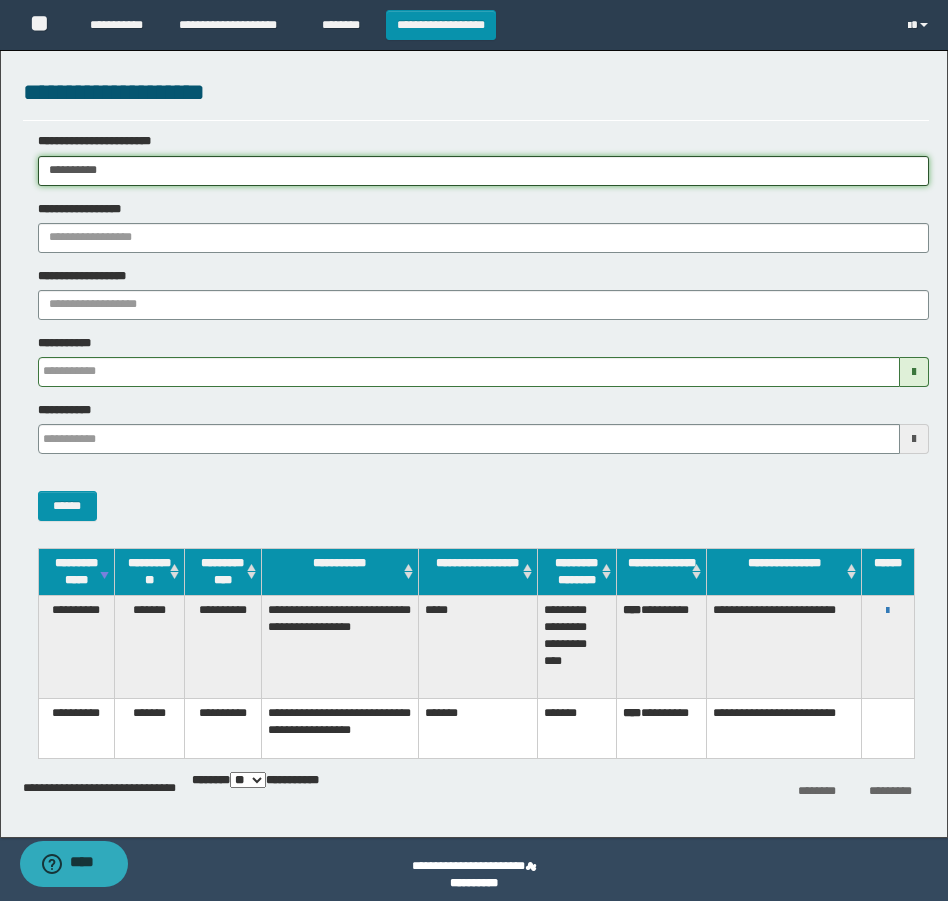 drag, startPoint x: 188, startPoint y: 161, endPoint x: -4, endPoint y: 193, distance: 194.6484 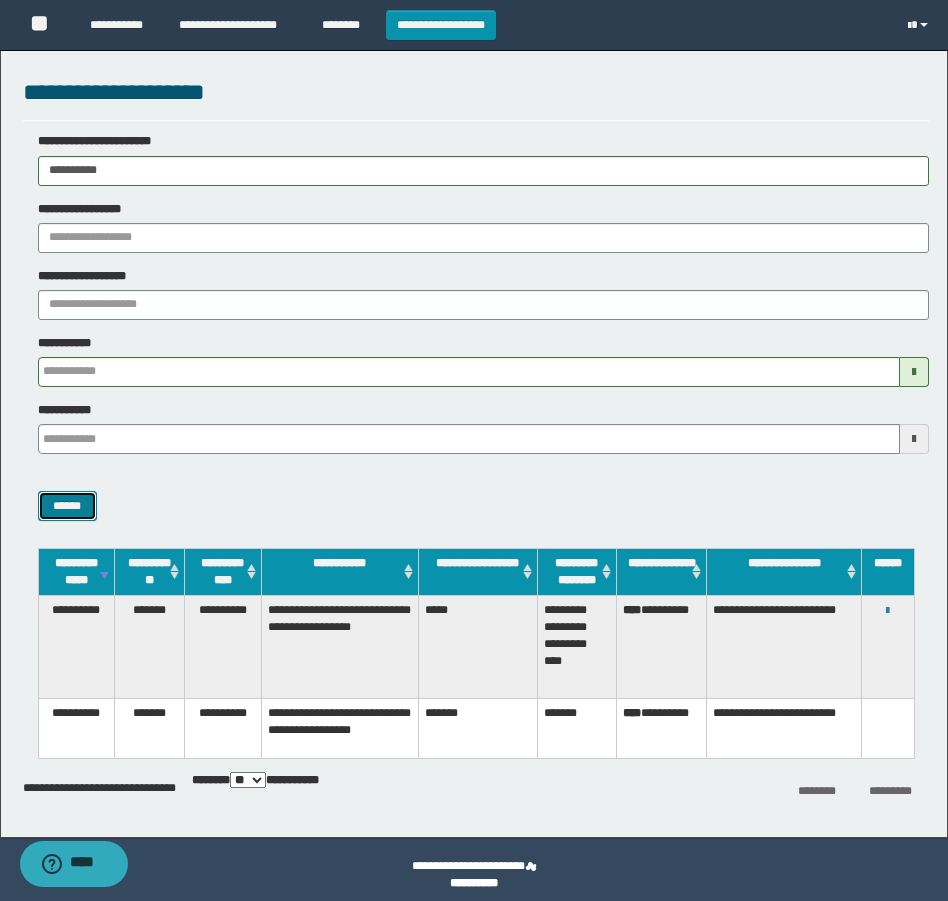 click on "******" at bounding box center [67, 506] 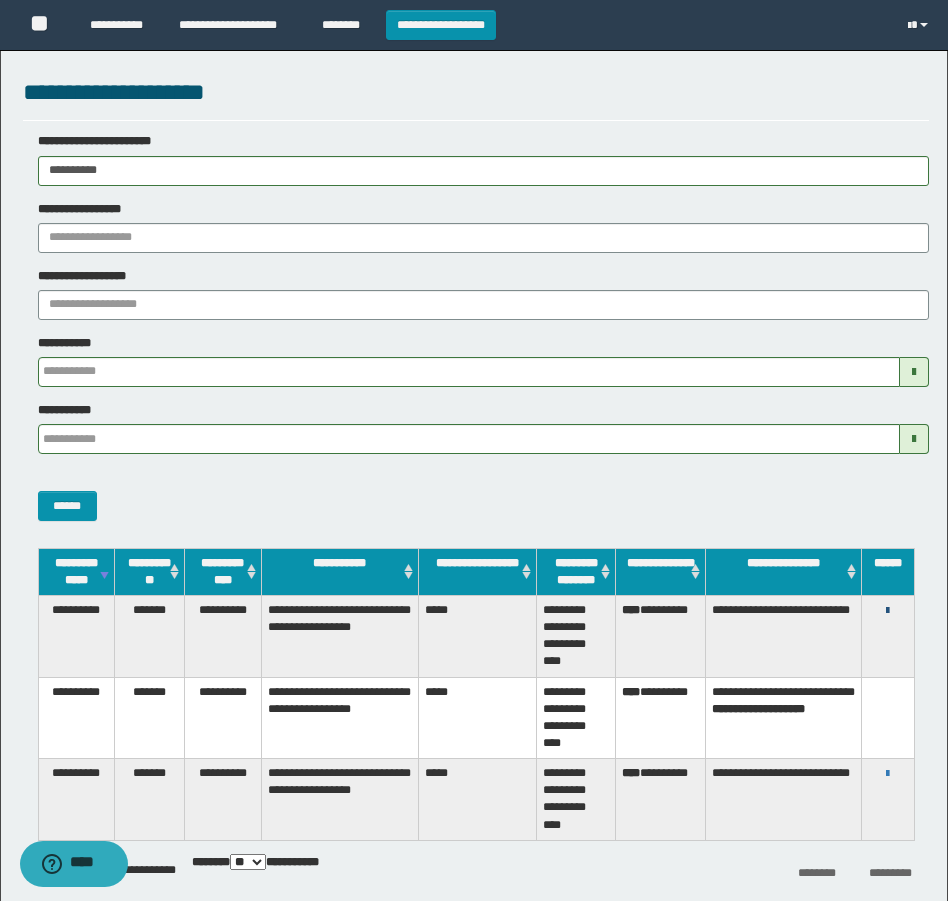click at bounding box center [887, 611] 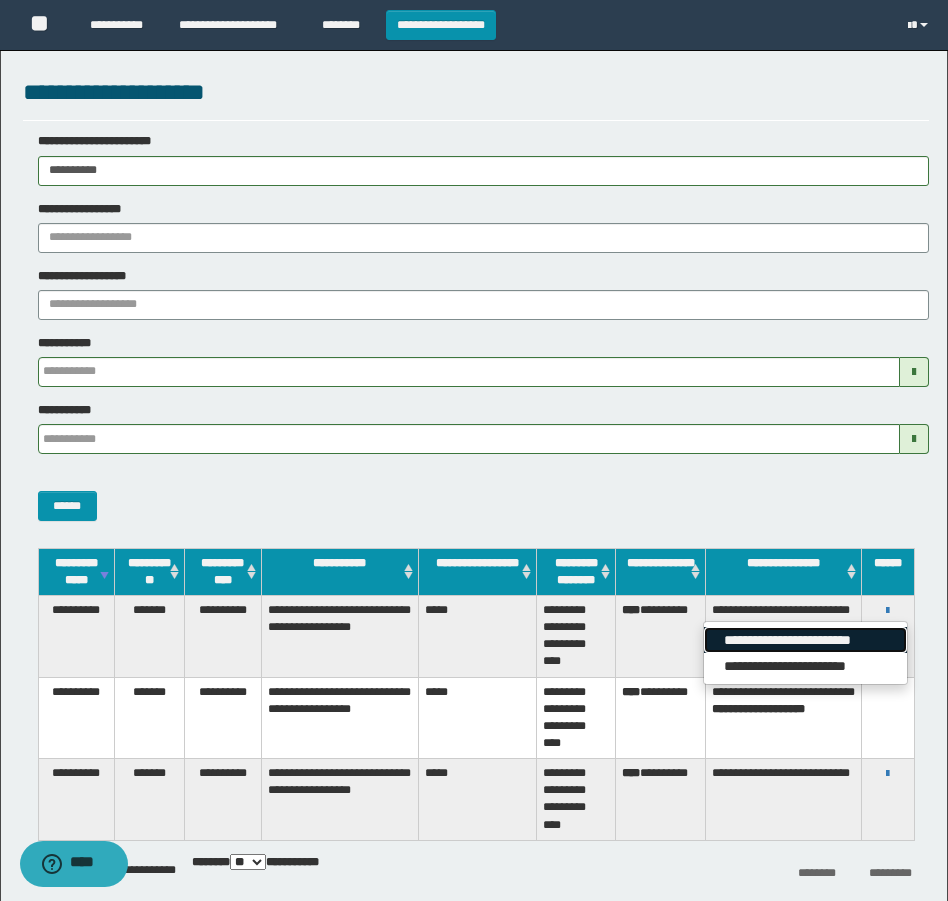 click on "**********" at bounding box center (805, 640) 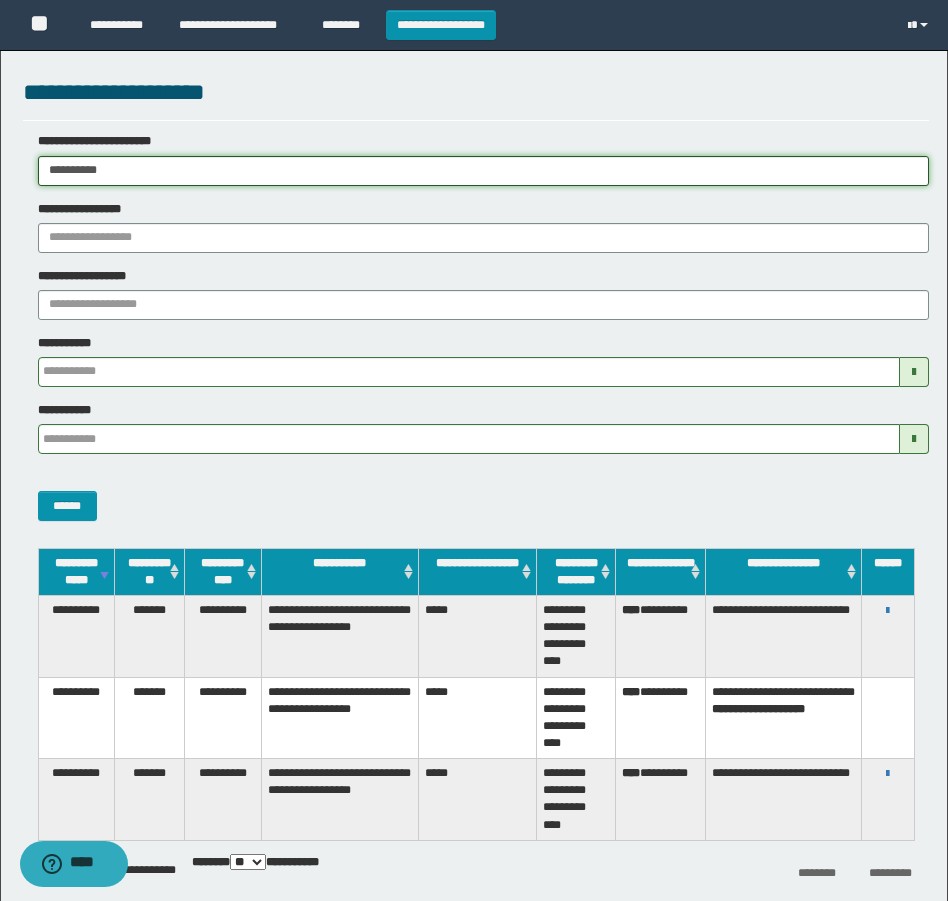 drag, startPoint x: 152, startPoint y: 181, endPoint x: -4, endPoint y: 181, distance: 156 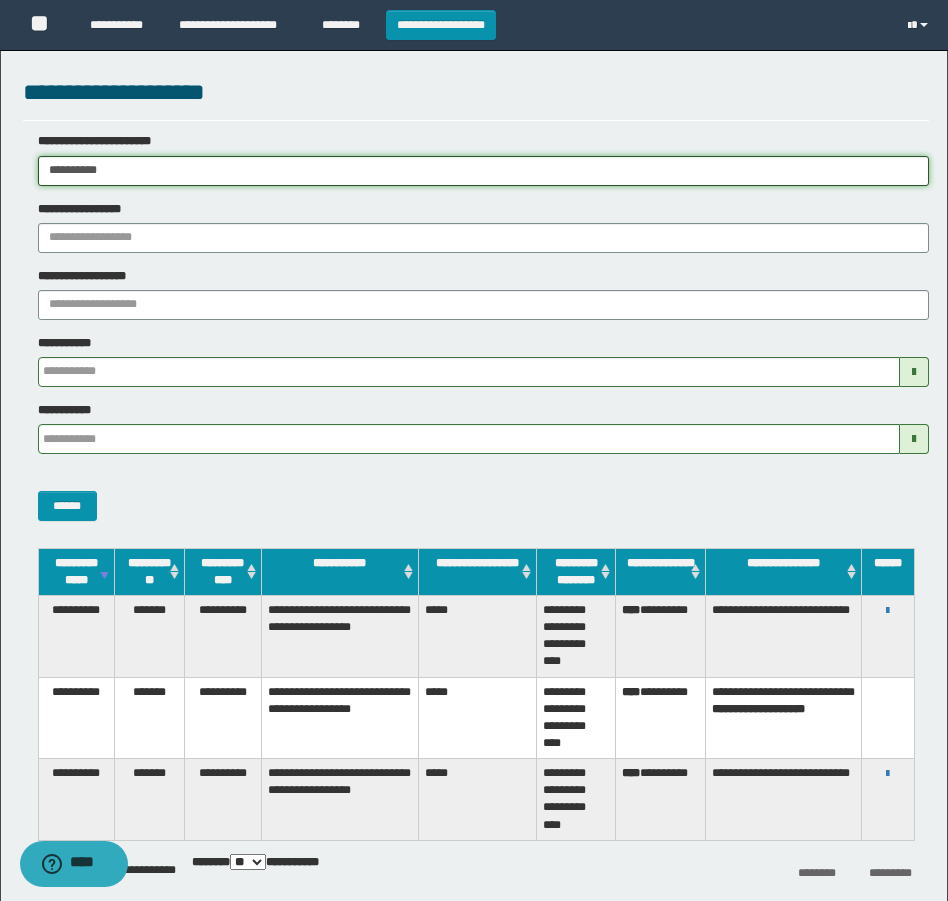 click on "**********" at bounding box center (474, 450) 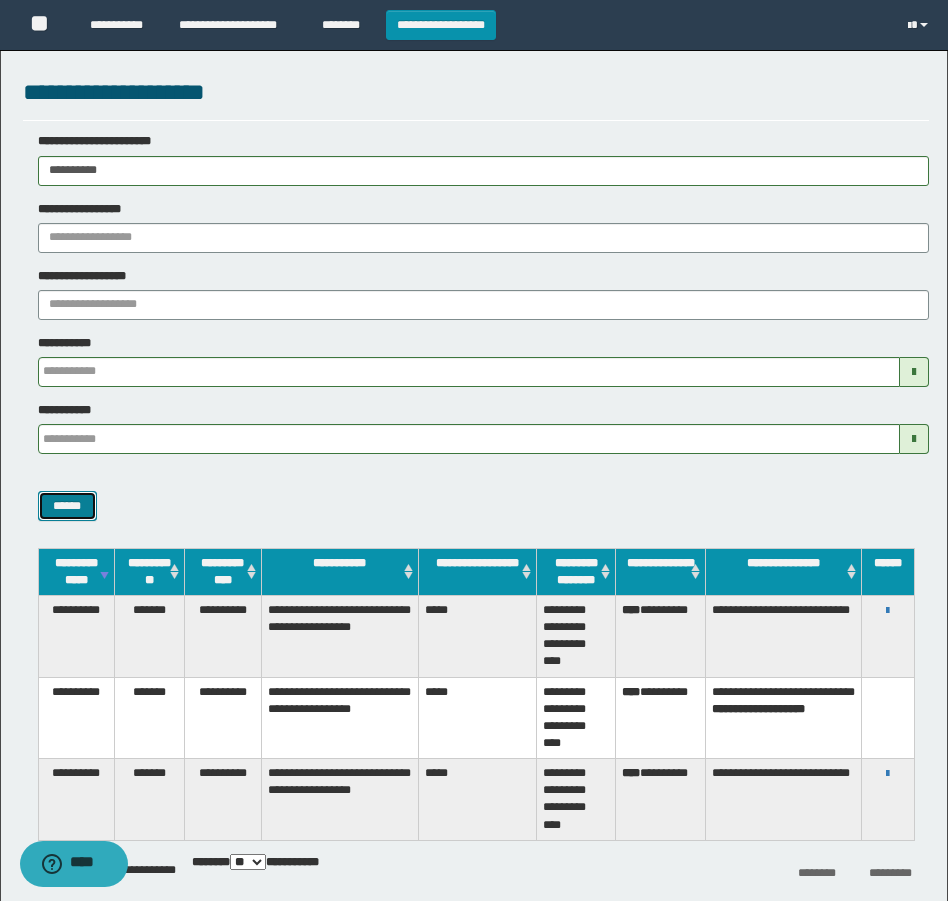 click on "******" at bounding box center (67, 506) 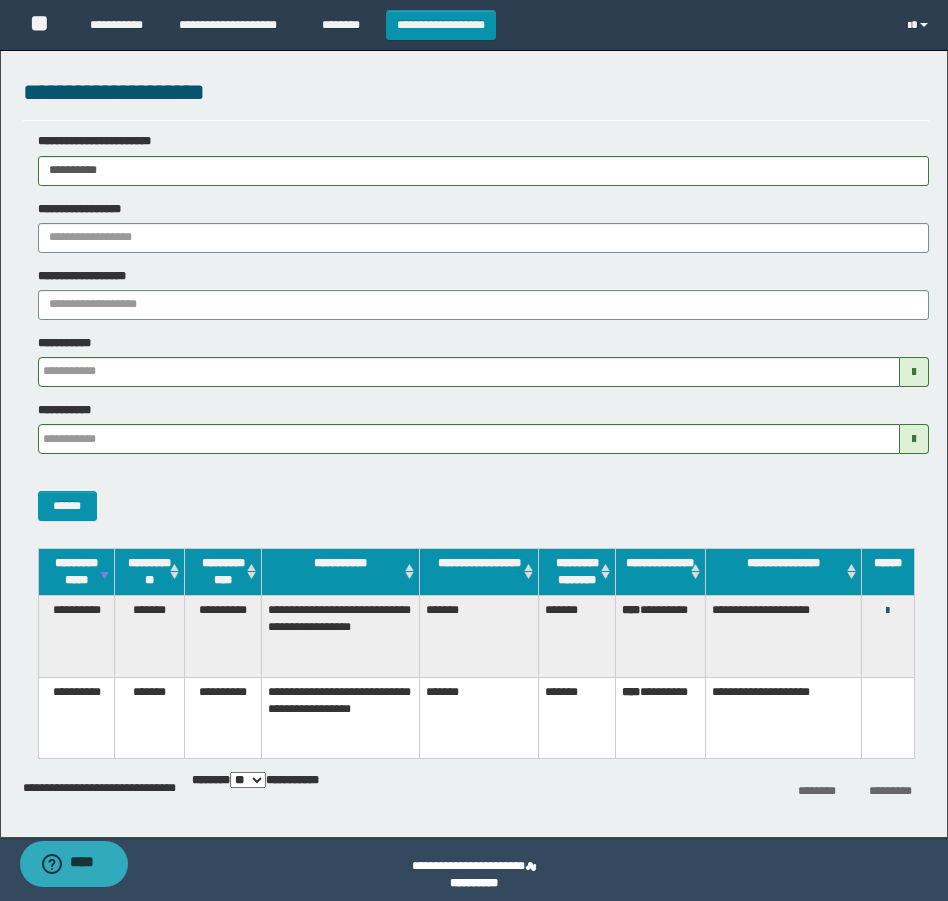 click at bounding box center (887, 611) 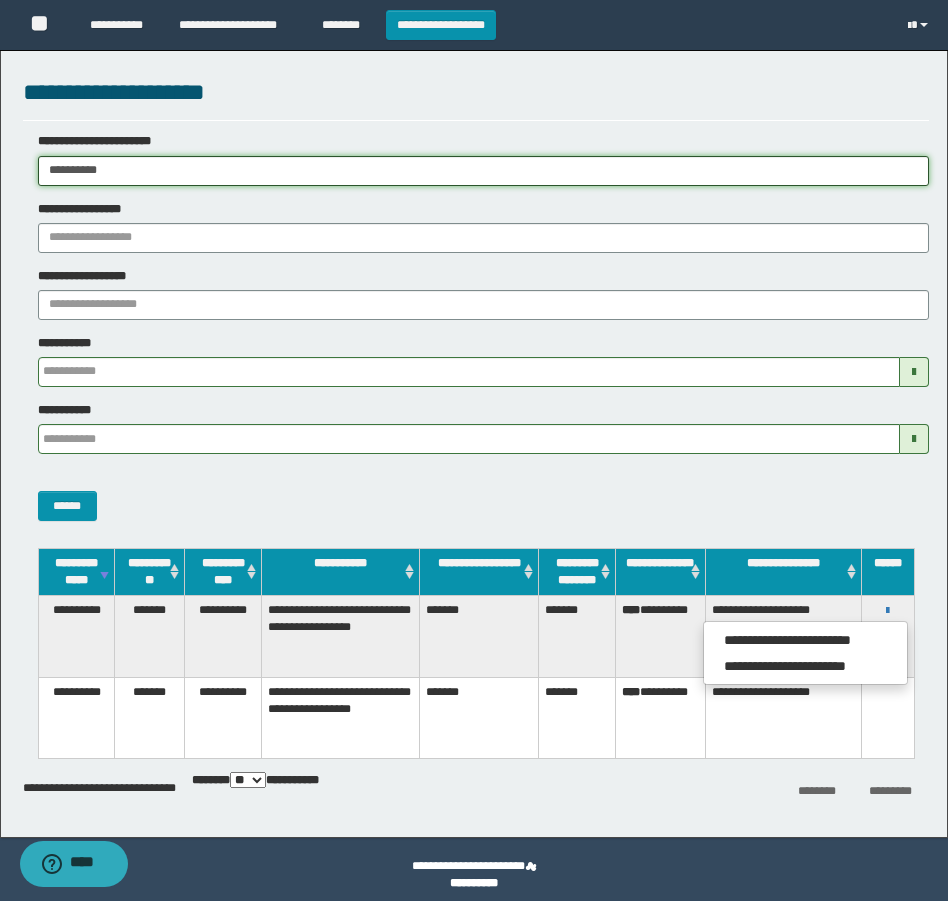 drag, startPoint x: 207, startPoint y: 170, endPoint x: 22, endPoint y: 228, distance: 193.87883 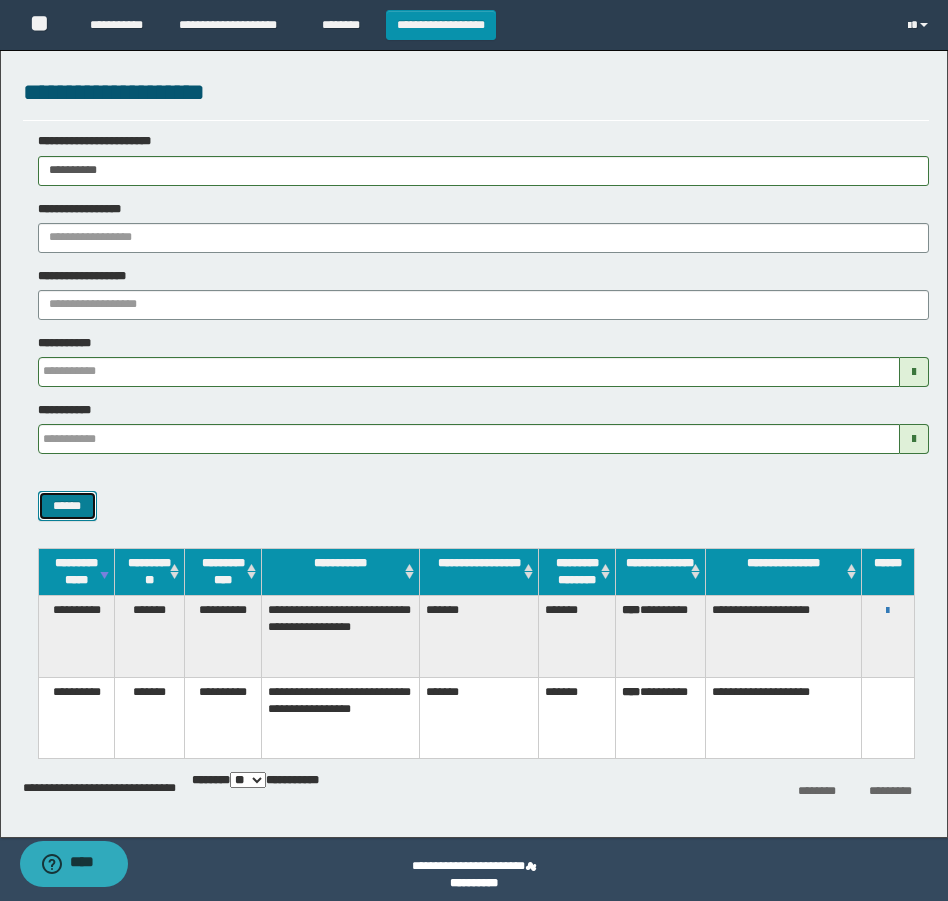 click on "******" at bounding box center [67, 506] 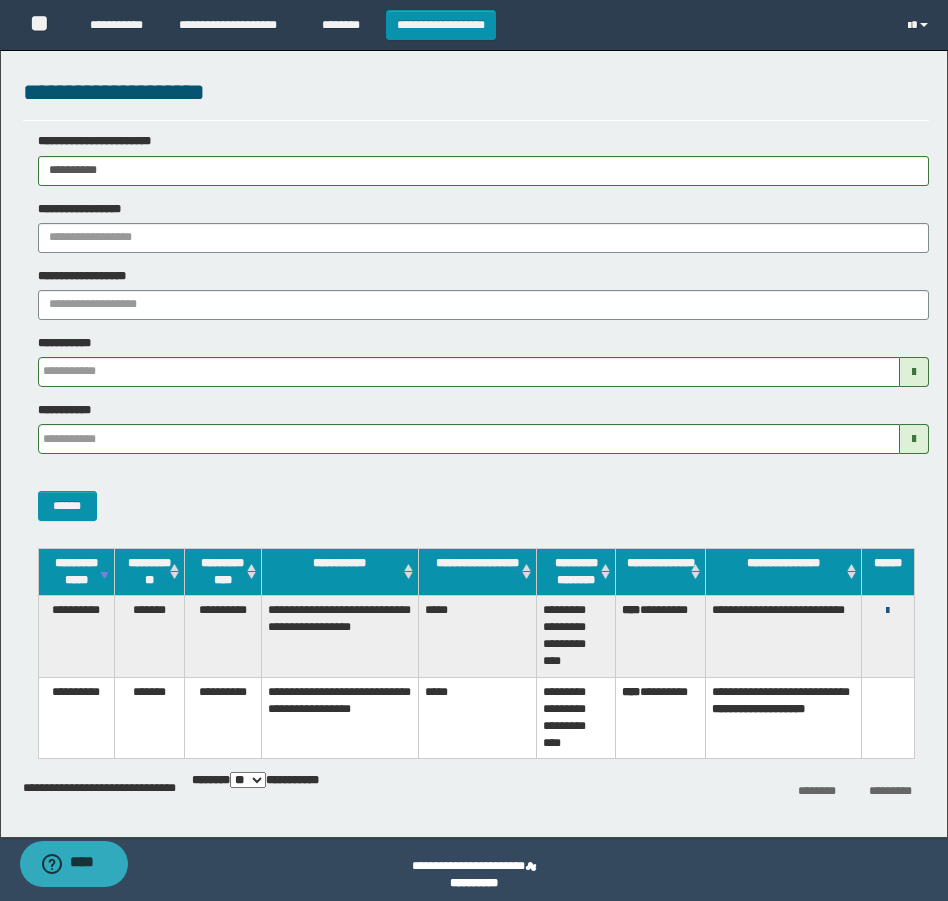 click at bounding box center [887, 611] 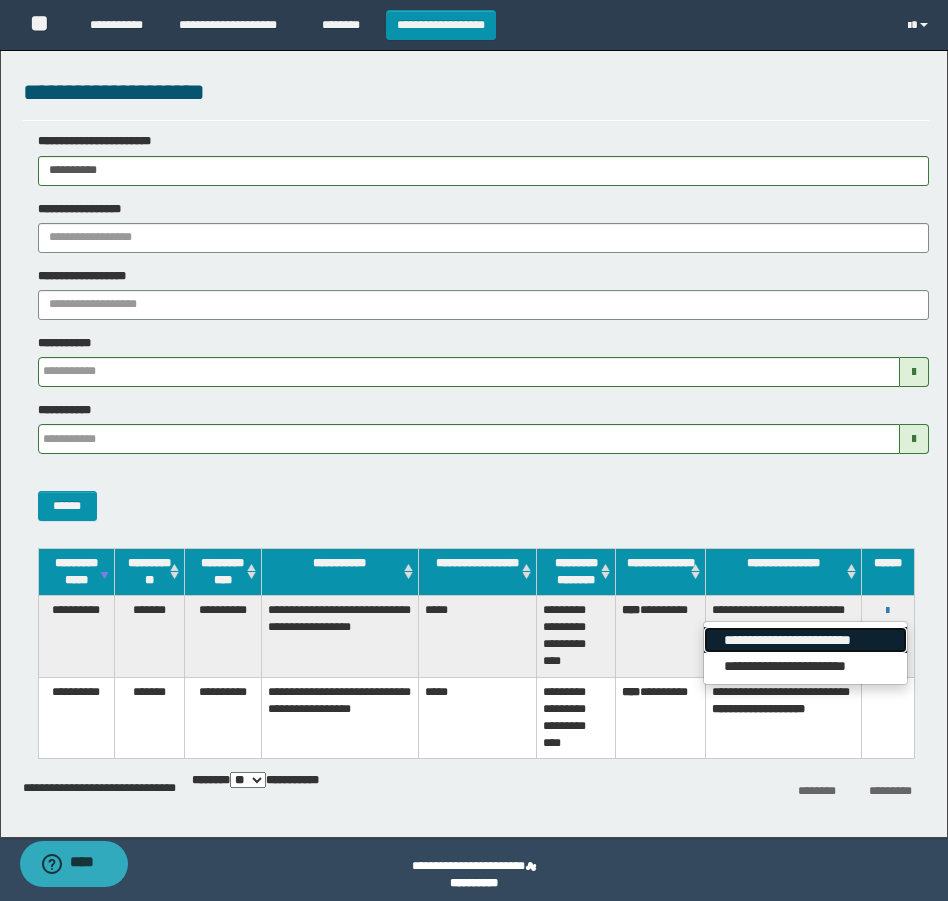 click on "**********" at bounding box center (805, 640) 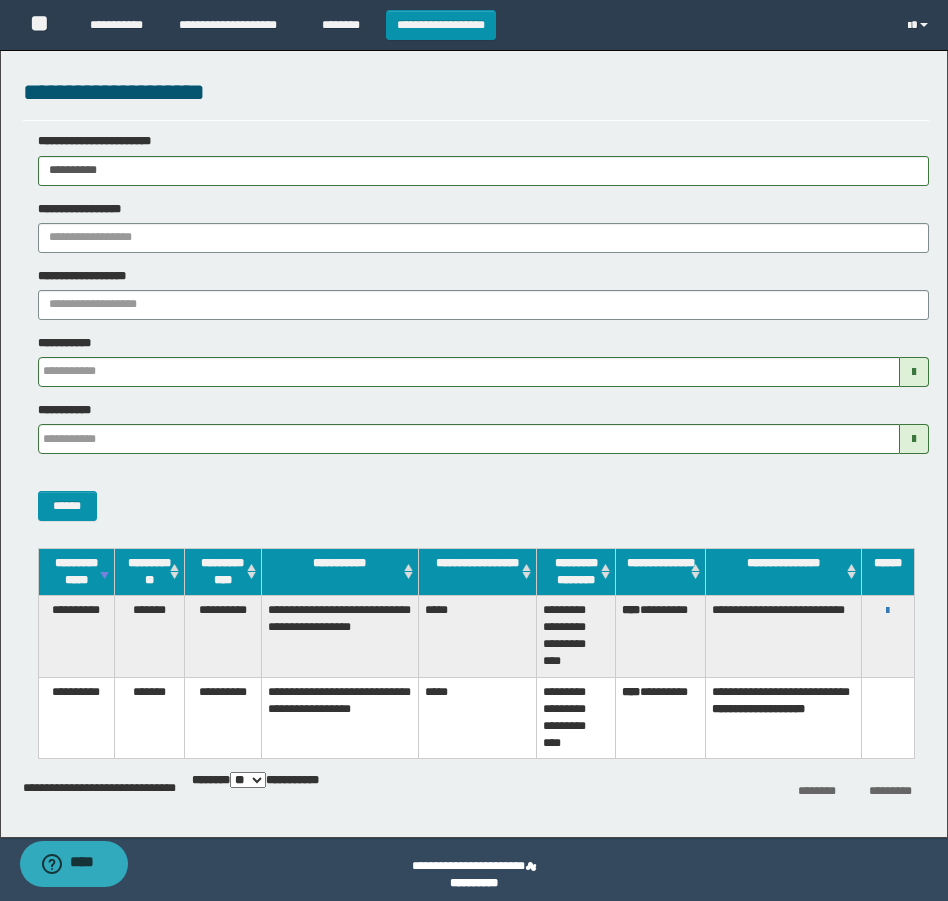 drag, startPoint x: 146, startPoint y: 183, endPoint x: -4, endPoint y: 211, distance: 152.59096 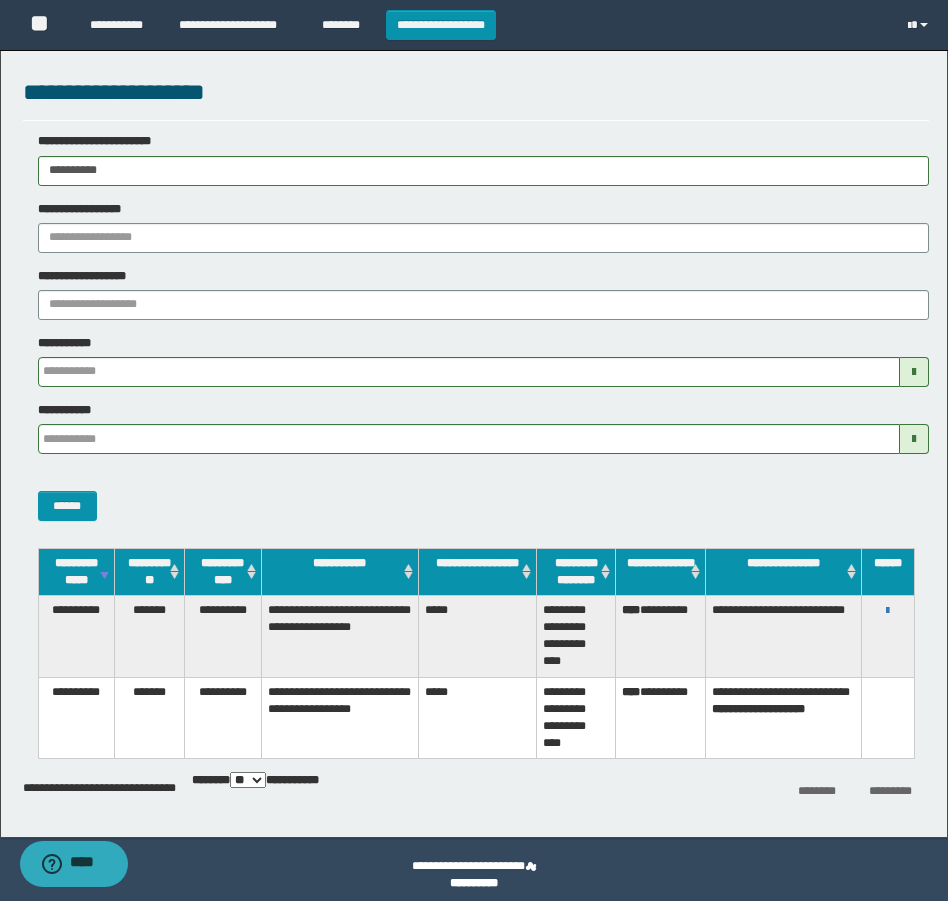 click on "**********" at bounding box center [474, 450] 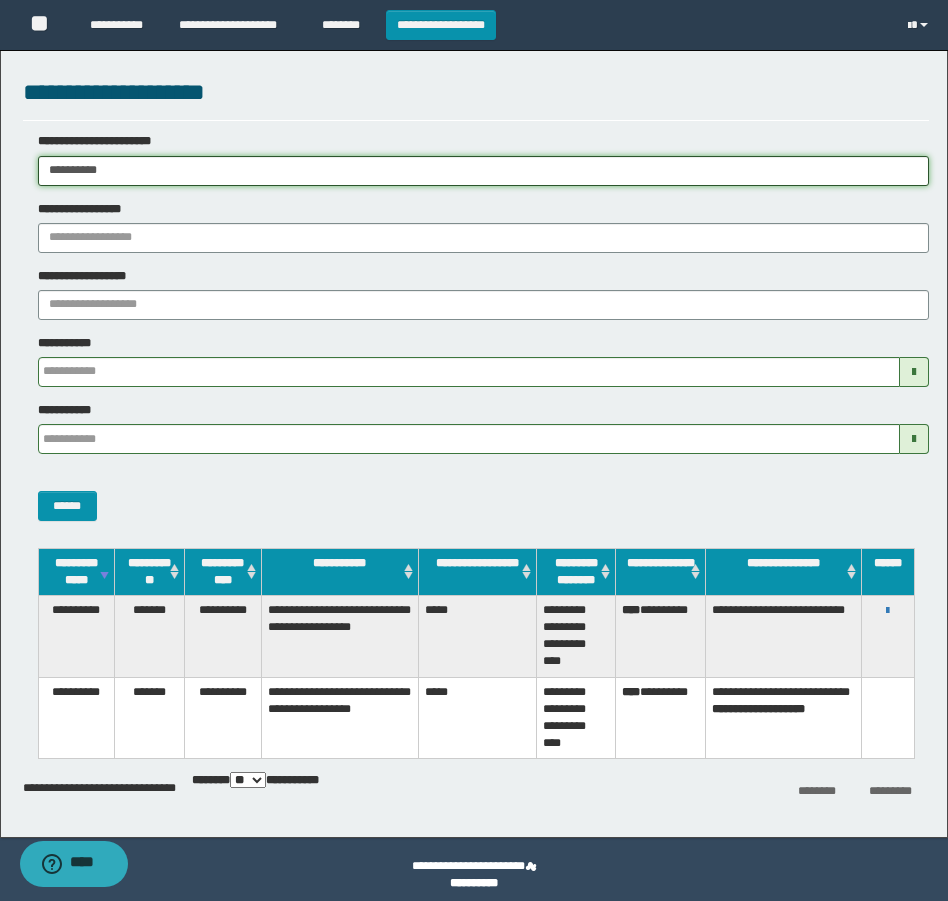 paste 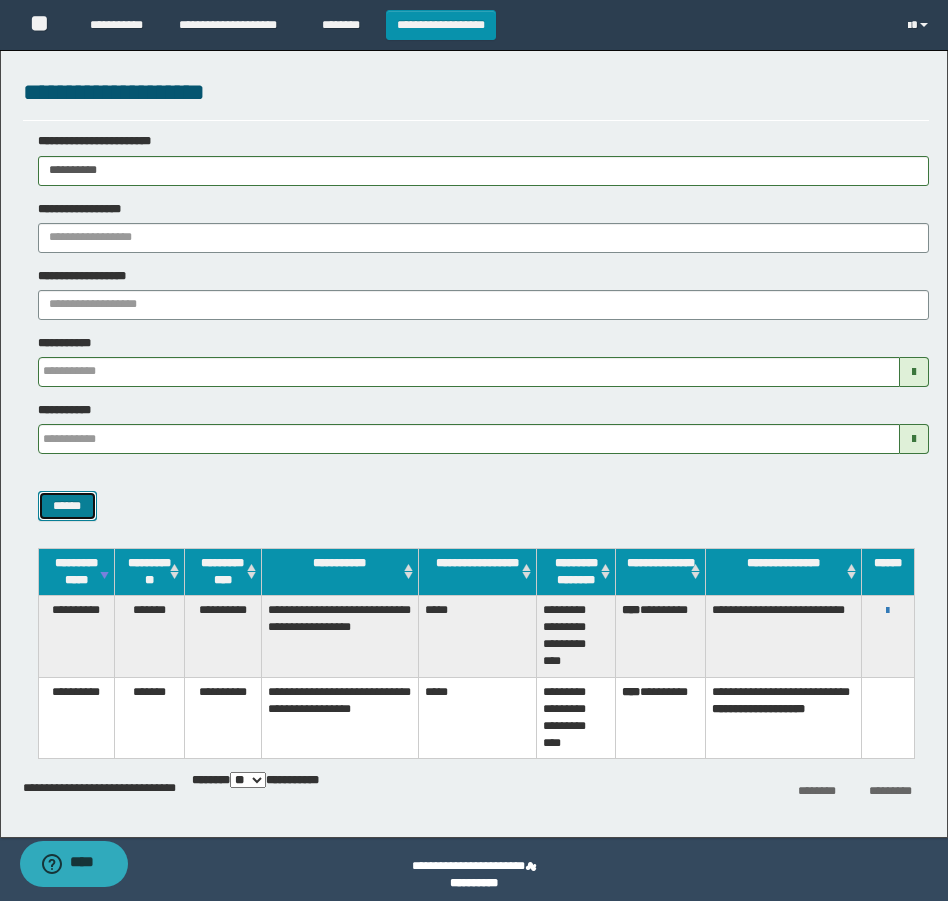 click on "******" at bounding box center [67, 506] 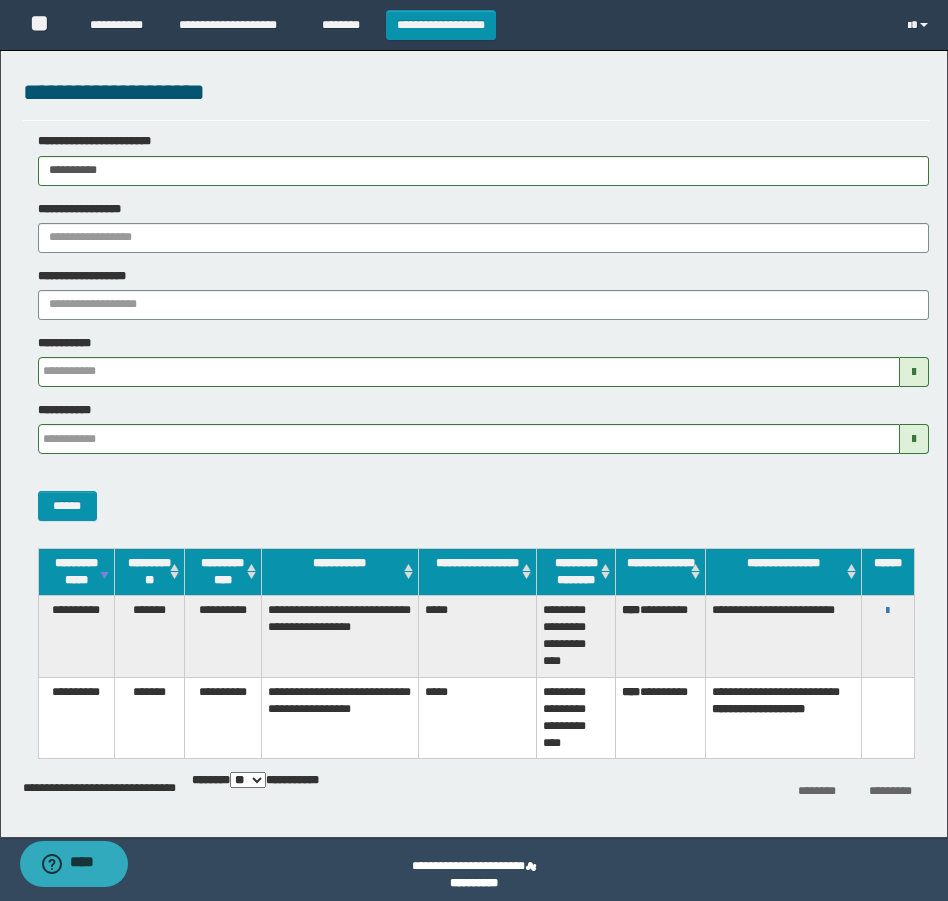 click on "**********" at bounding box center (888, 610) 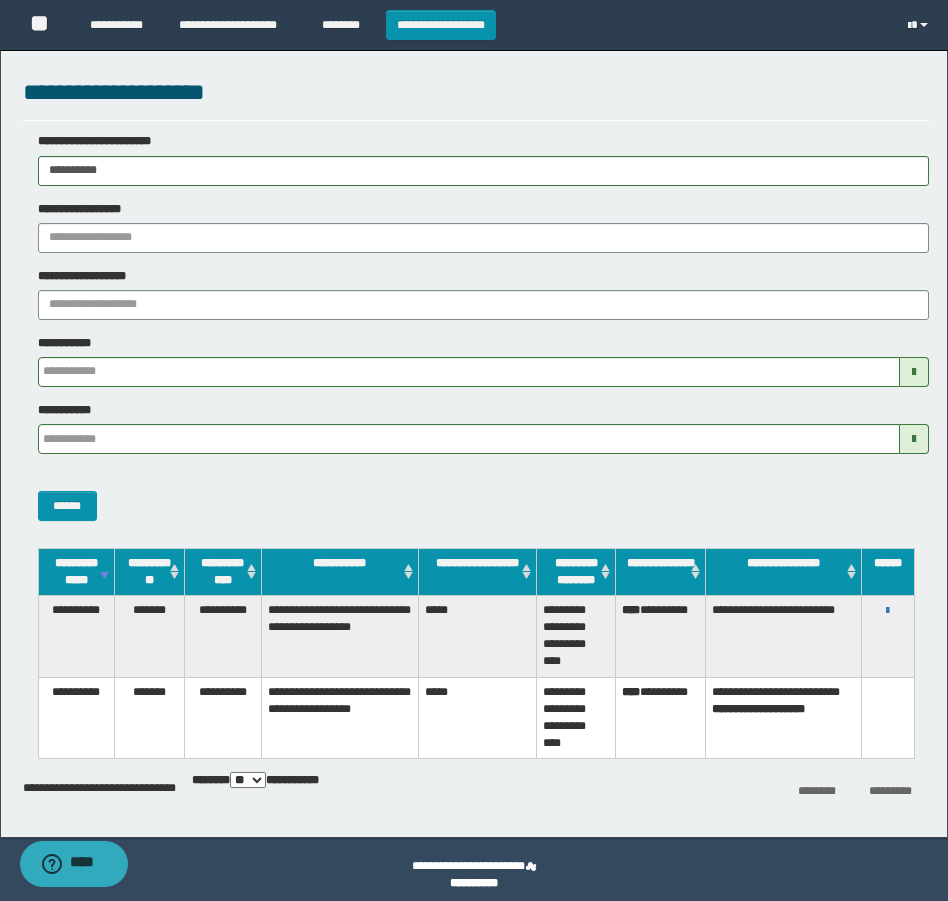 click on "**********" at bounding box center (888, 610) 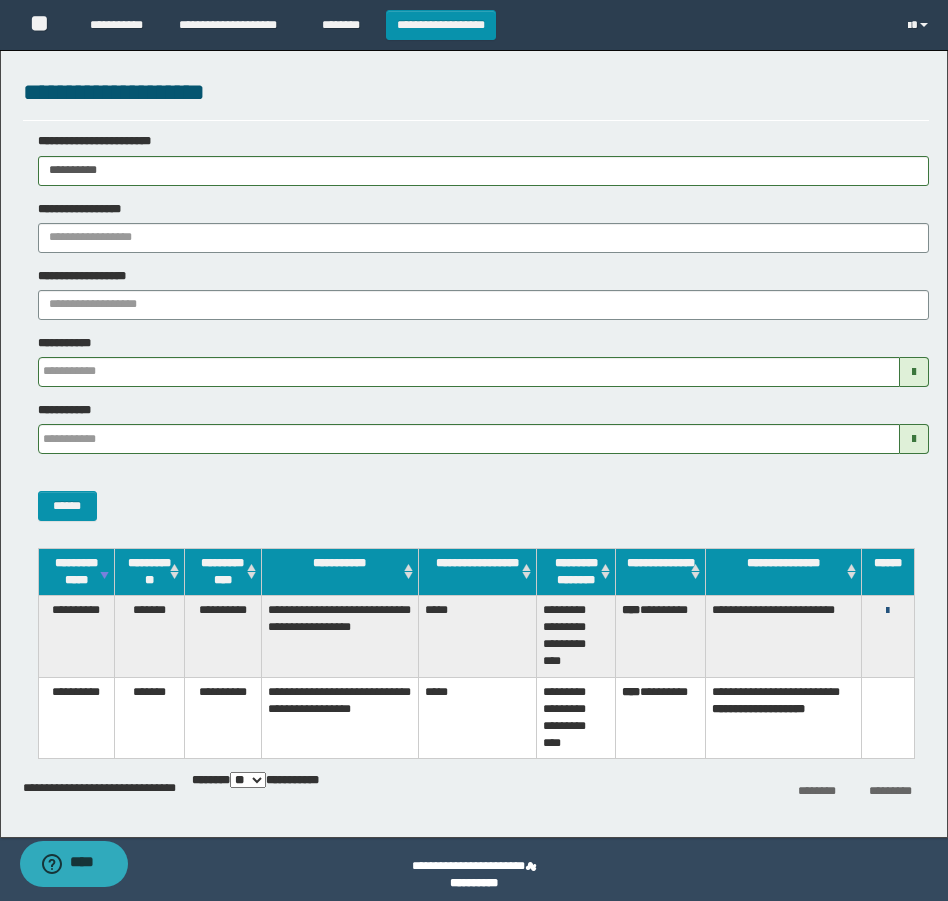 click at bounding box center [887, 611] 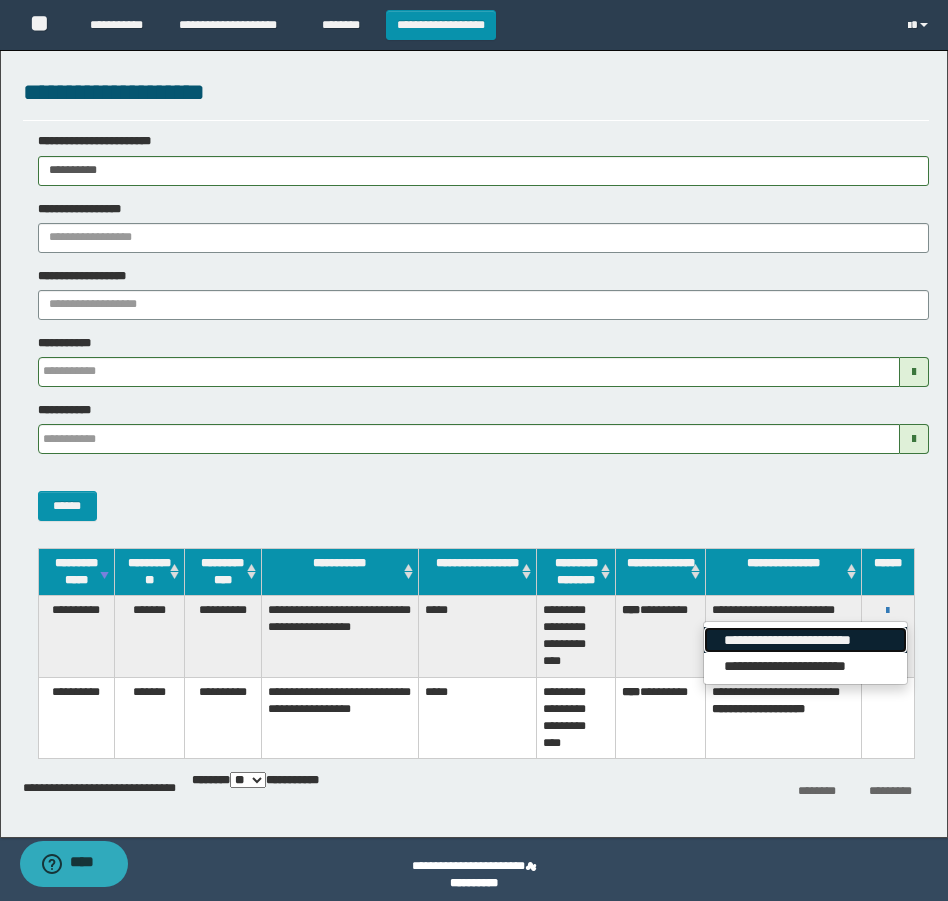 click on "**********" at bounding box center (805, 640) 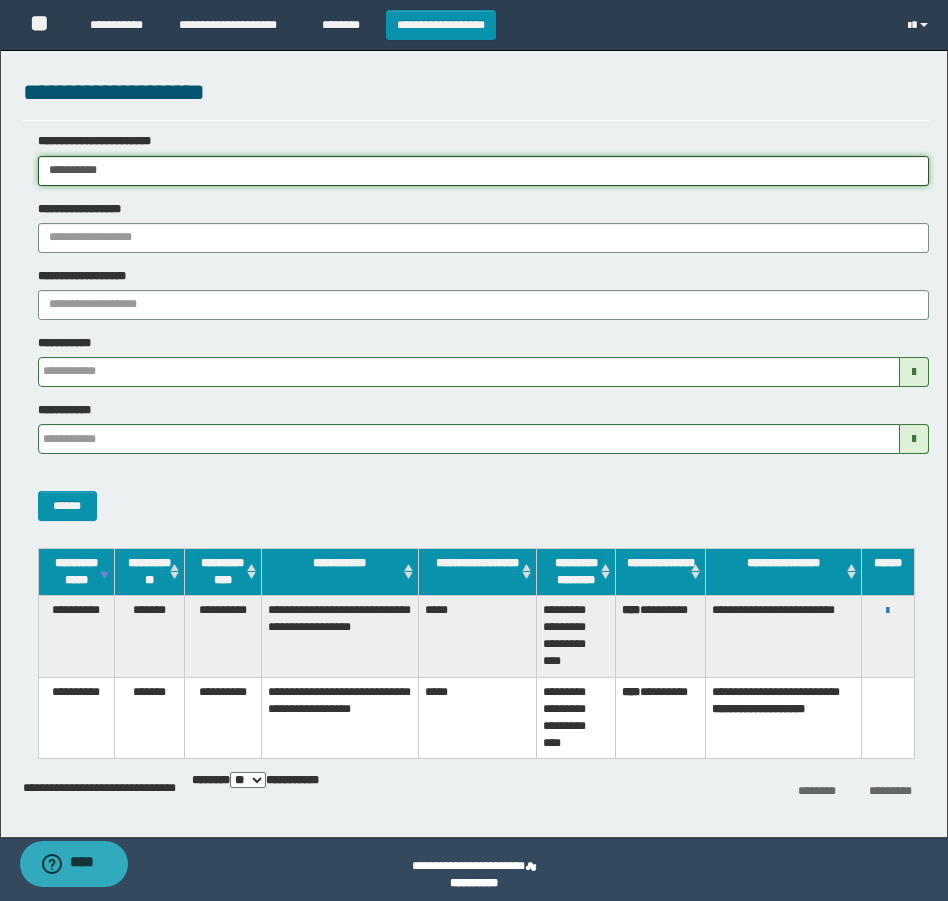 drag, startPoint x: 143, startPoint y: 167, endPoint x: -4, endPoint y: 193, distance: 149.28162 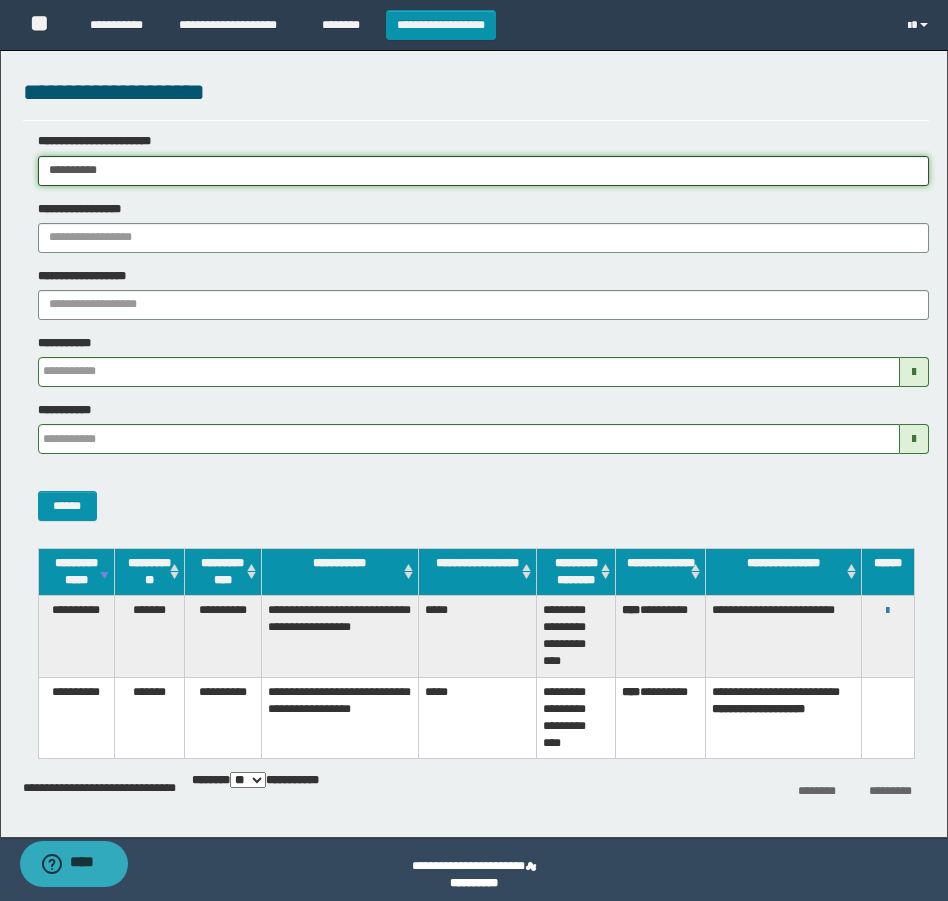 click on "**********" at bounding box center [474, 450] 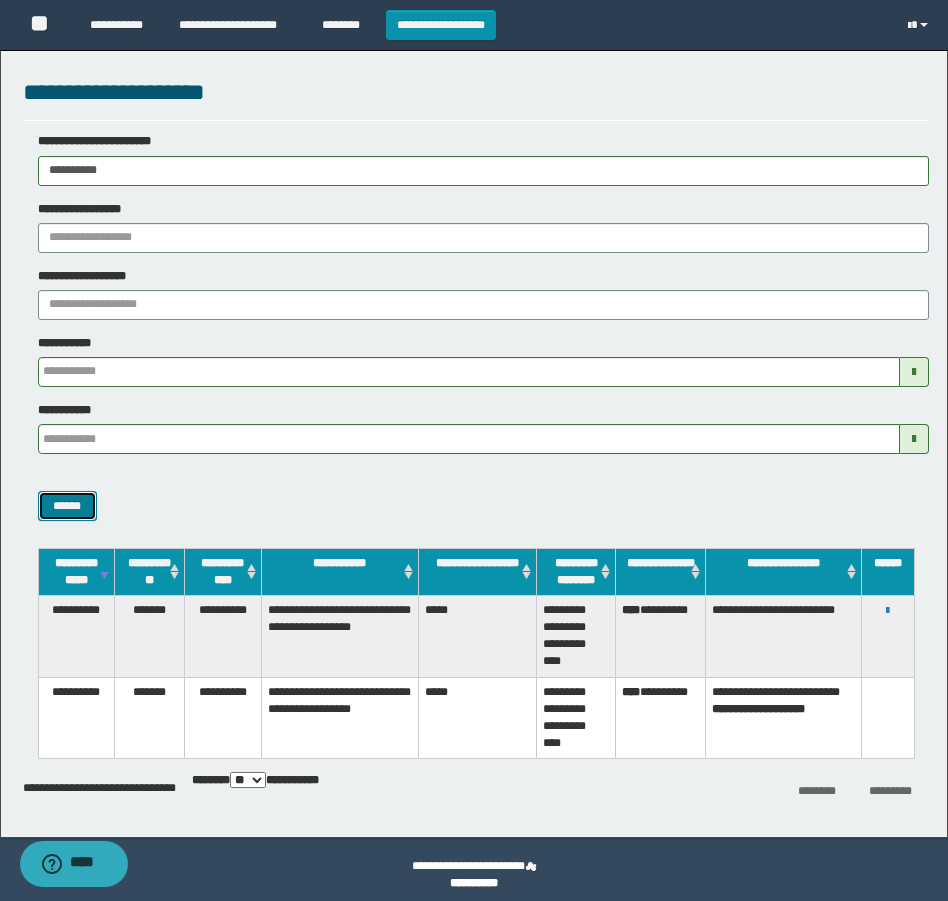 click on "******" at bounding box center (67, 506) 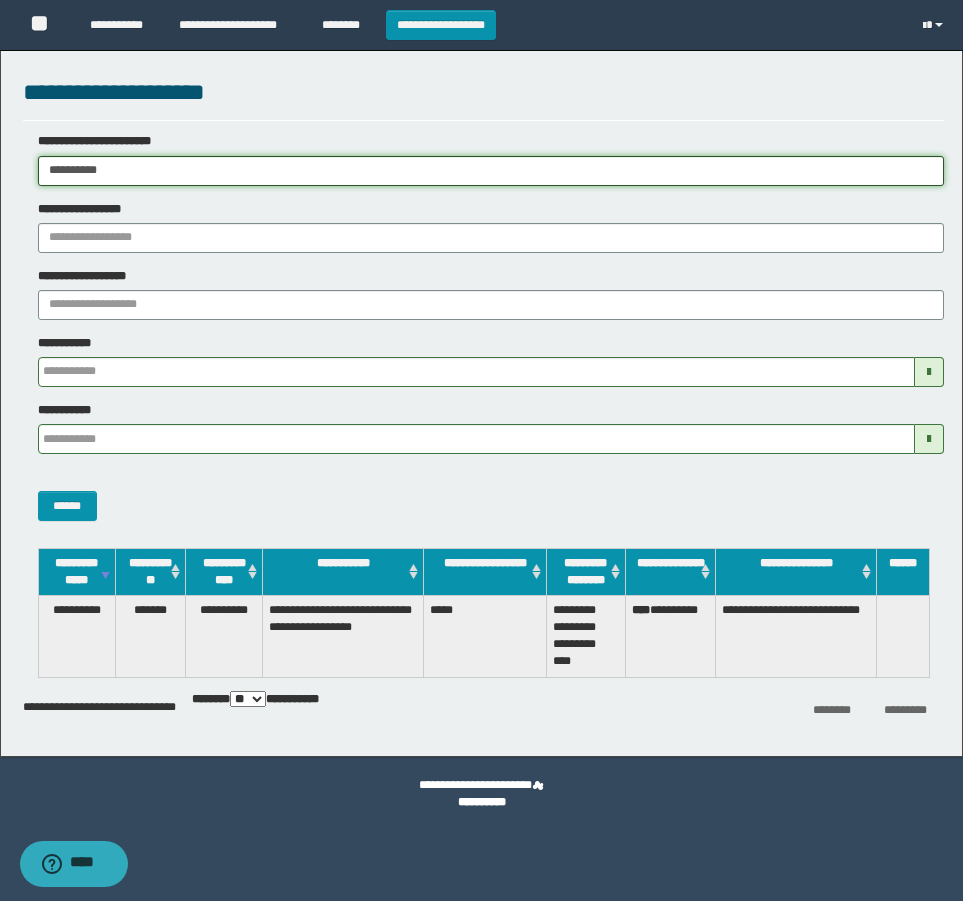 drag, startPoint x: 154, startPoint y: 167, endPoint x: -4, endPoint y: 263, distance: 184.87834 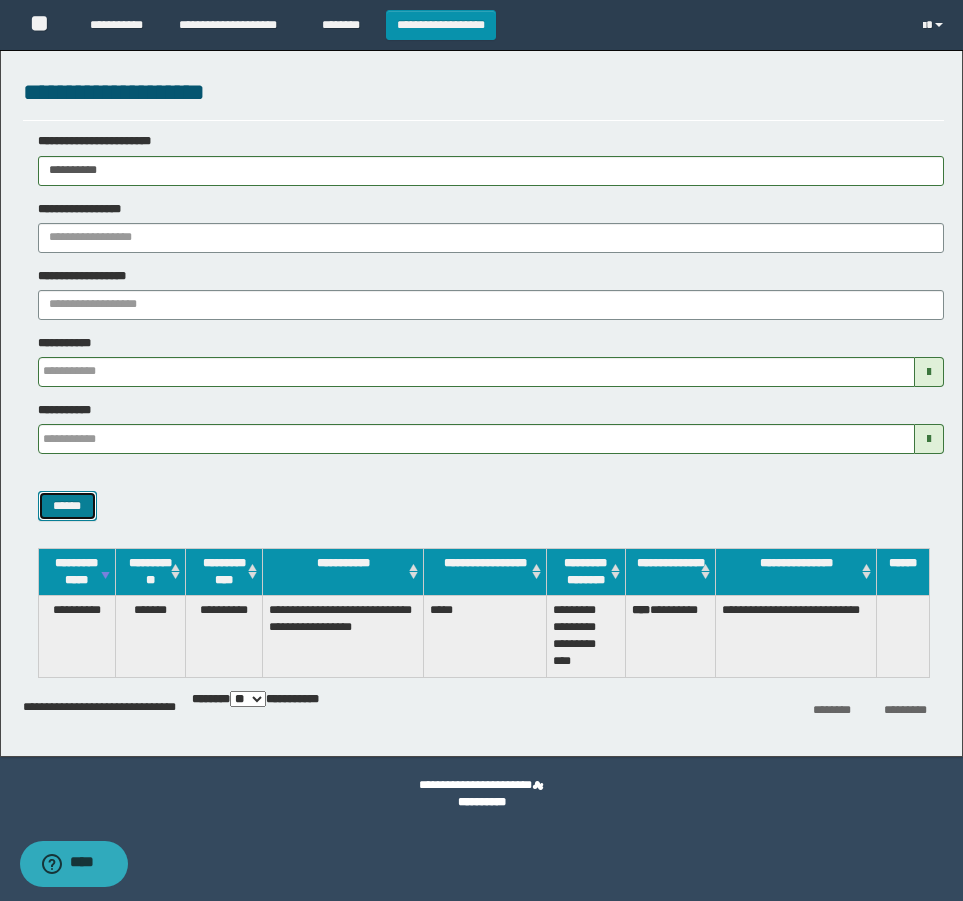 click on "******" at bounding box center (67, 506) 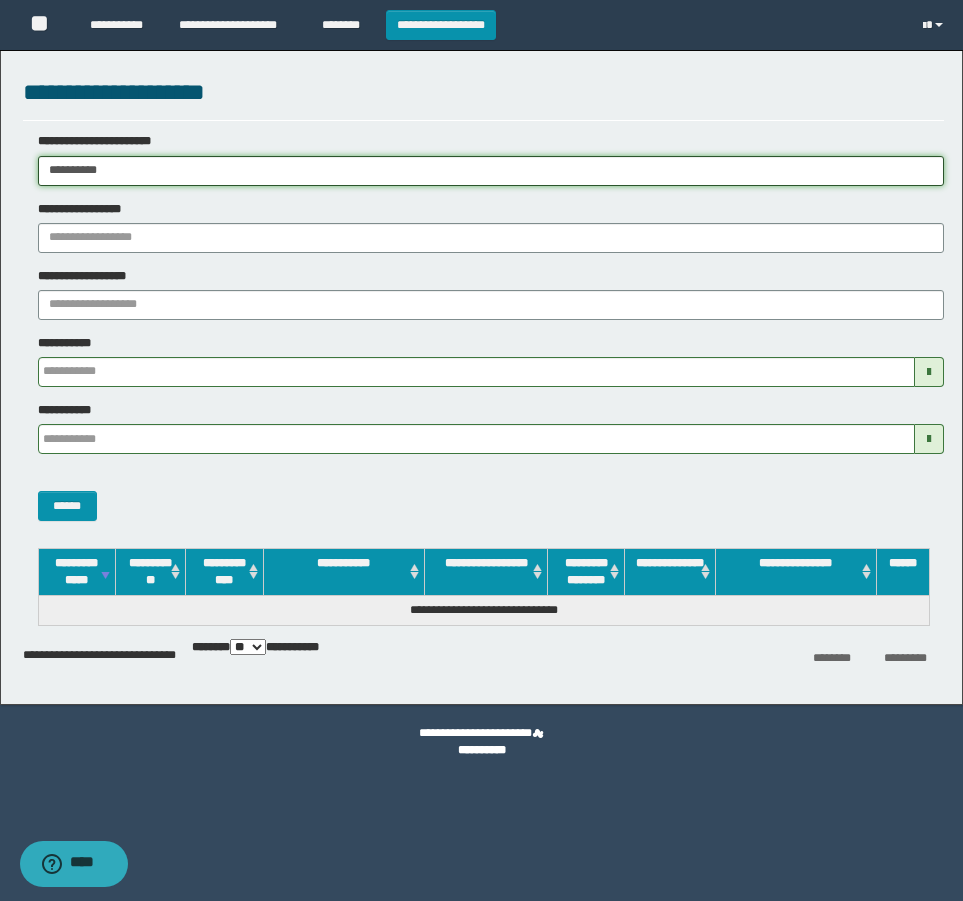 drag, startPoint x: 195, startPoint y: 179, endPoint x: -4, endPoint y: 211, distance: 201.55644 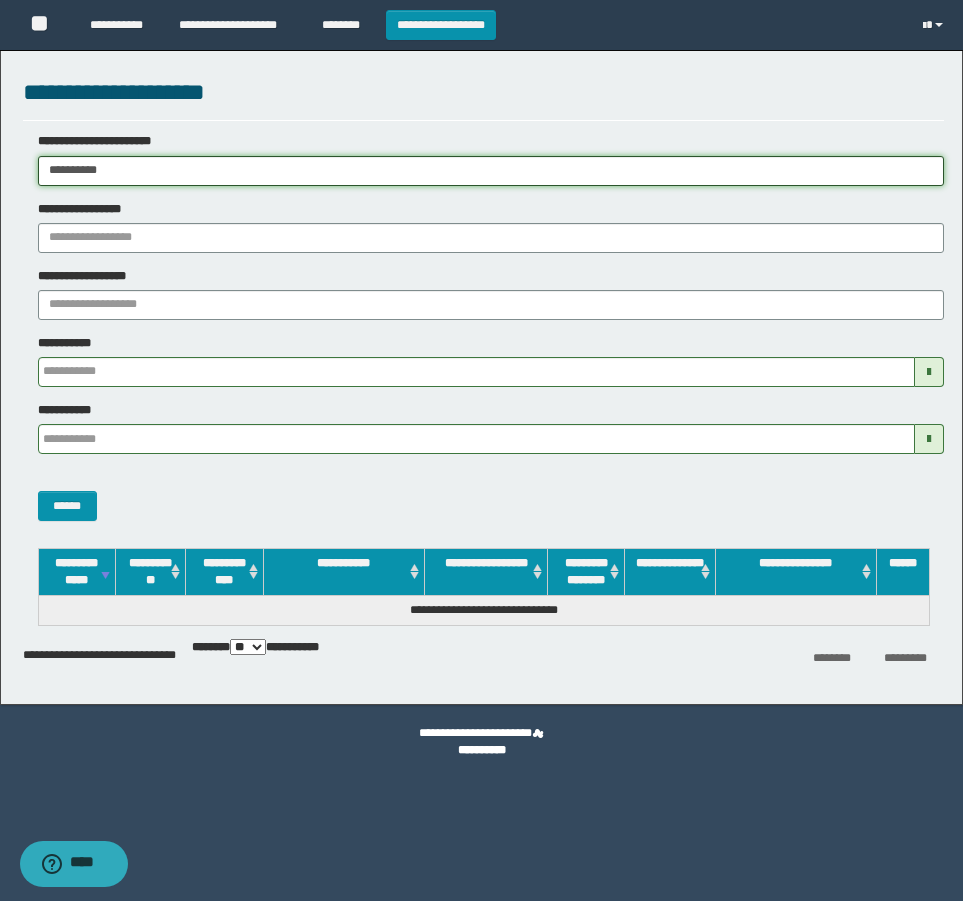 click on "**********" at bounding box center [481, 450] 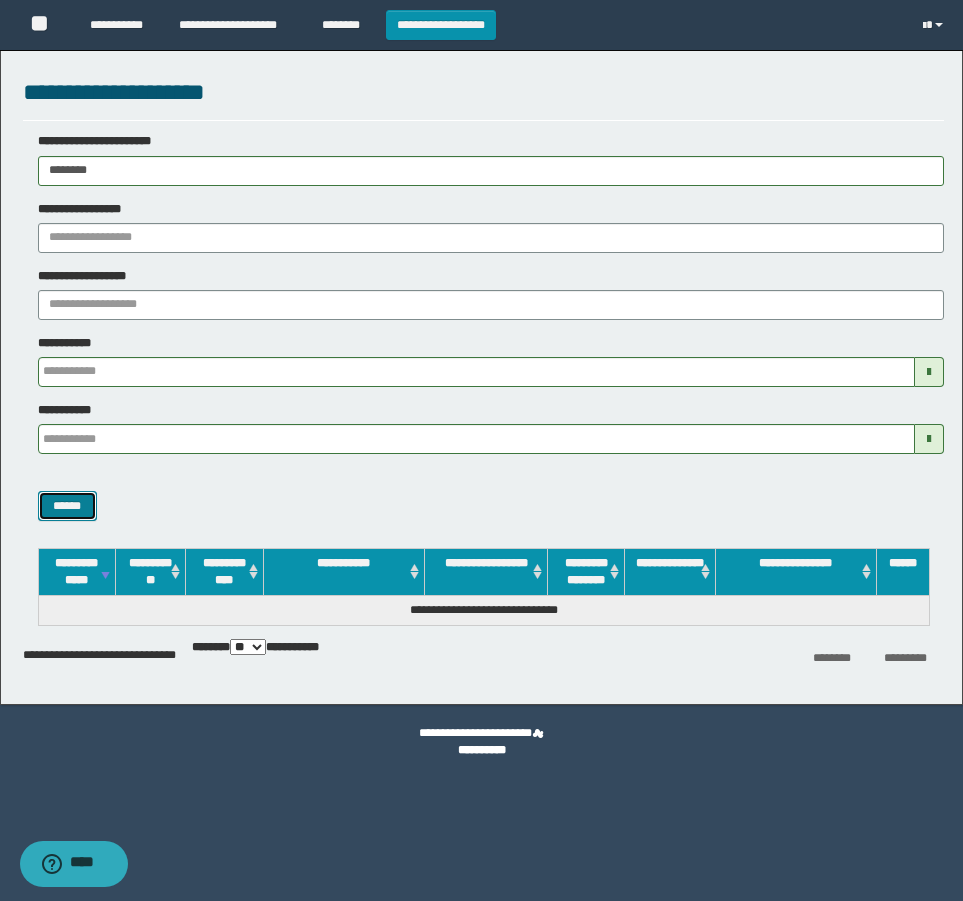 click on "******" at bounding box center (67, 506) 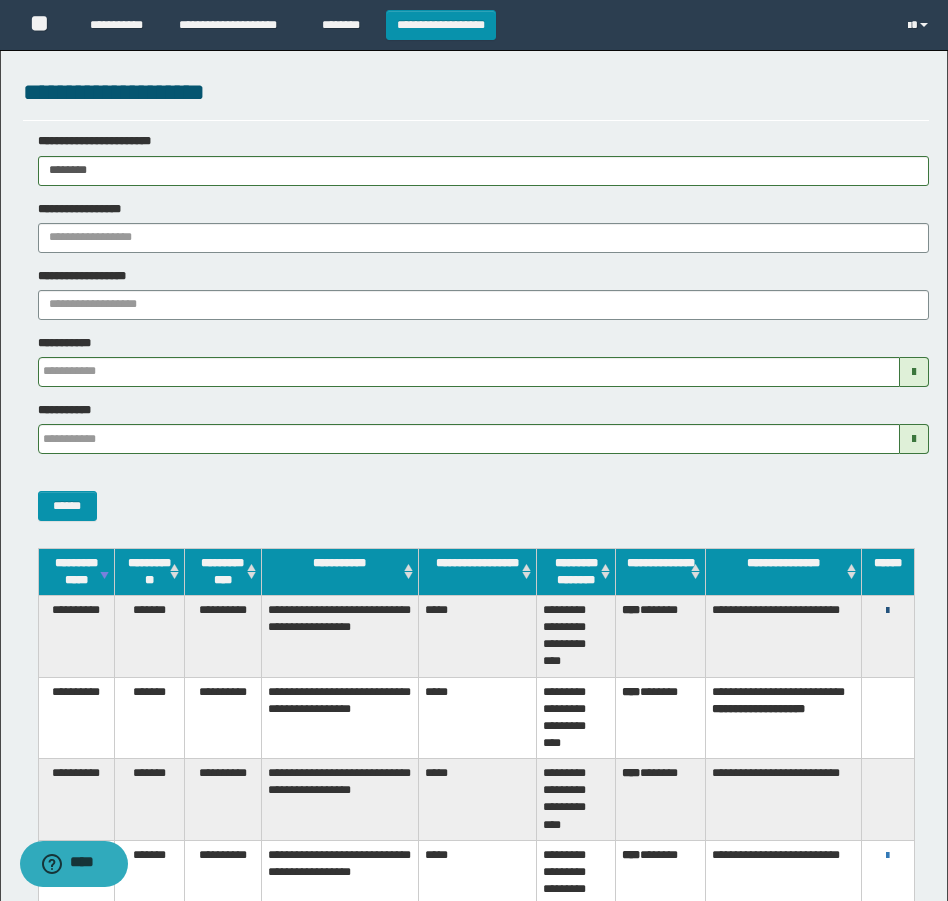 click at bounding box center (887, 611) 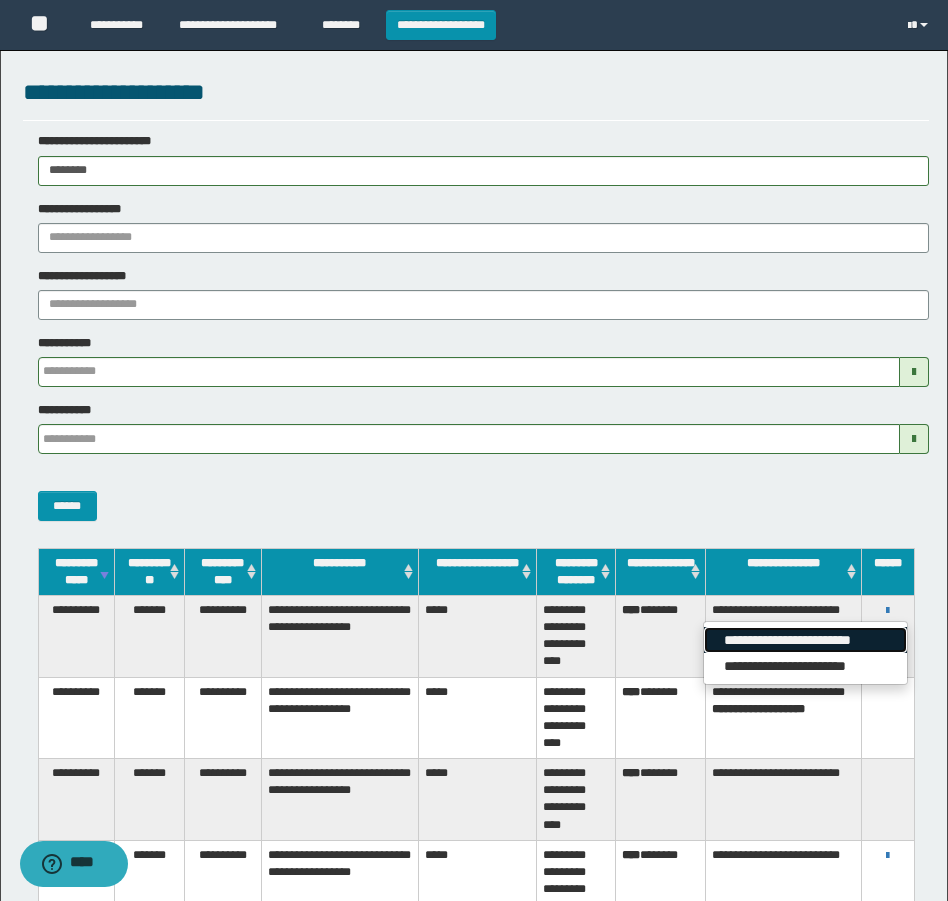 click on "**********" at bounding box center [805, 640] 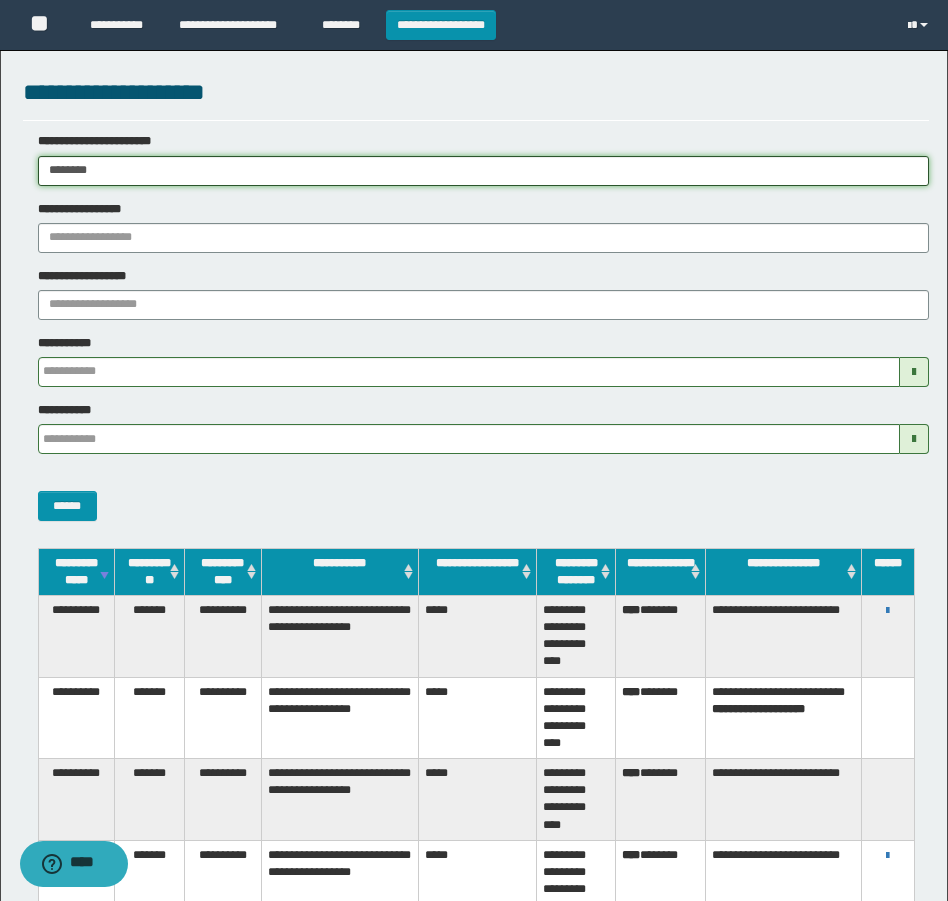 drag, startPoint x: 188, startPoint y: 177, endPoint x: -4, endPoint y: 188, distance: 192.31485 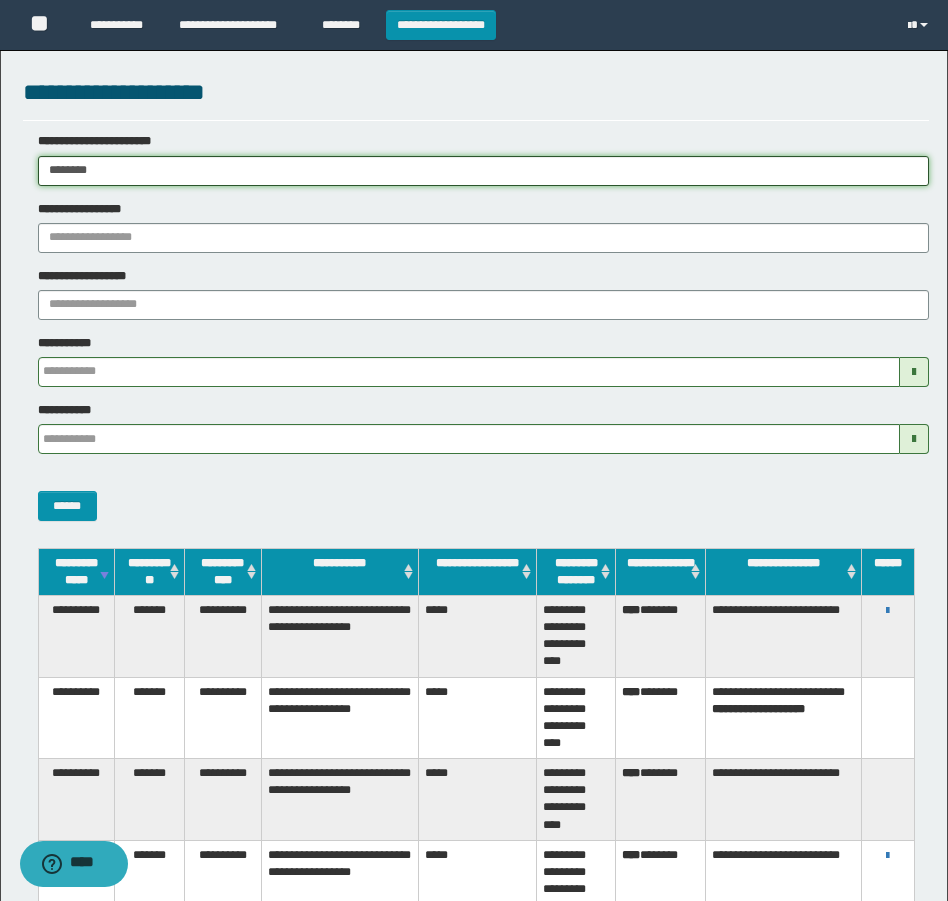 click on "**********" at bounding box center [474, 450] 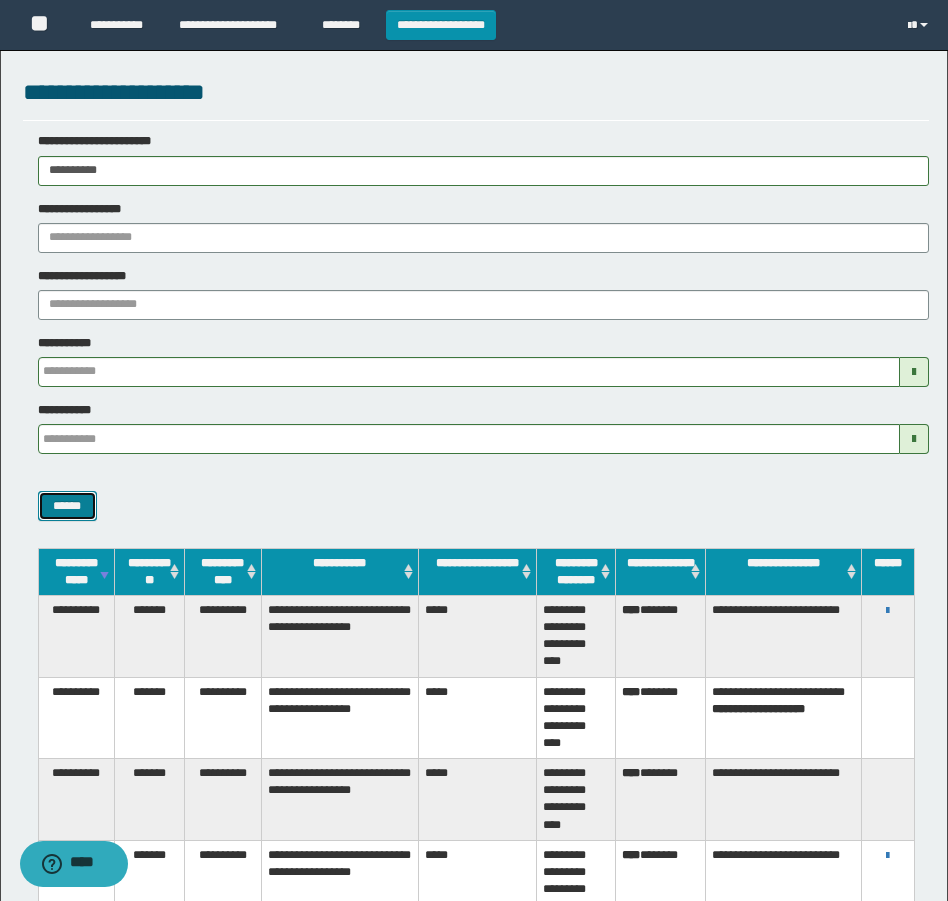 click on "******" at bounding box center [67, 506] 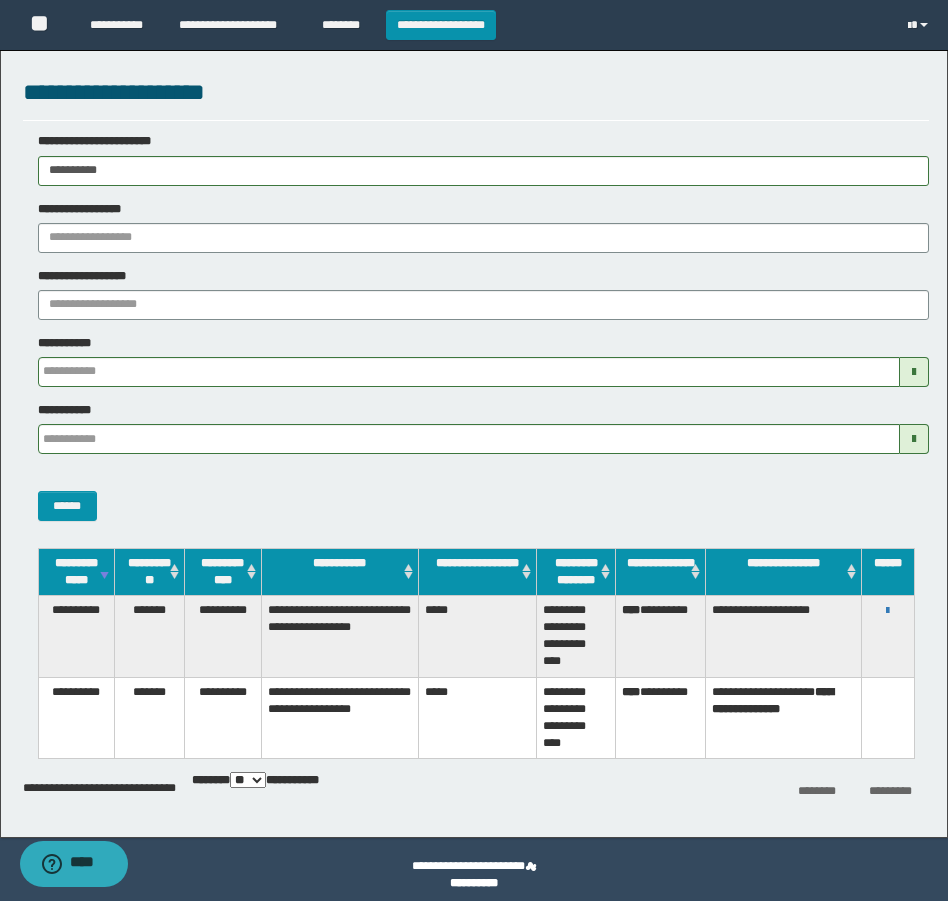 click on "**********" at bounding box center (888, 610) 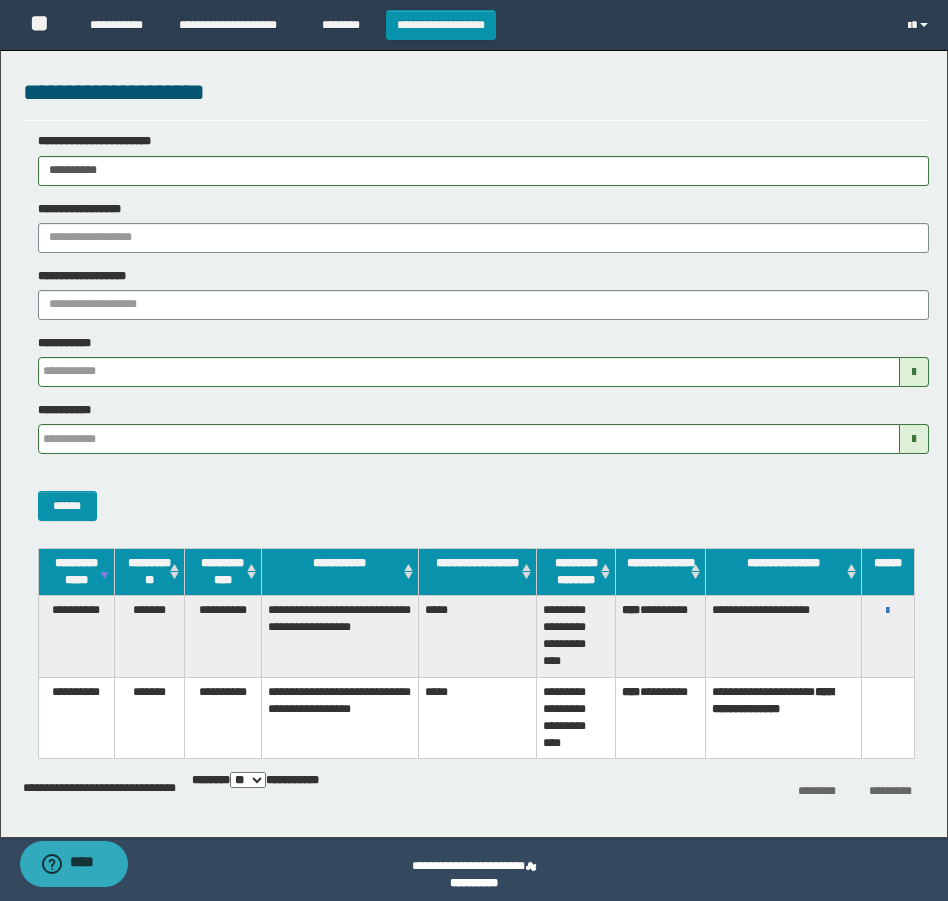 click on "**********" at bounding box center [888, 610] 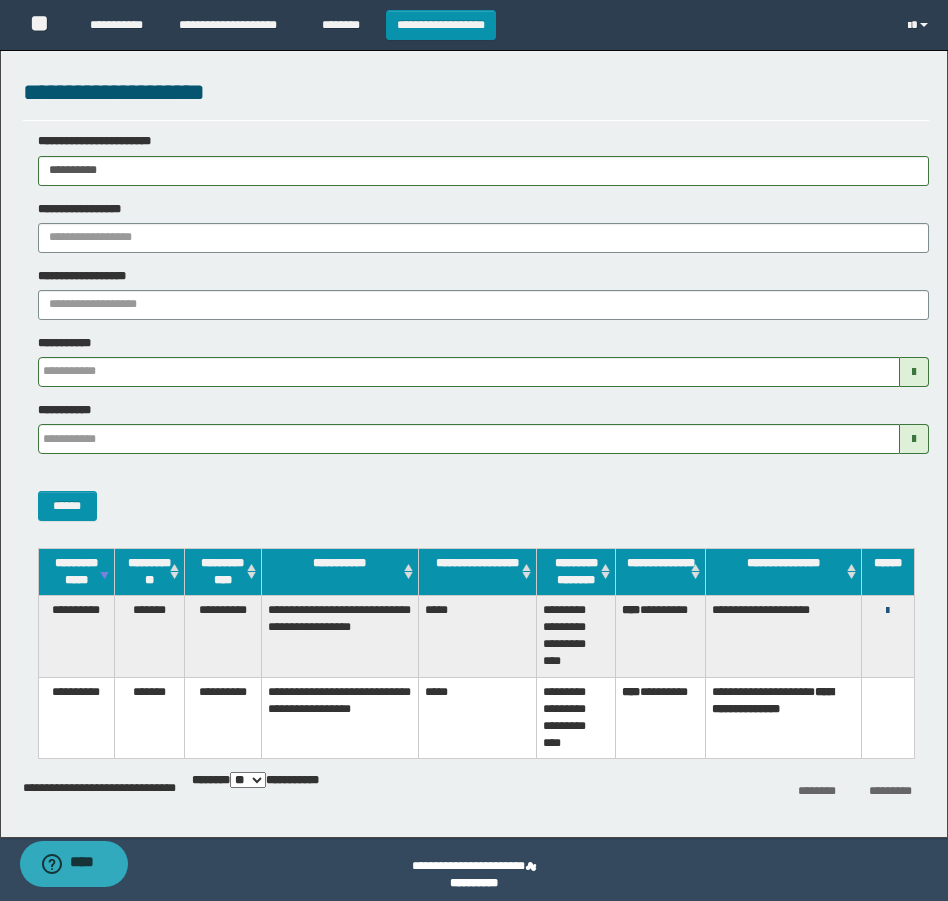 click at bounding box center (887, 611) 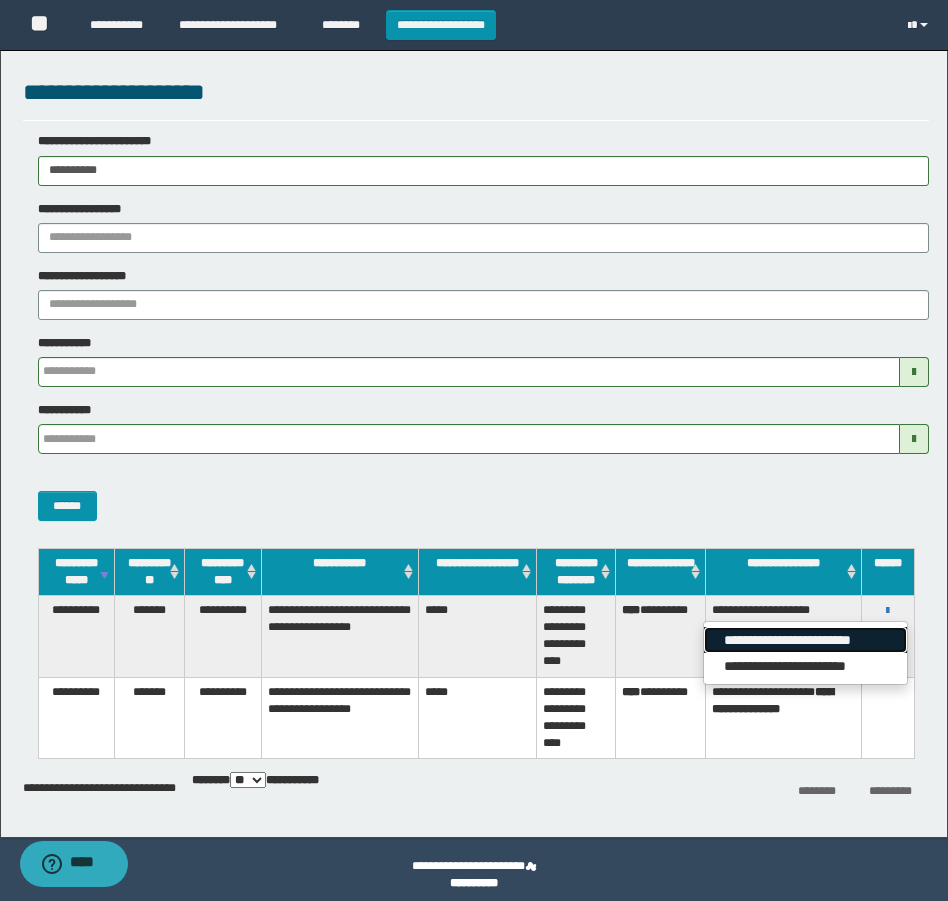 click on "**********" at bounding box center (805, 640) 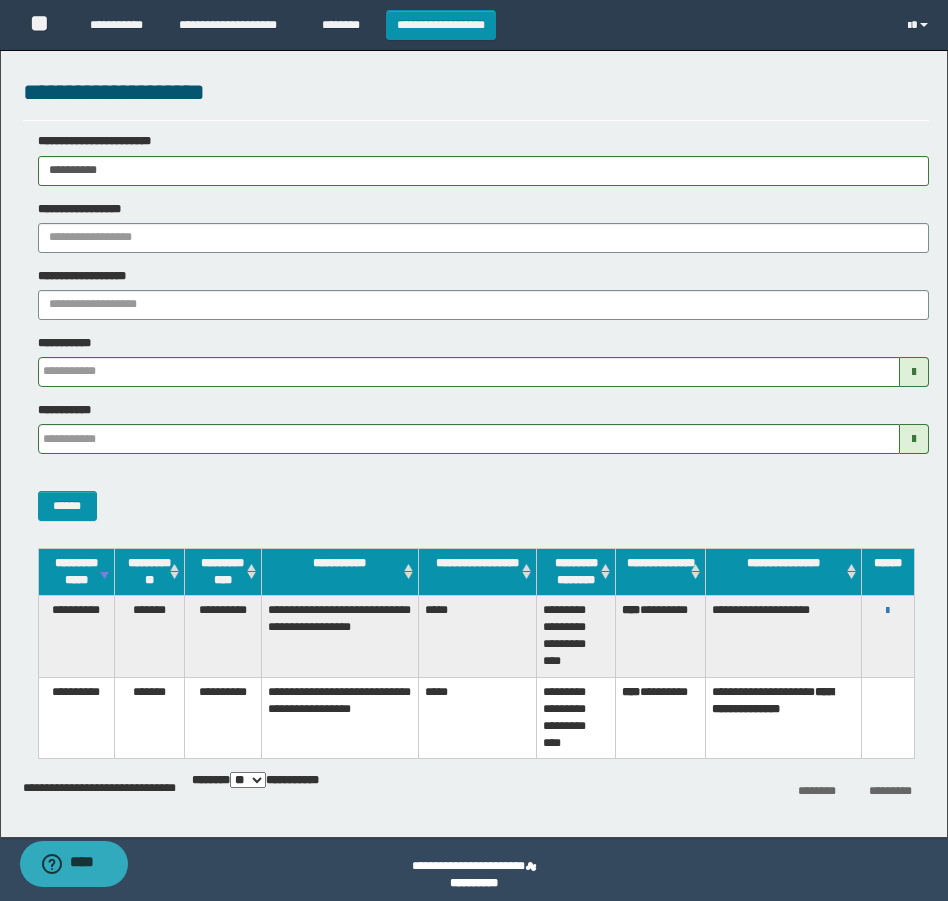 drag, startPoint x: 145, startPoint y: 173, endPoint x: 27, endPoint y: 254, distance: 143.12582 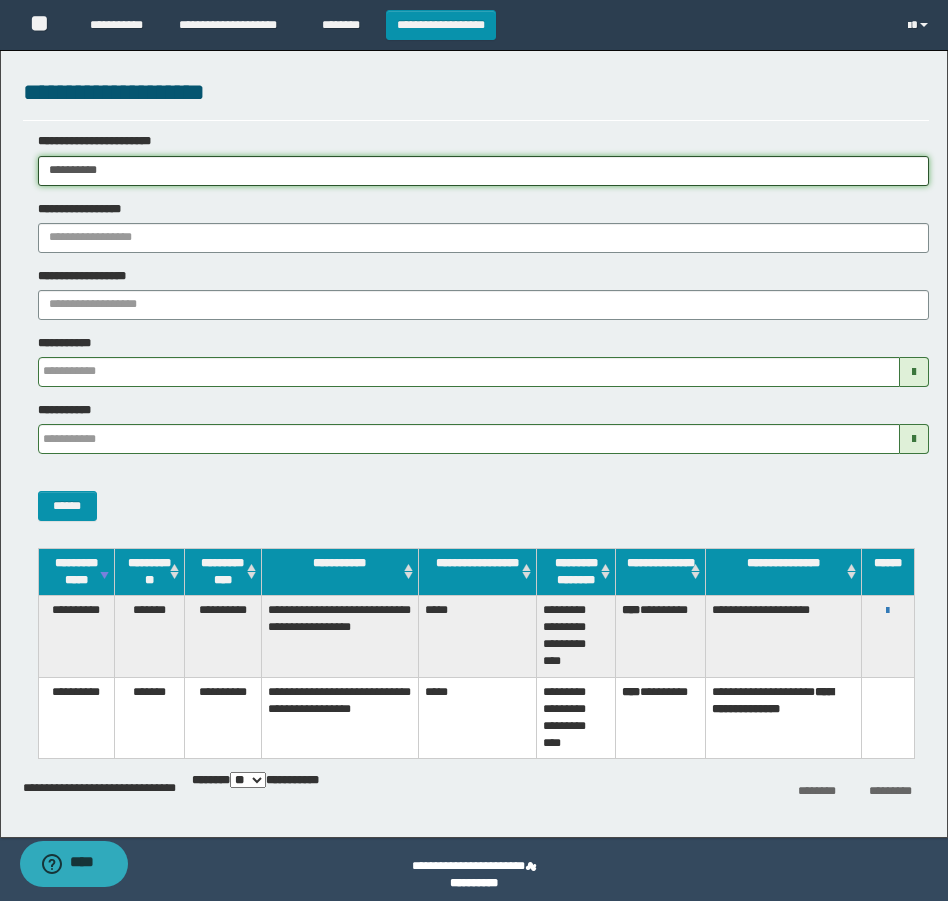 paste 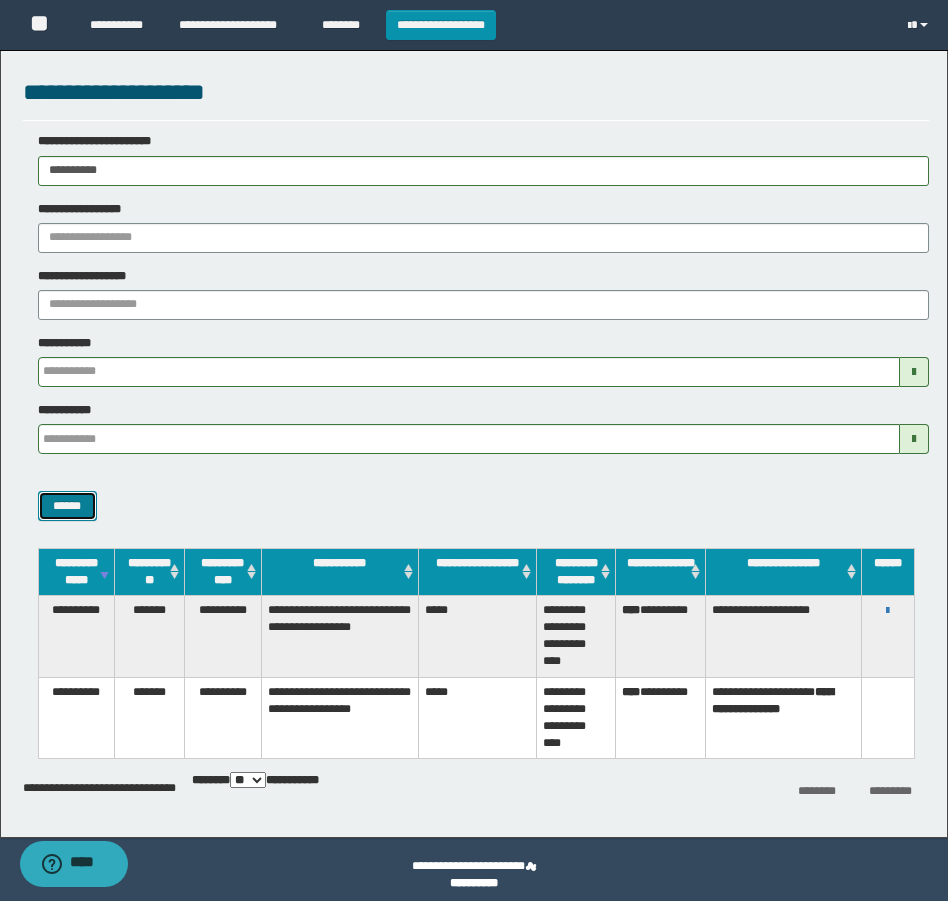 click on "******" at bounding box center [67, 506] 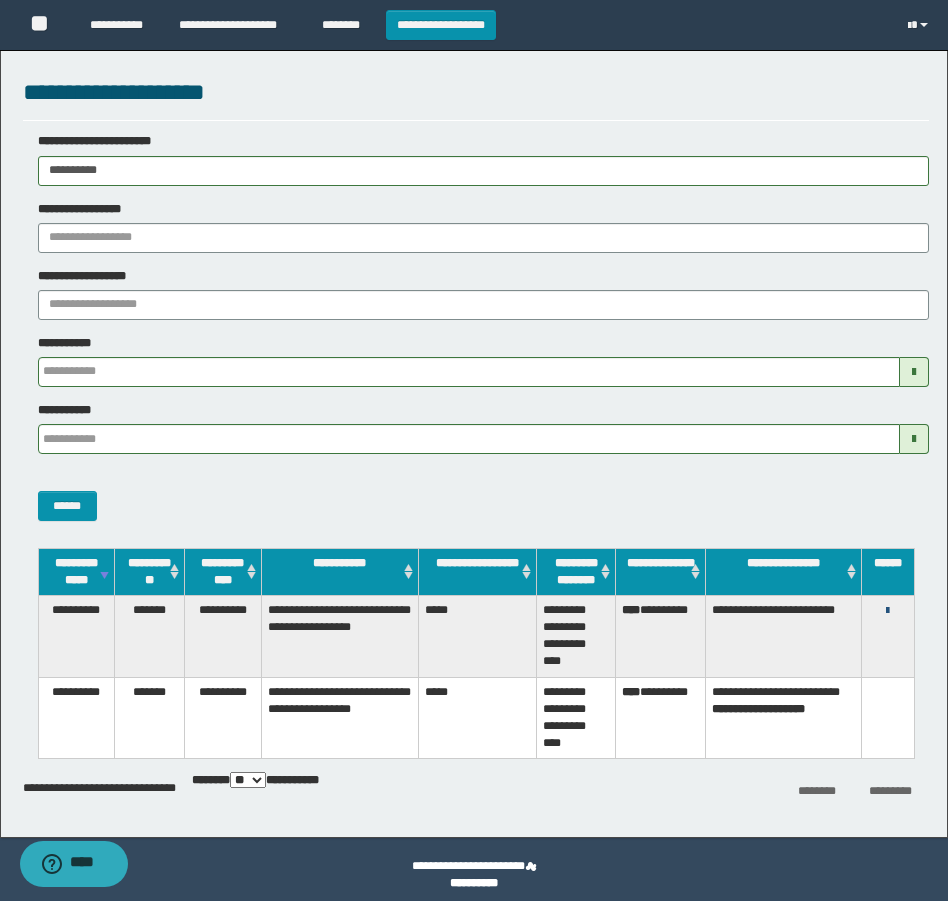 click at bounding box center (887, 611) 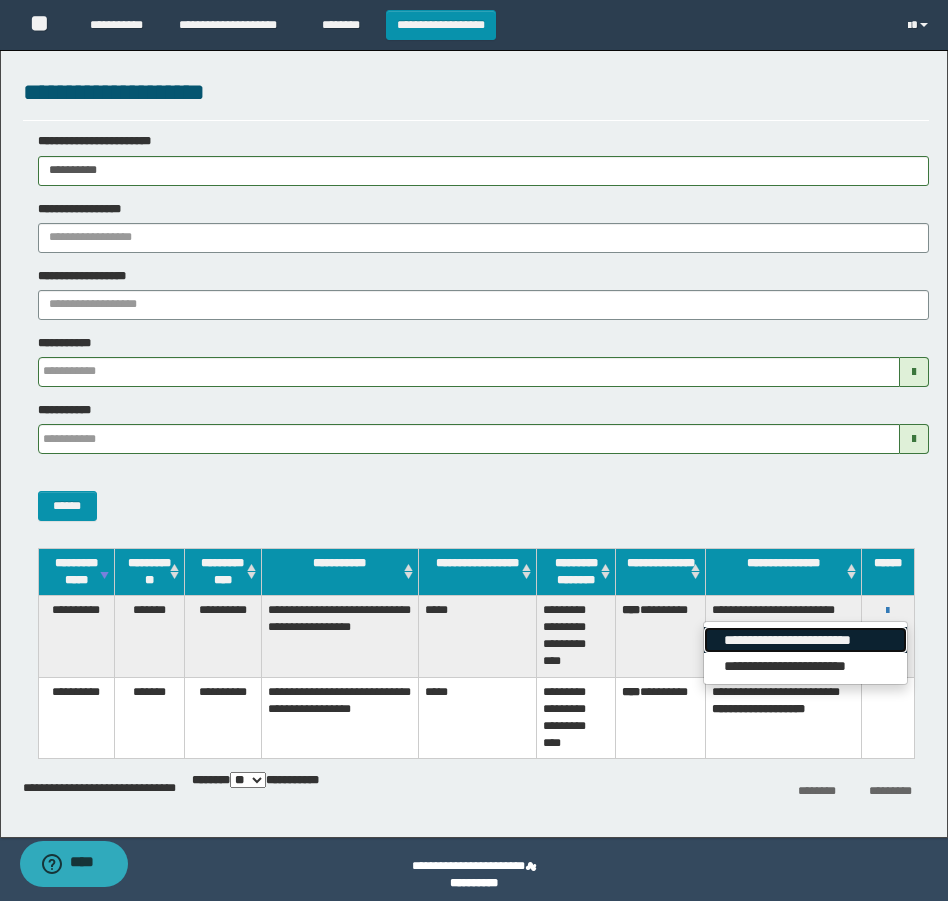 click on "**********" at bounding box center (805, 640) 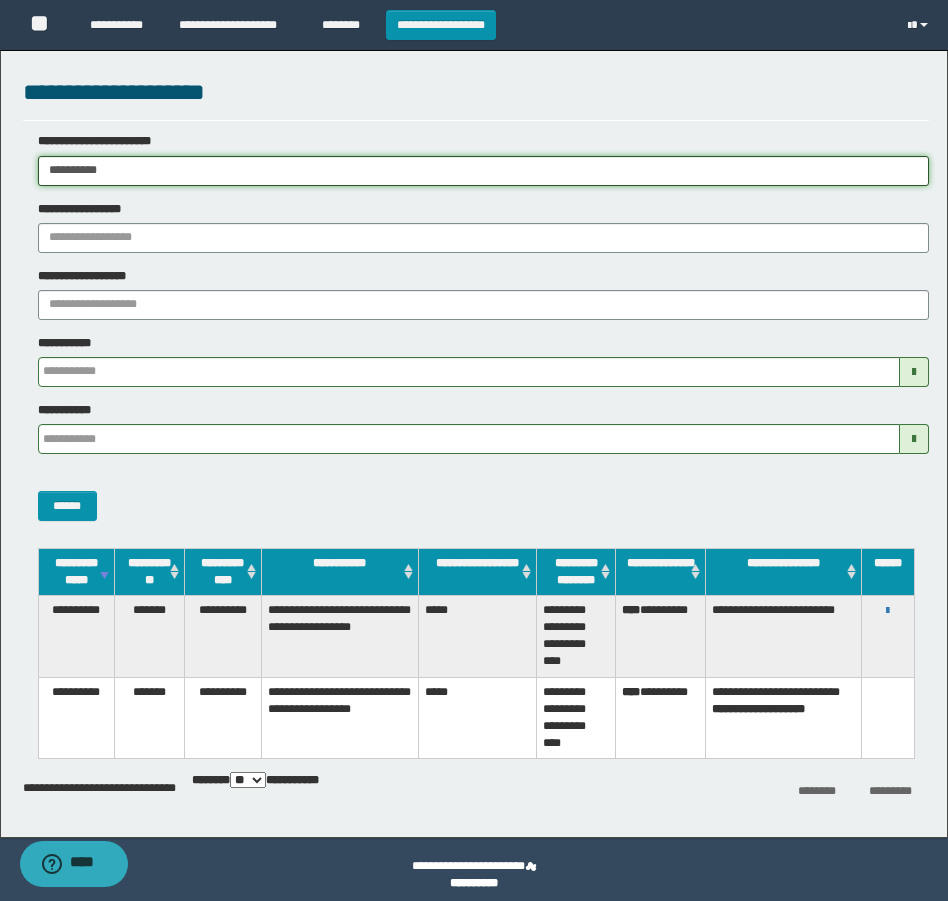 drag, startPoint x: 185, startPoint y: 174, endPoint x: -4, endPoint y: 190, distance: 189.67604 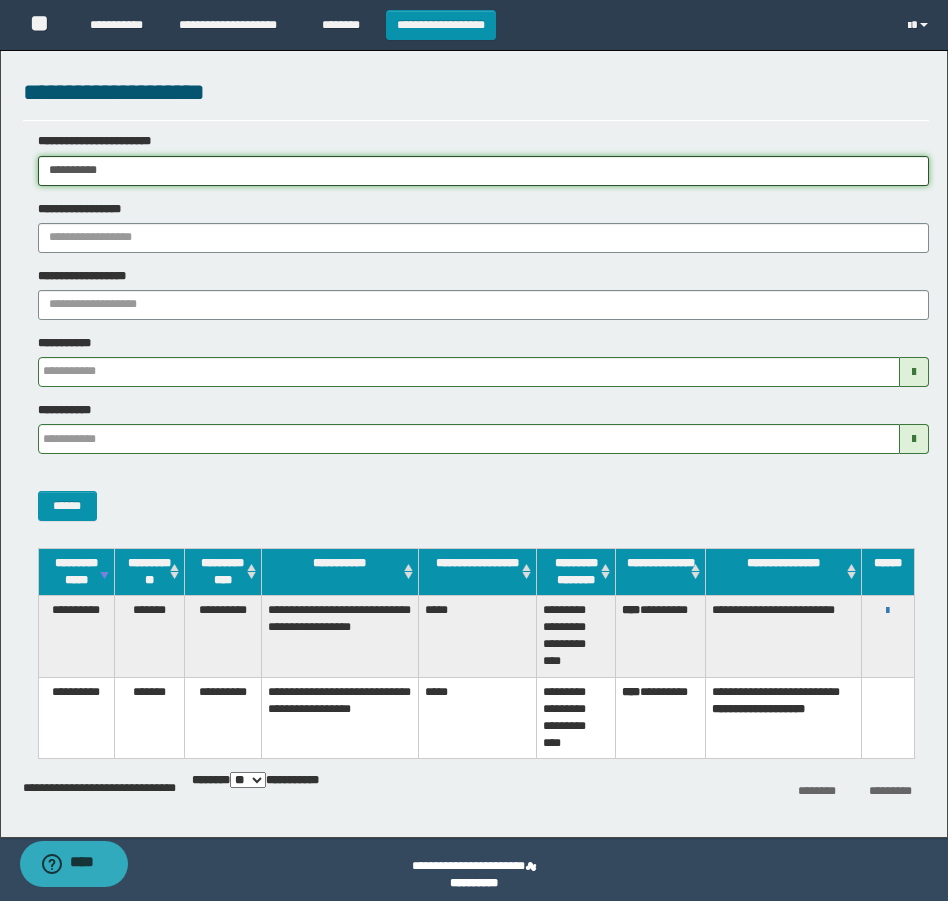 click on "**********" at bounding box center (474, 450) 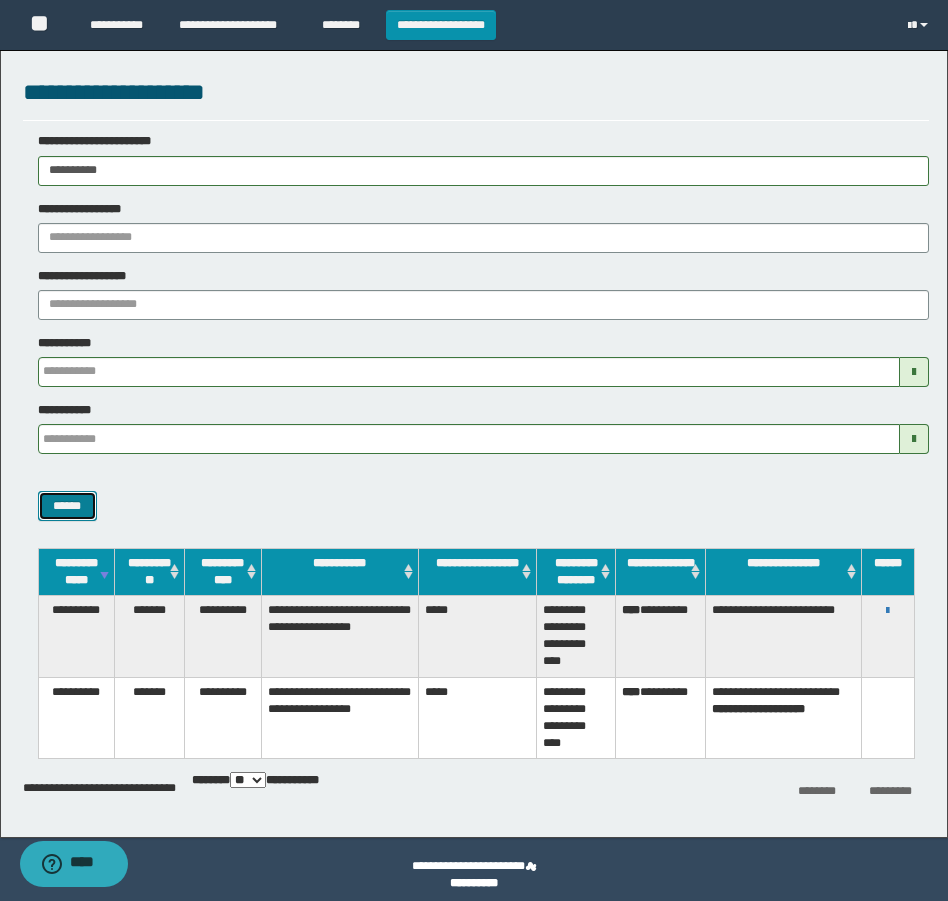 click on "******" at bounding box center (67, 506) 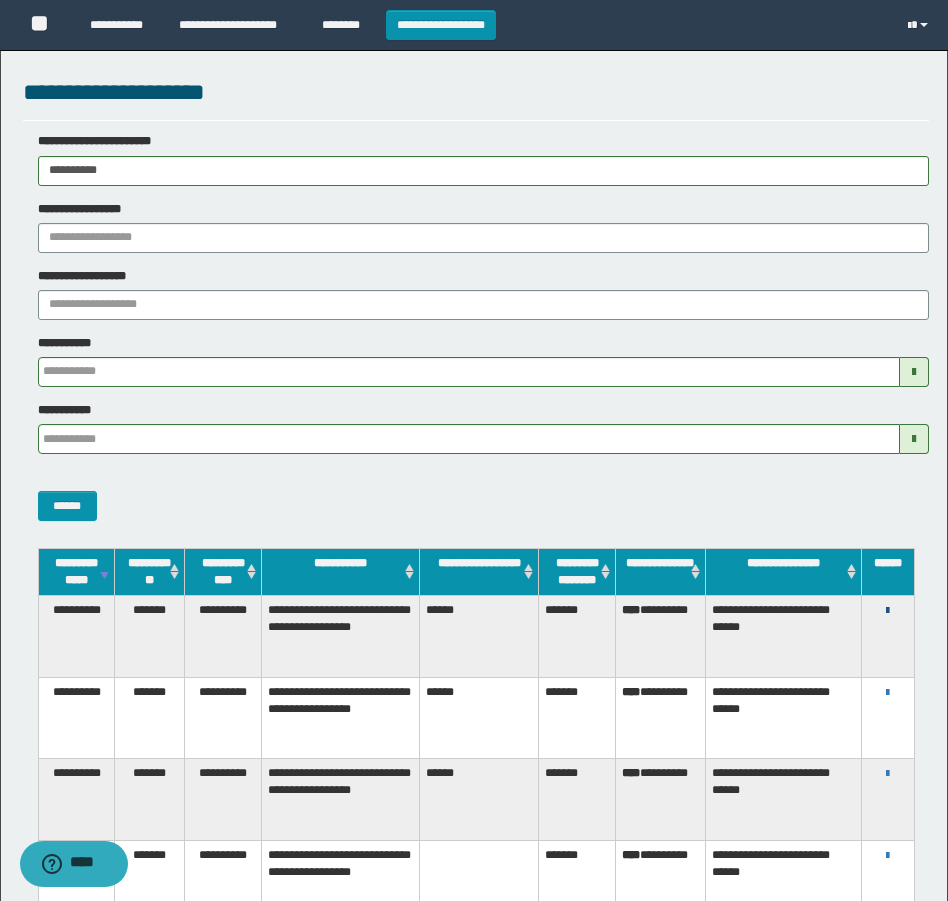 click at bounding box center [887, 611] 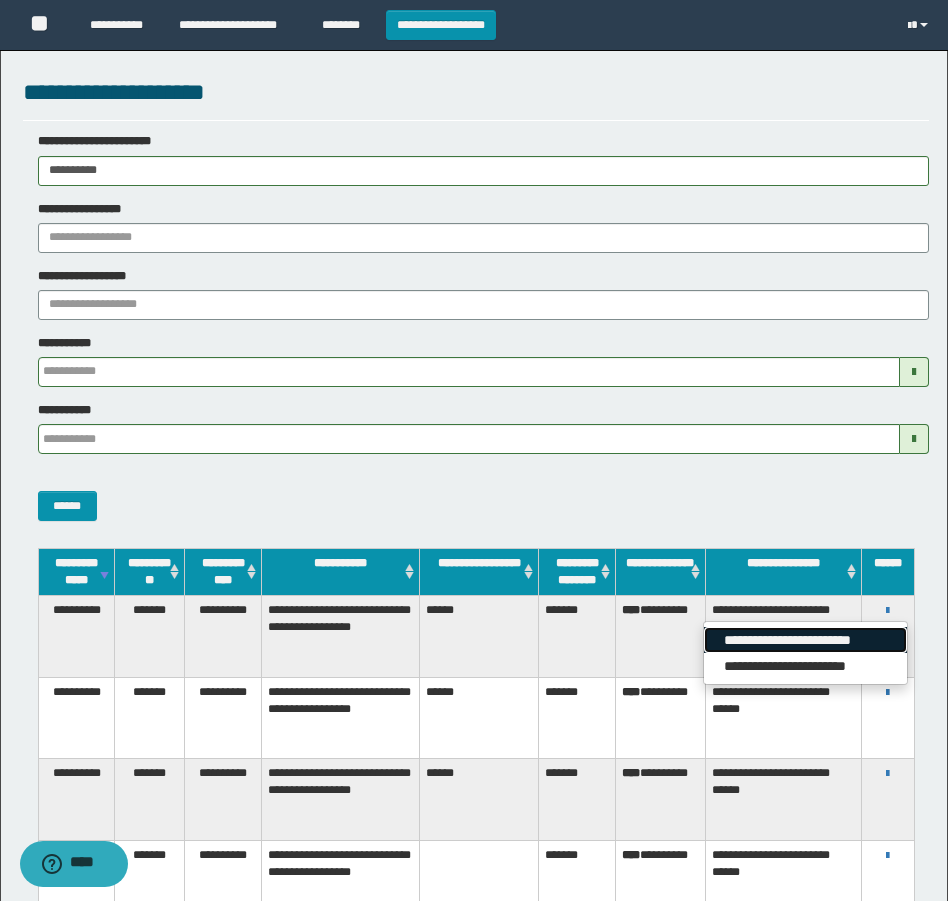 click on "**********" at bounding box center [805, 640] 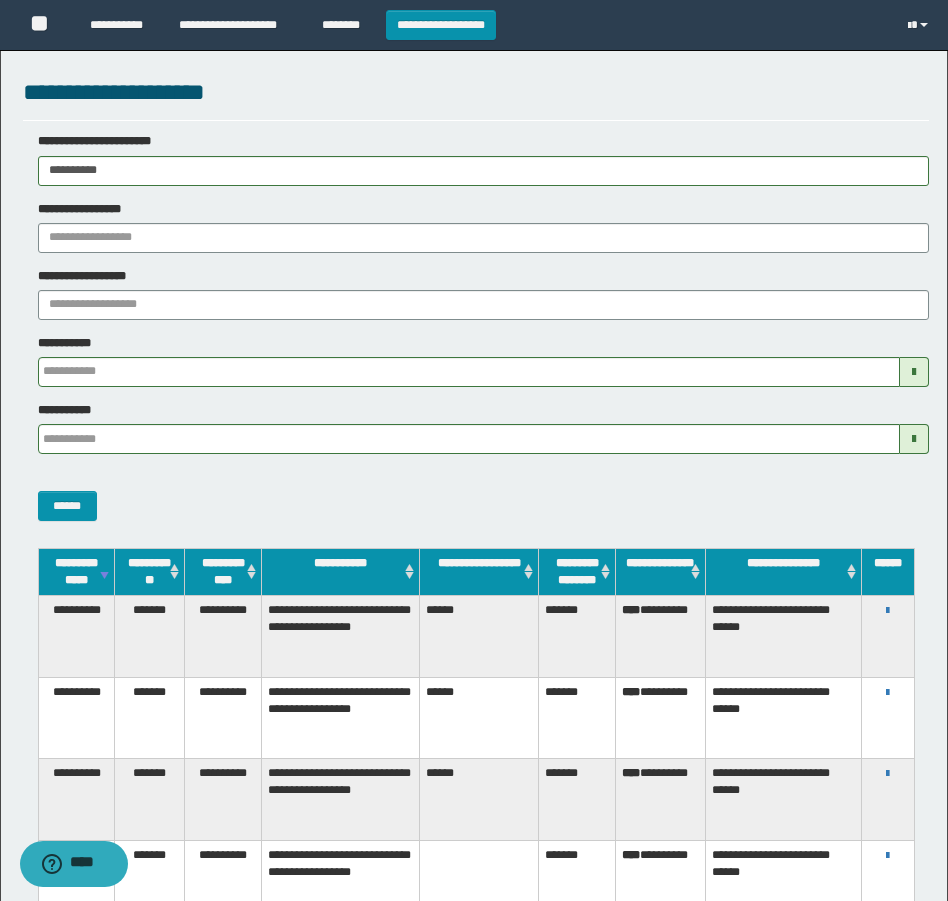 drag, startPoint x: 158, startPoint y: 174, endPoint x: -4, endPoint y: 197, distance: 163.62457 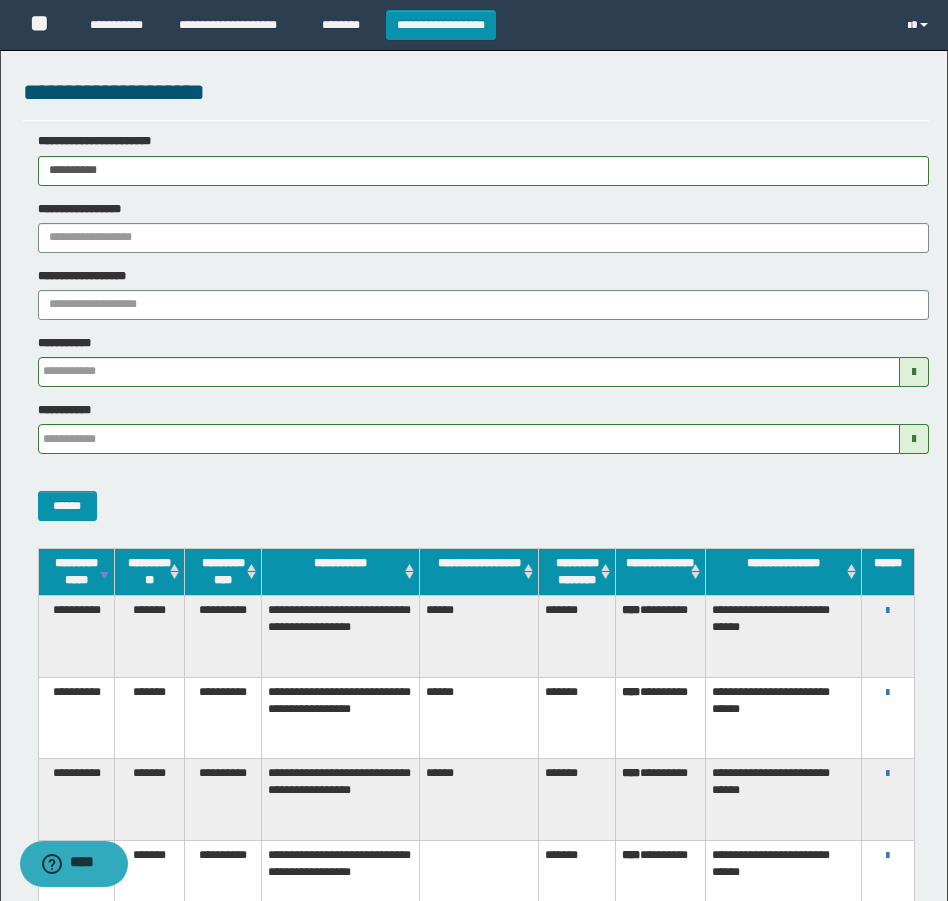 click on "**********" at bounding box center [474, 450] 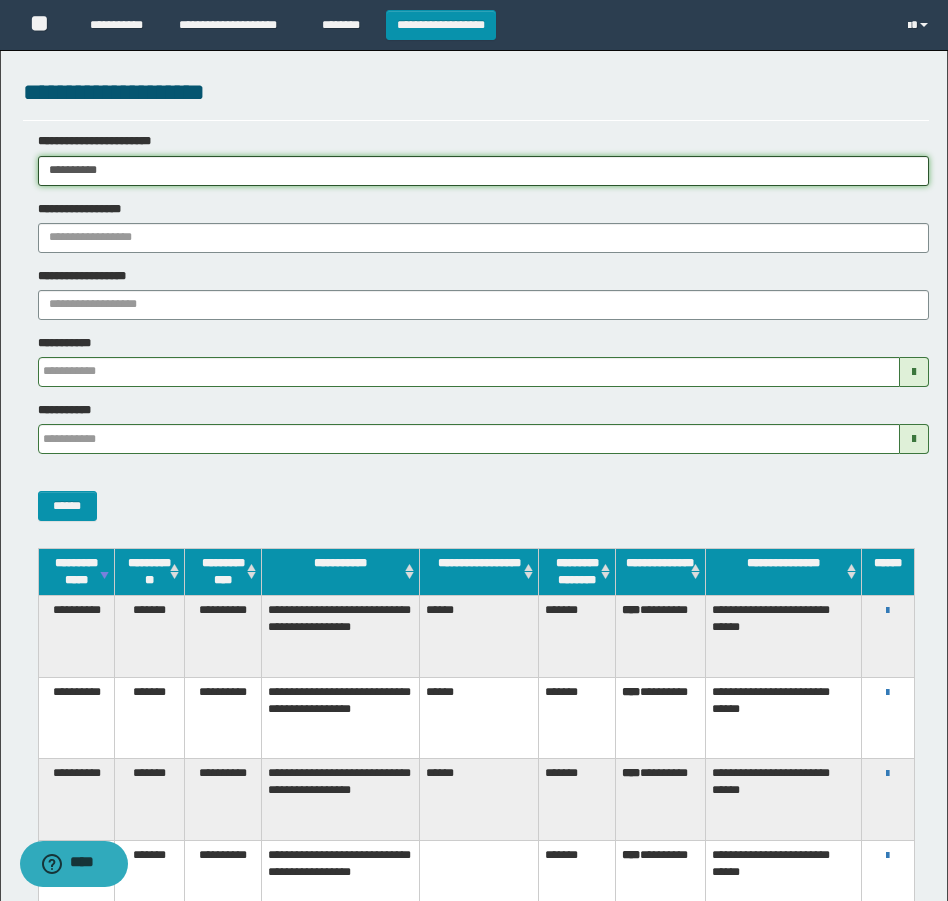 click on "**********" at bounding box center [483, 171] 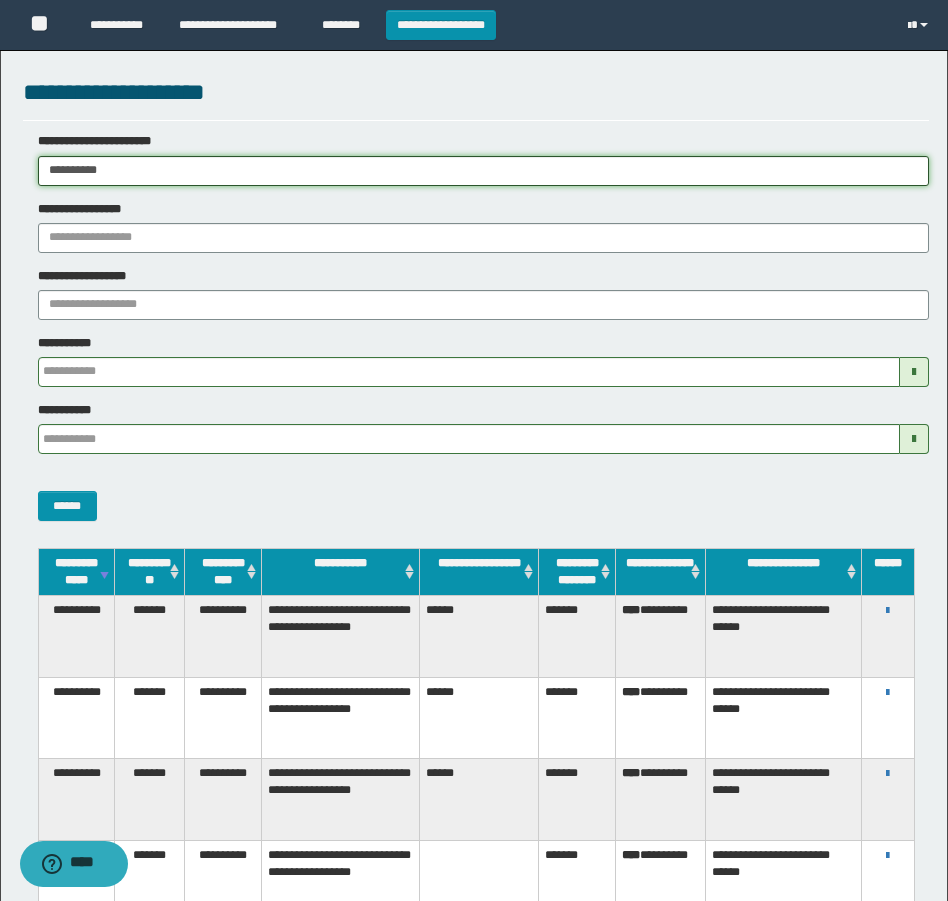 drag, startPoint x: 189, startPoint y: 172, endPoint x: -4, endPoint y: 172, distance: 193 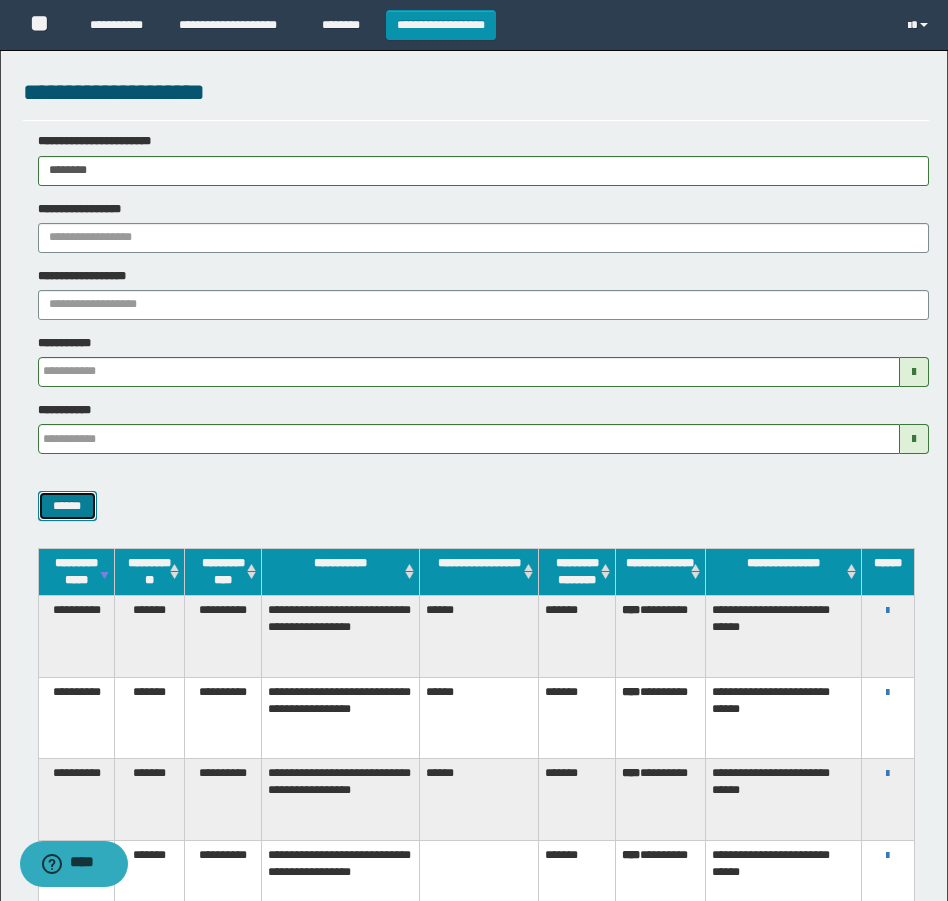 click on "******" at bounding box center [67, 506] 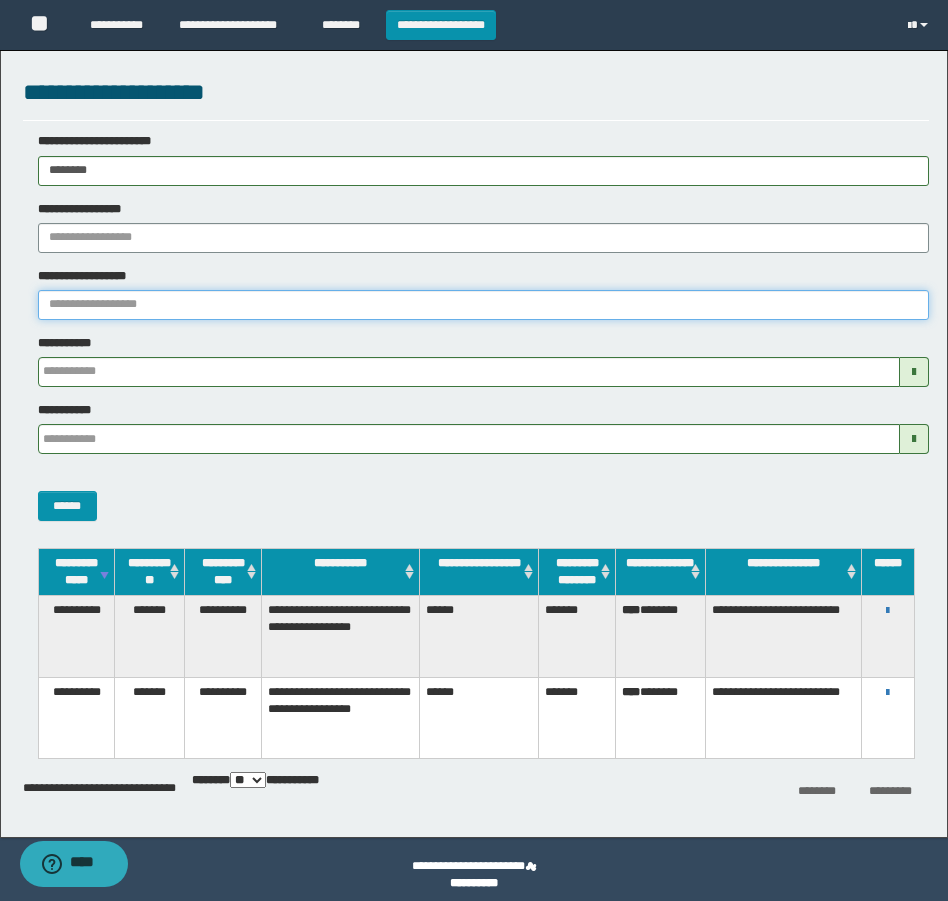 click on "**********" at bounding box center [483, 305] 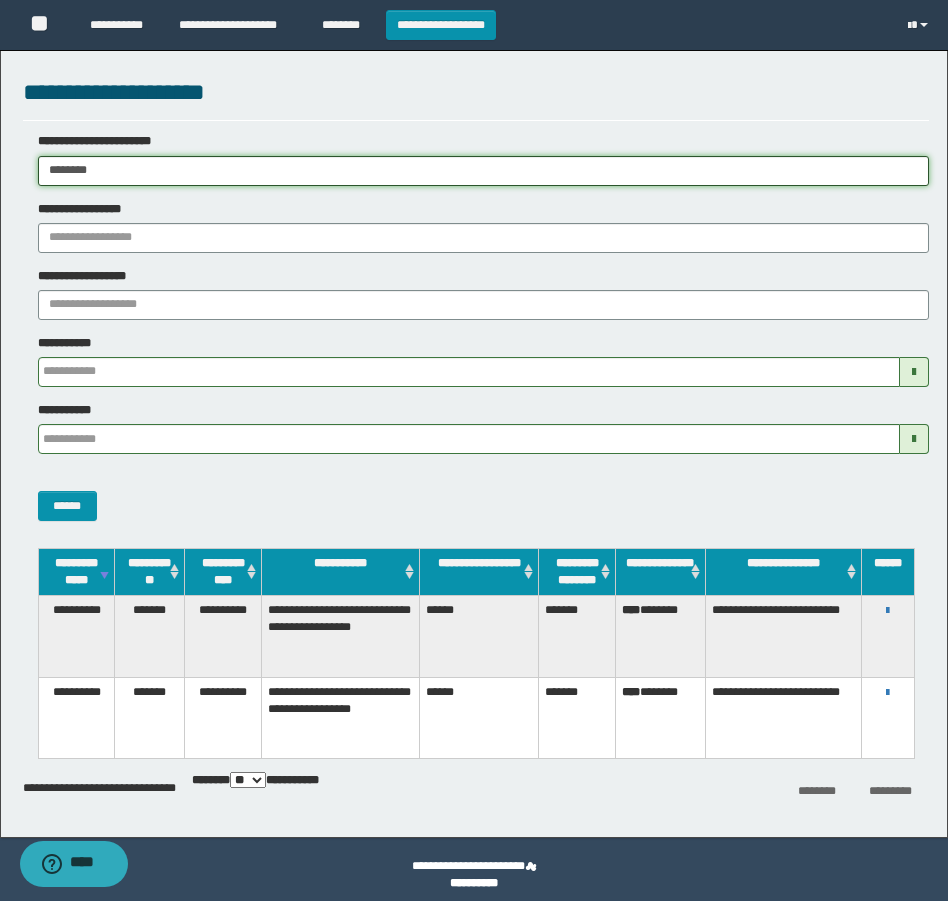 click on "********" at bounding box center (483, 171) 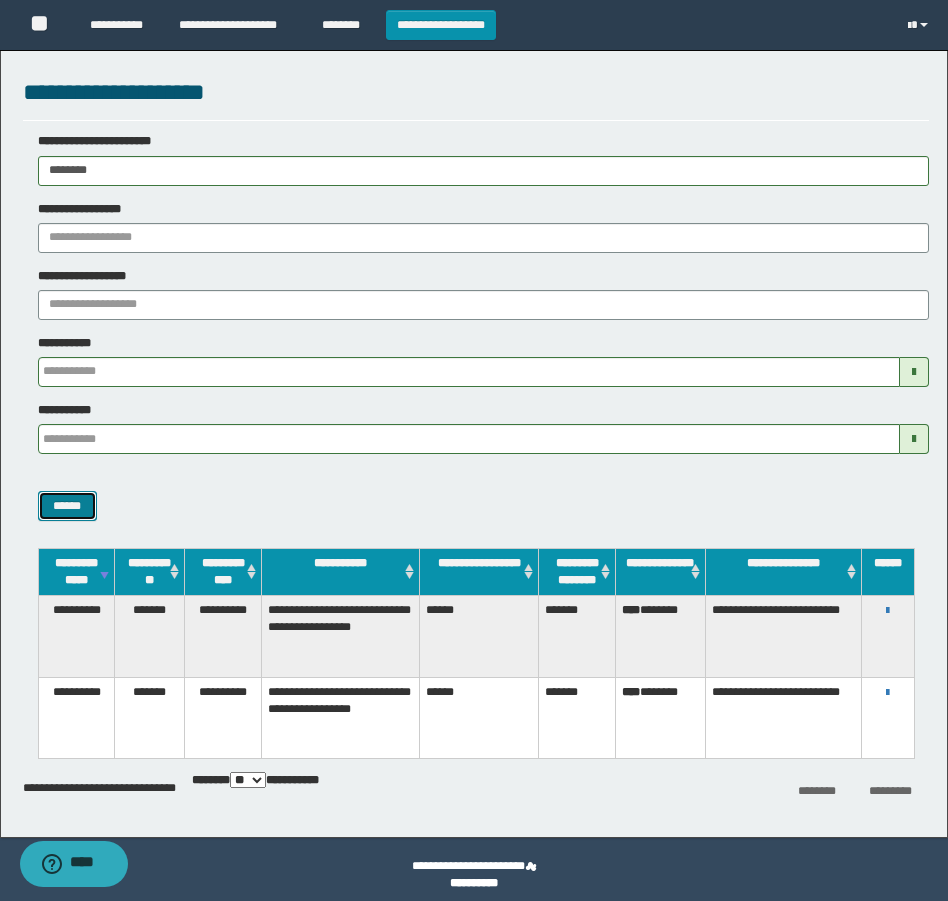 click on "******" at bounding box center (67, 506) 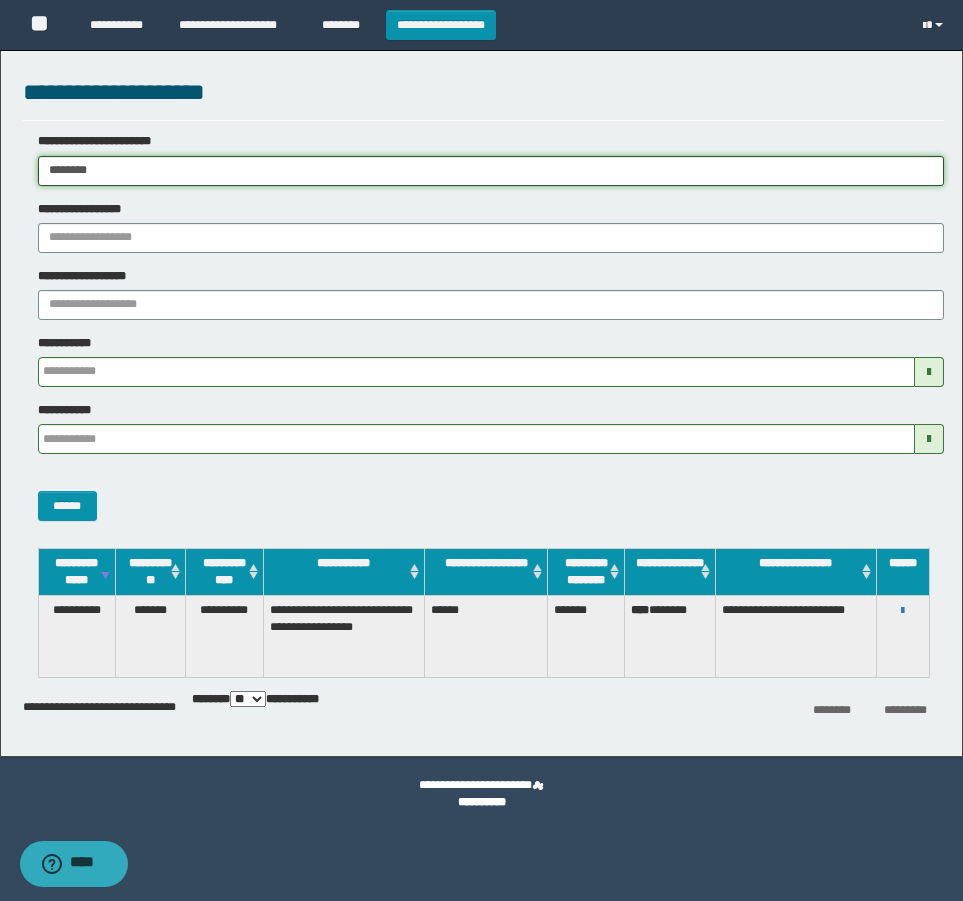 drag, startPoint x: 151, startPoint y: 168, endPoint x: -4, endPoint y: 168, distance: 155 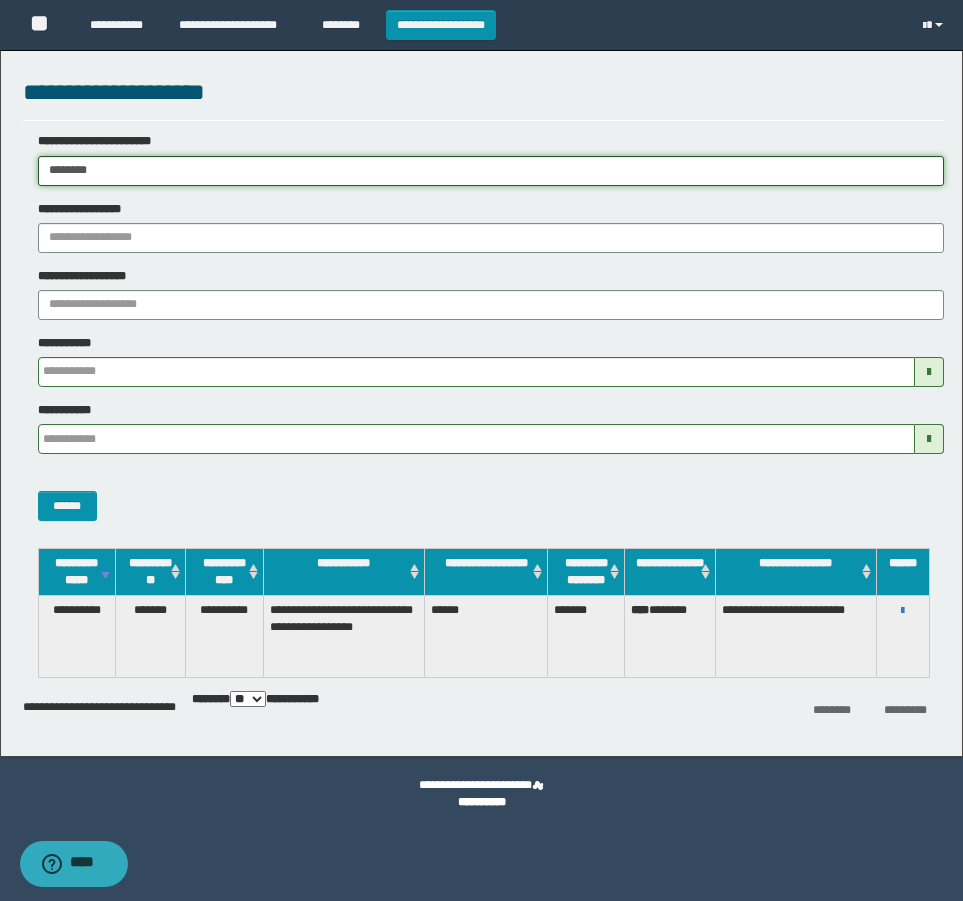 click on "**********" at bounding box center [481, 450] 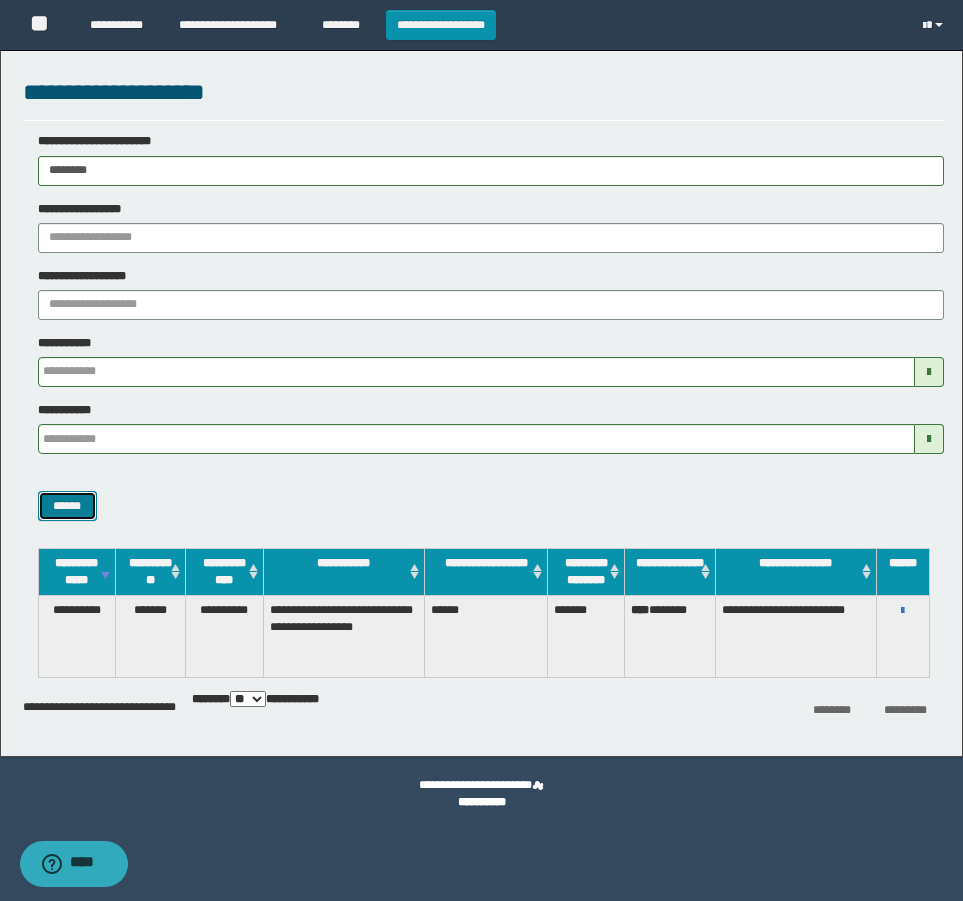 click on "******" at bounding box center (67, 506) 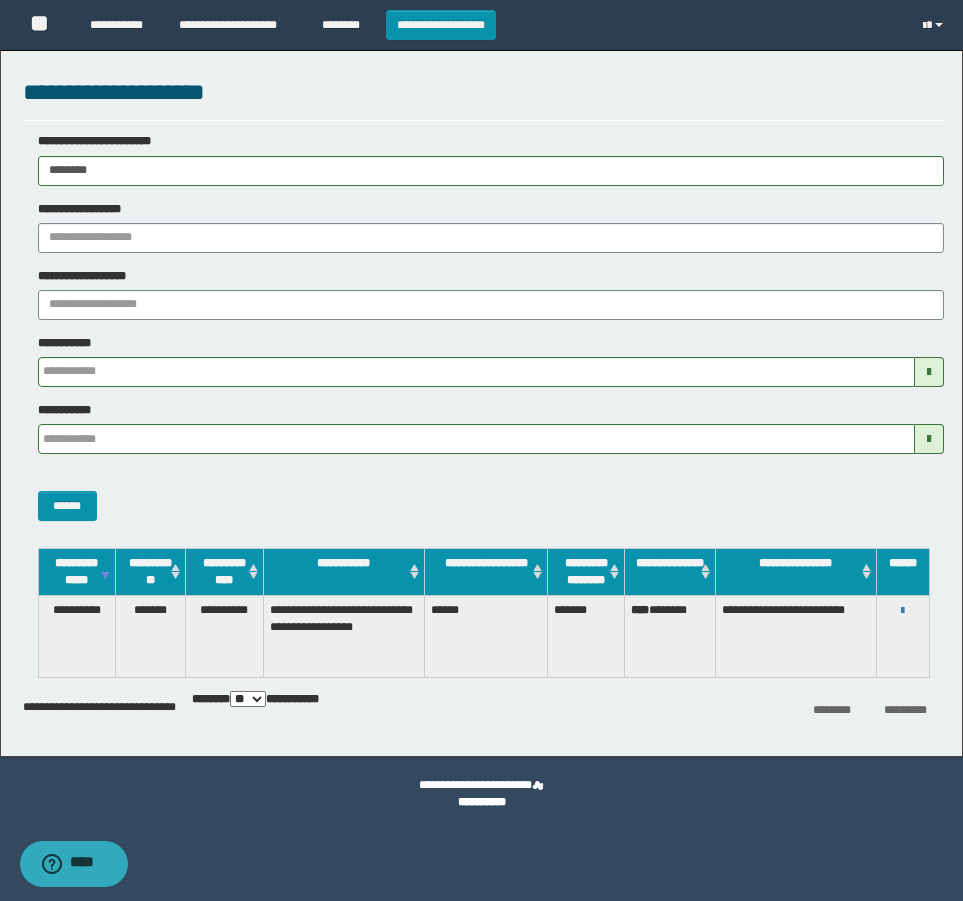 click on "**********" at bounding box center (902, 636) 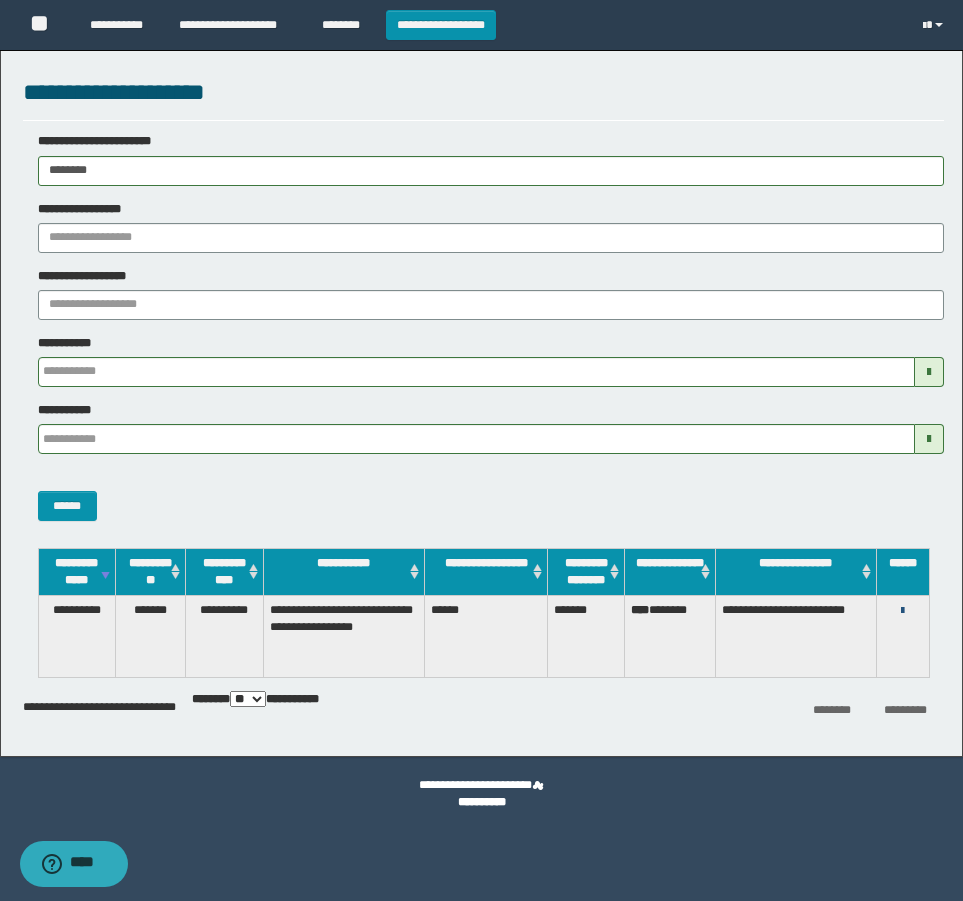 click at bounding box center (902, 611) 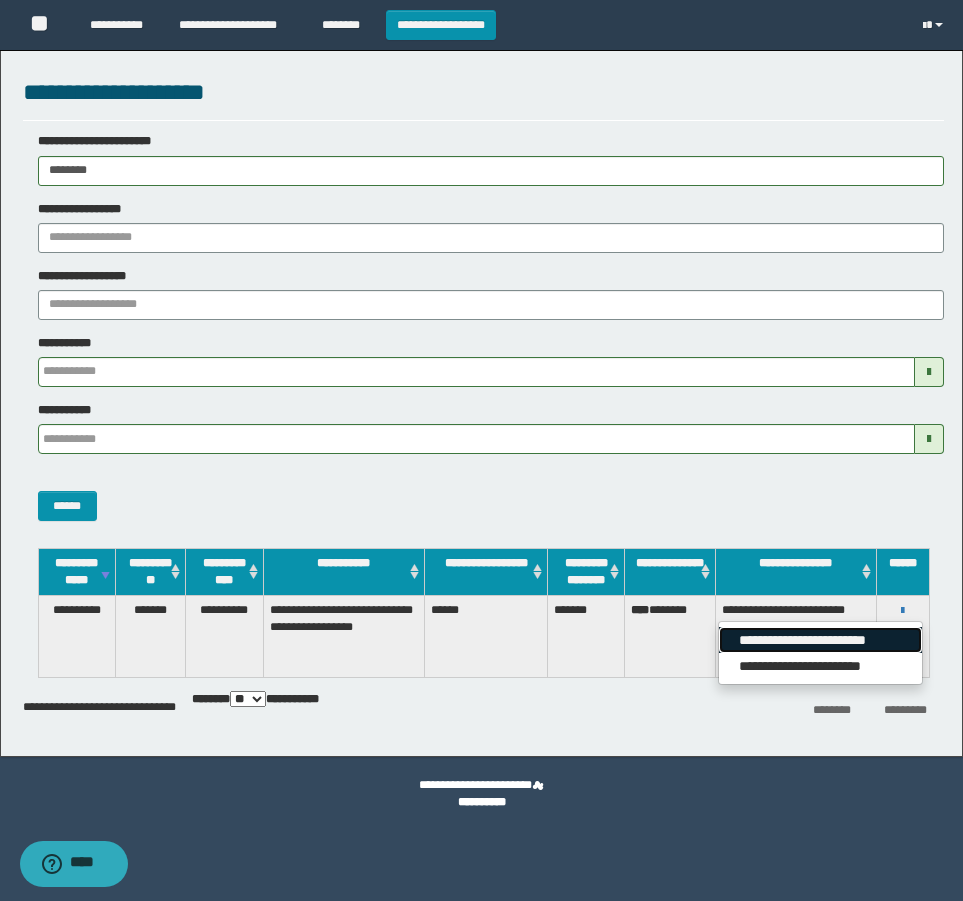 click on "**********" at bounding box center (820, 640) 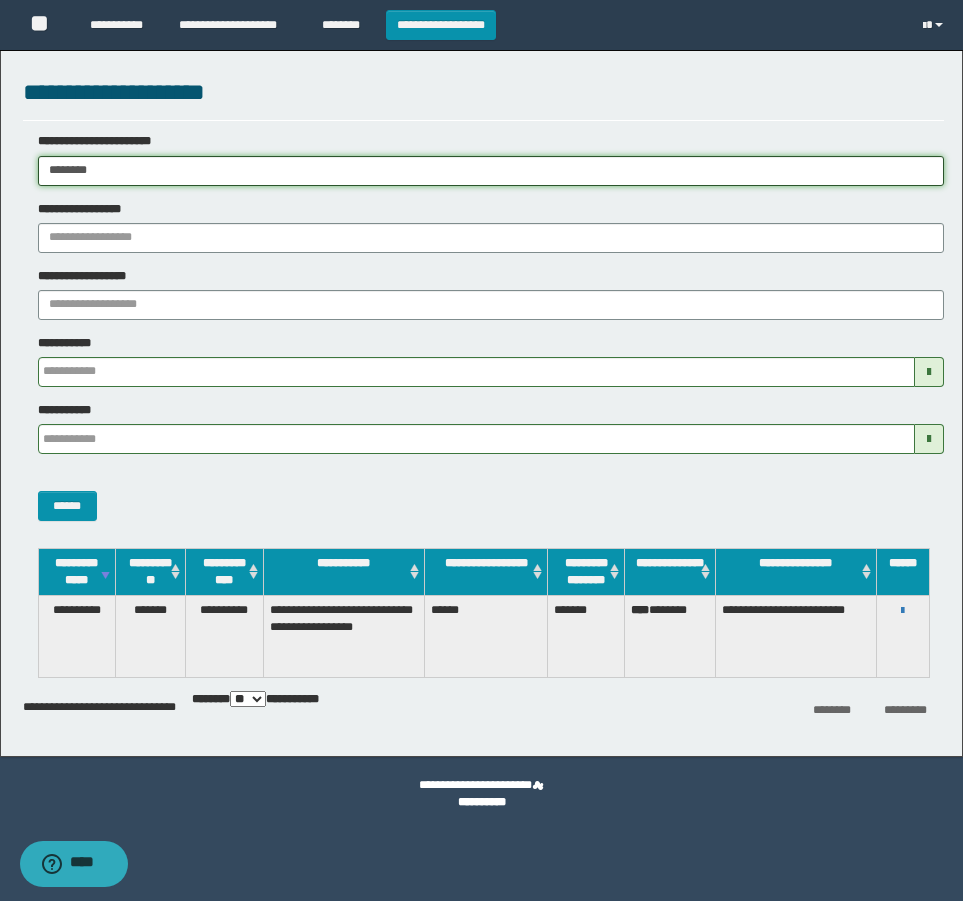 drag, startPoint x: 193, startPoint y: 166, endPoint x: -4, endPoint y: 185, distance: 197.91412 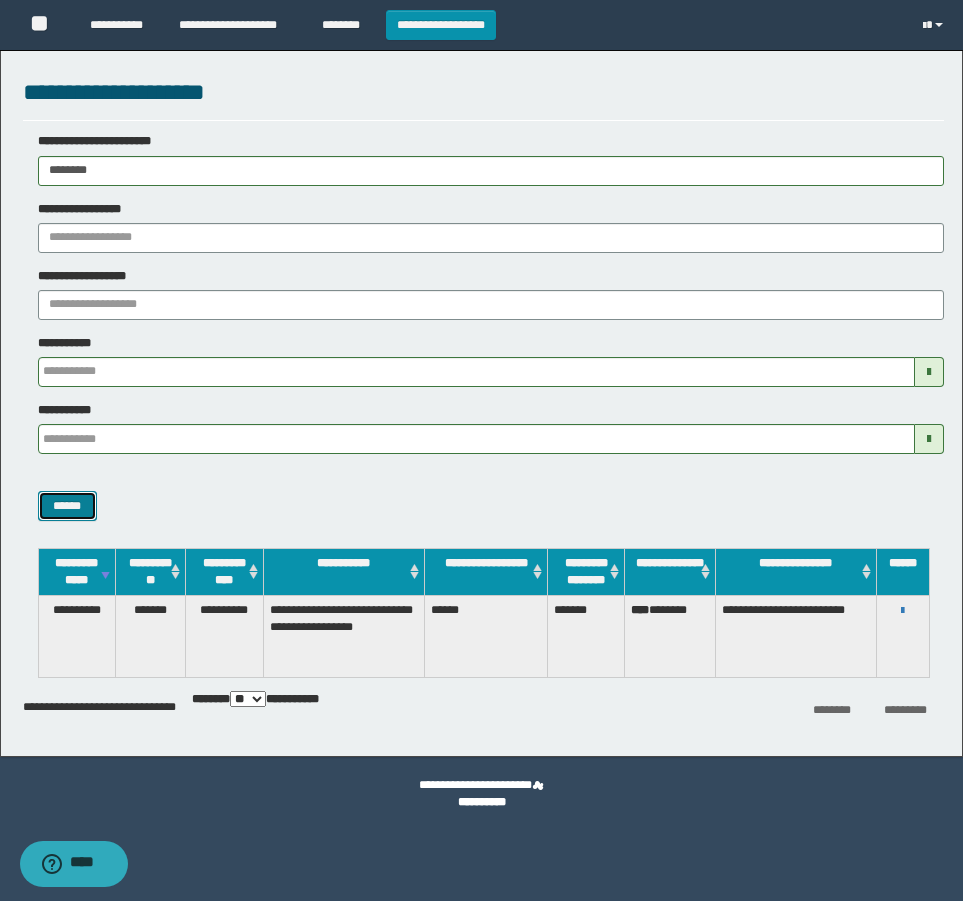 click on "******" at bounding box center (67, 506) 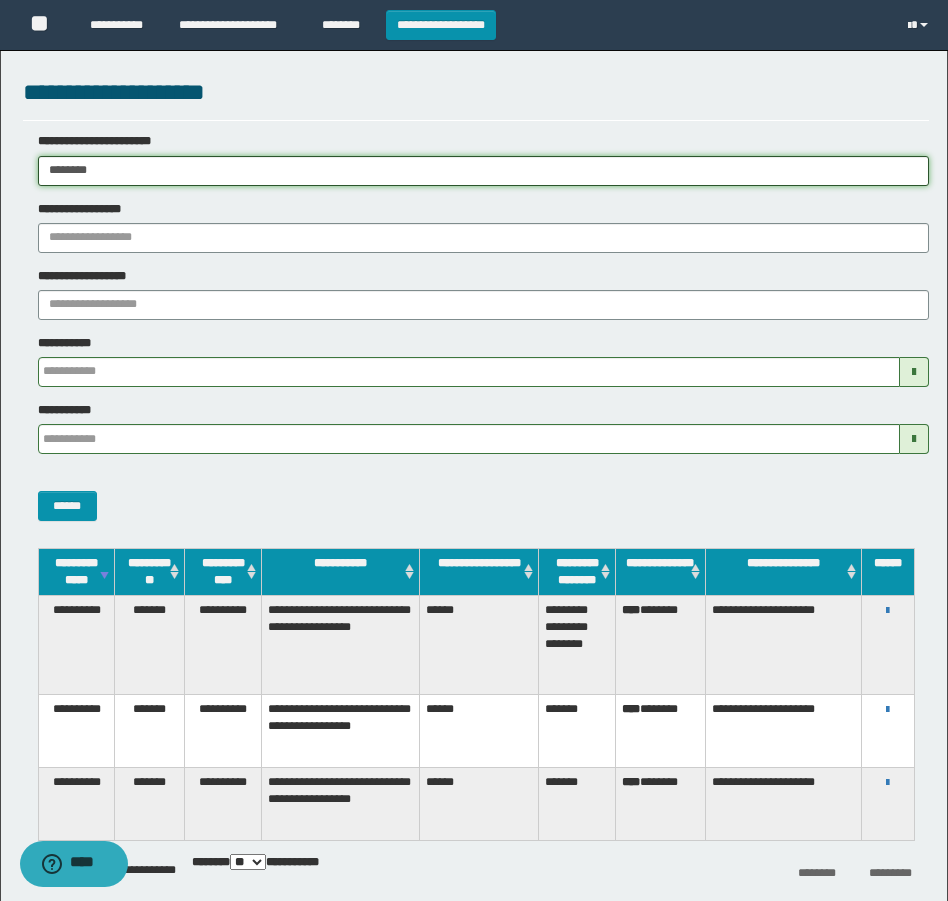 drag, startPoint x: 231, startPoint y: 162, endPoint x: -4, endPoint y: 161, distance: 235.00212 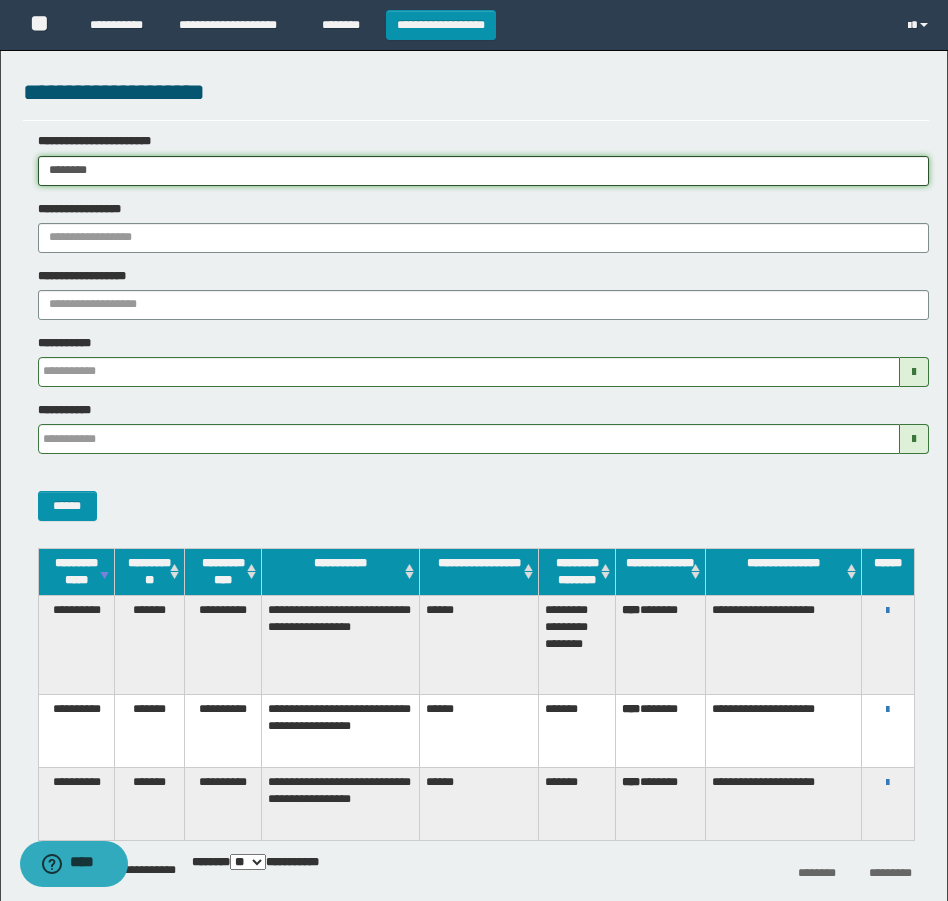click on "**********" at bounding box center [474, 450] 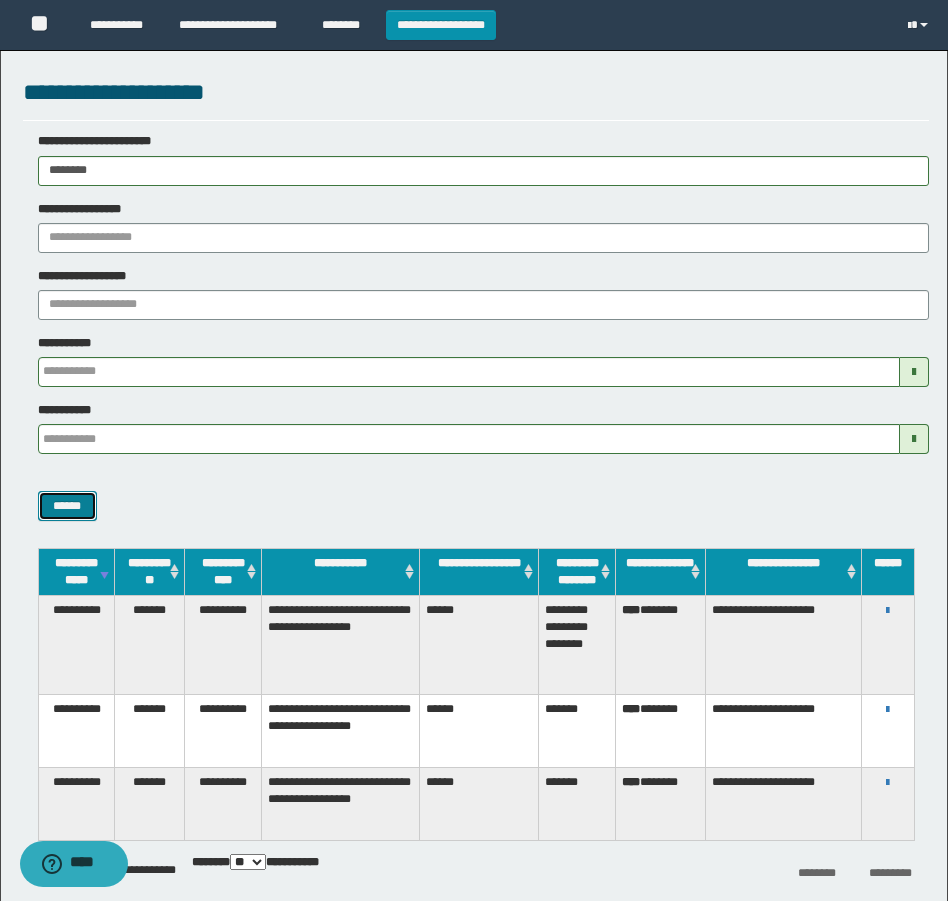 click on "******" at bounding box center [67, 506] 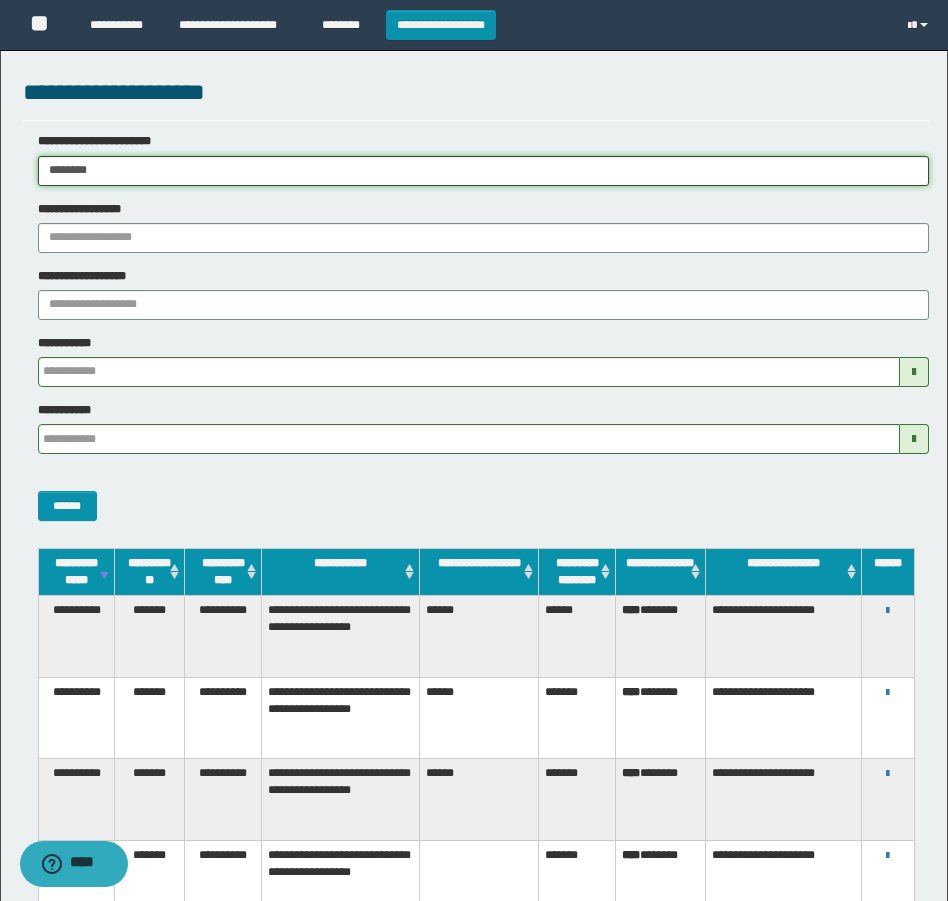 drag, startPoint x: 300, startPoint y: 169, endPoint x: -4, endPoint y: 213, distance: 307.1677 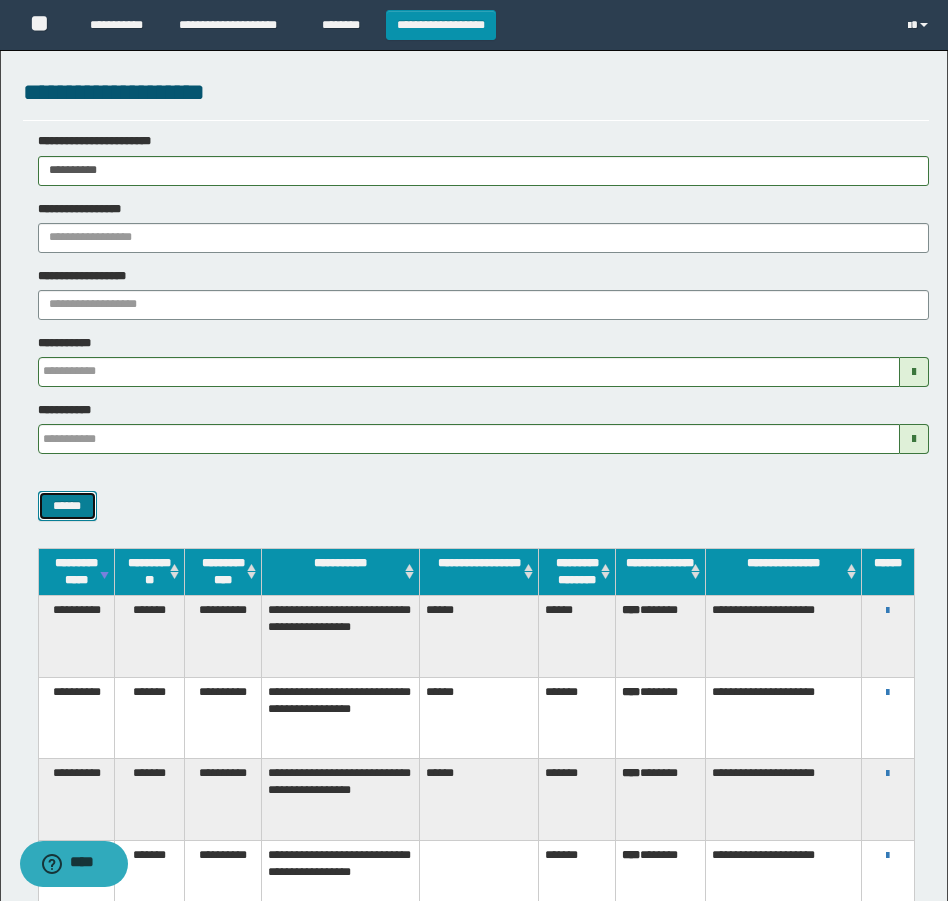 click on "******" at bounding box center (67, 506) 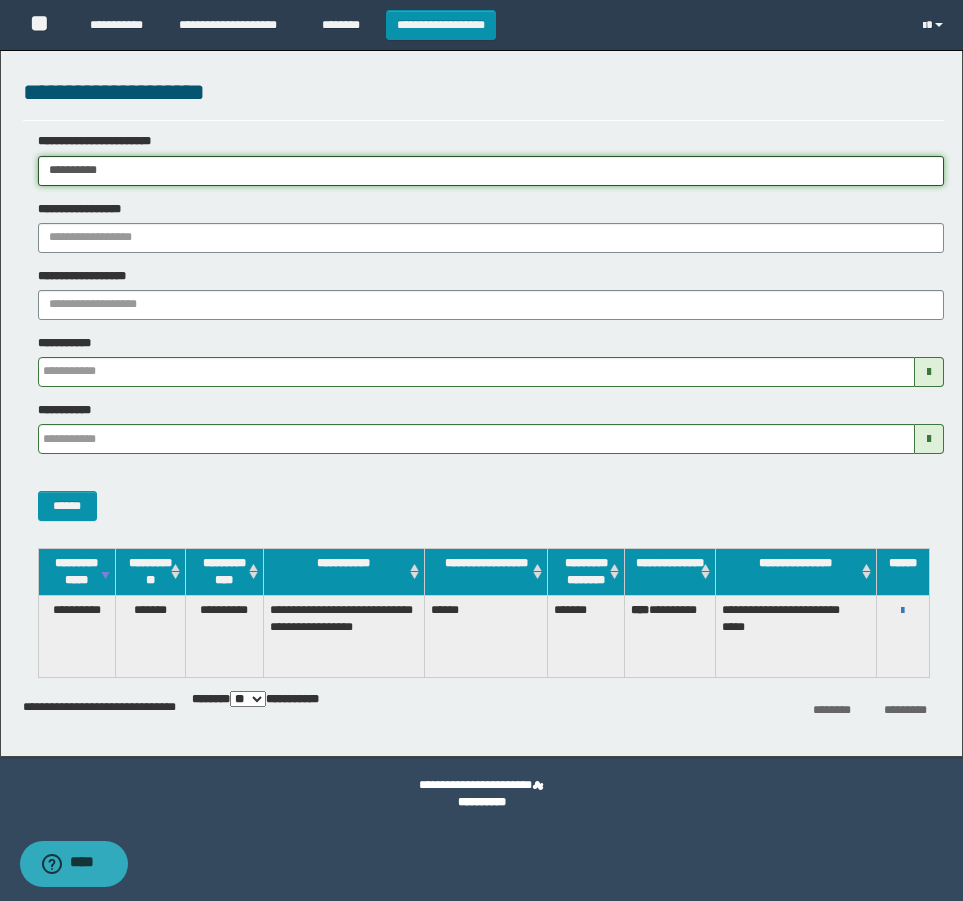 drag, startPoint x: 159, startPoint y: 171, endPoint x: 38, endPoint y: 334, distance: 203.00246 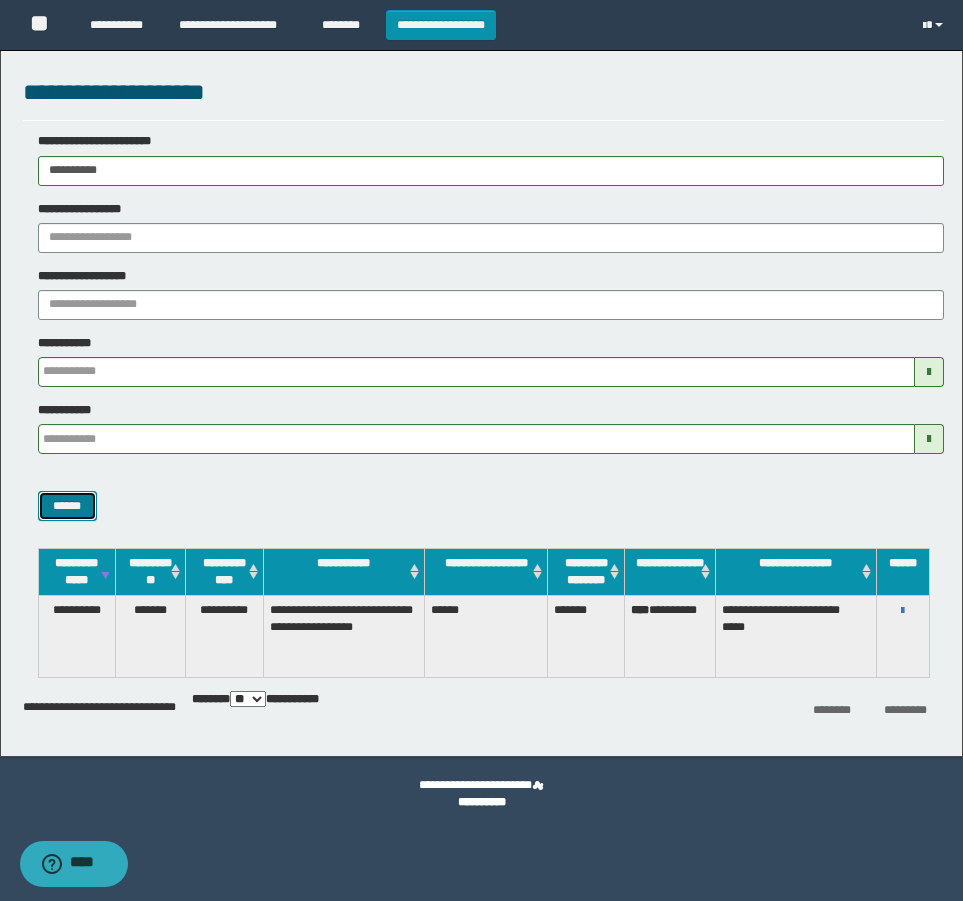 click on "******" at bounding box center [67, 506] 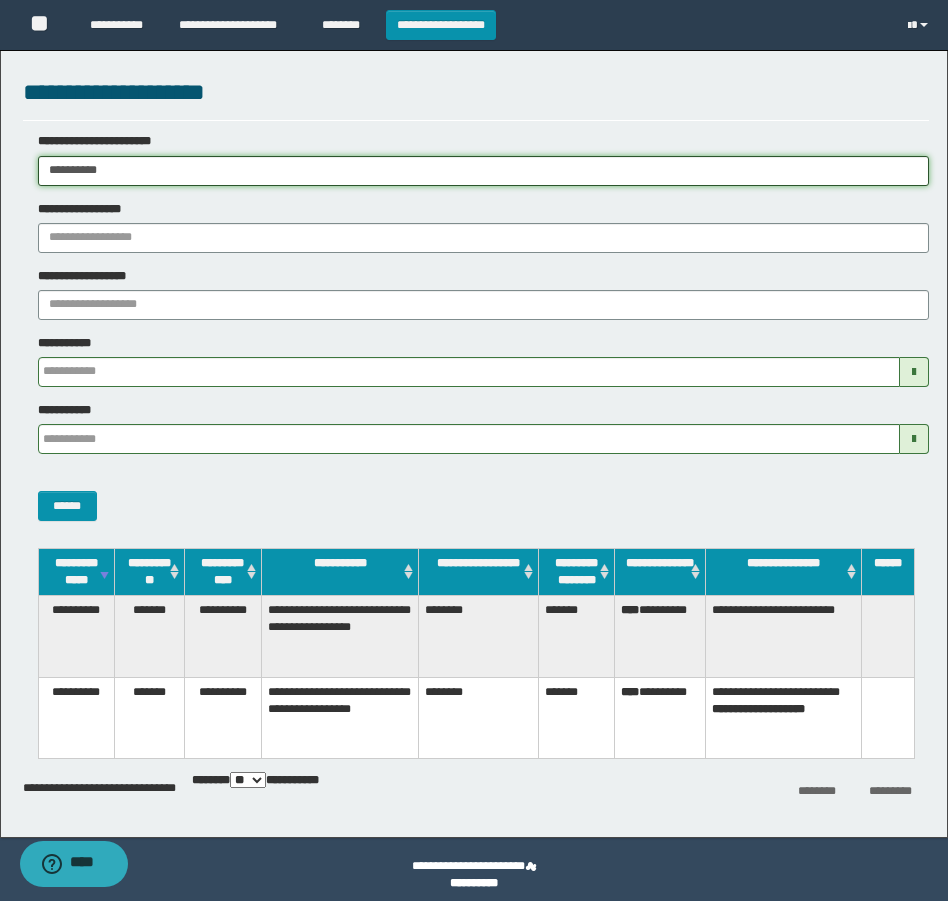 drag, startPoint x: 106, startPoint y: 177, endPoint x: -4, endPoint y: 224, distance: 119.62023 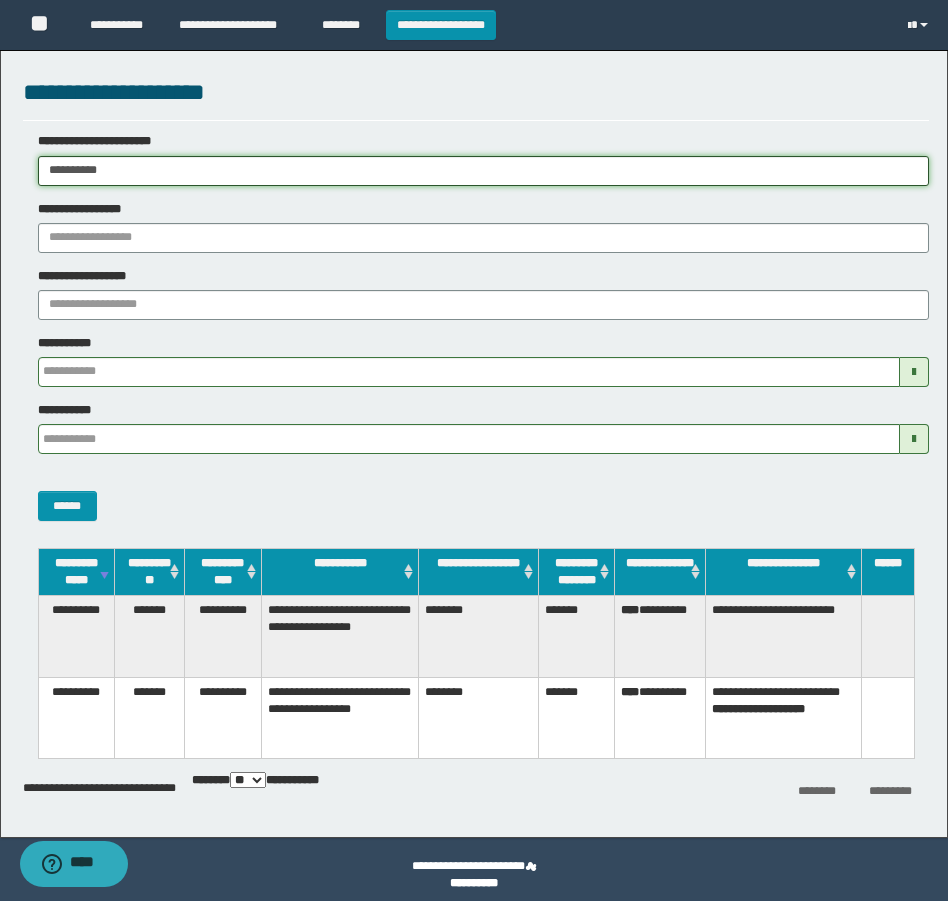 click on "**********" at bounding box center (474, 450) 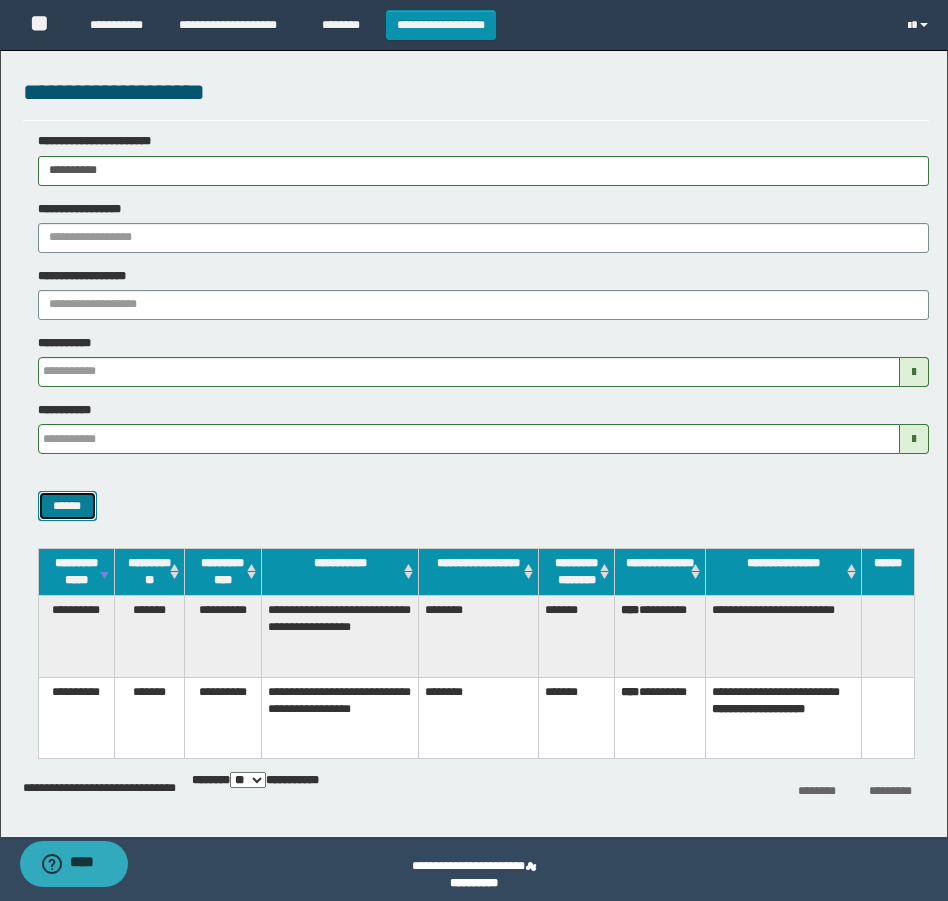 click on "******" at bounding box center (67, 506) 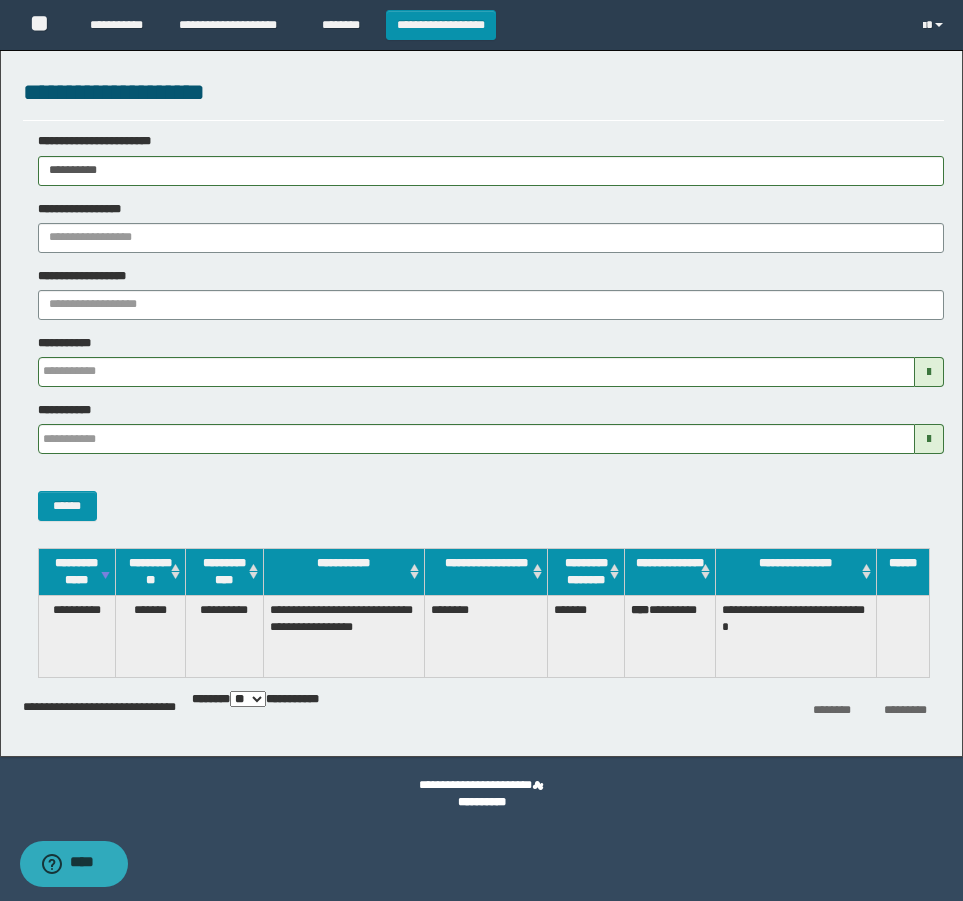 click on "**********" at bounding box center (483, 159) 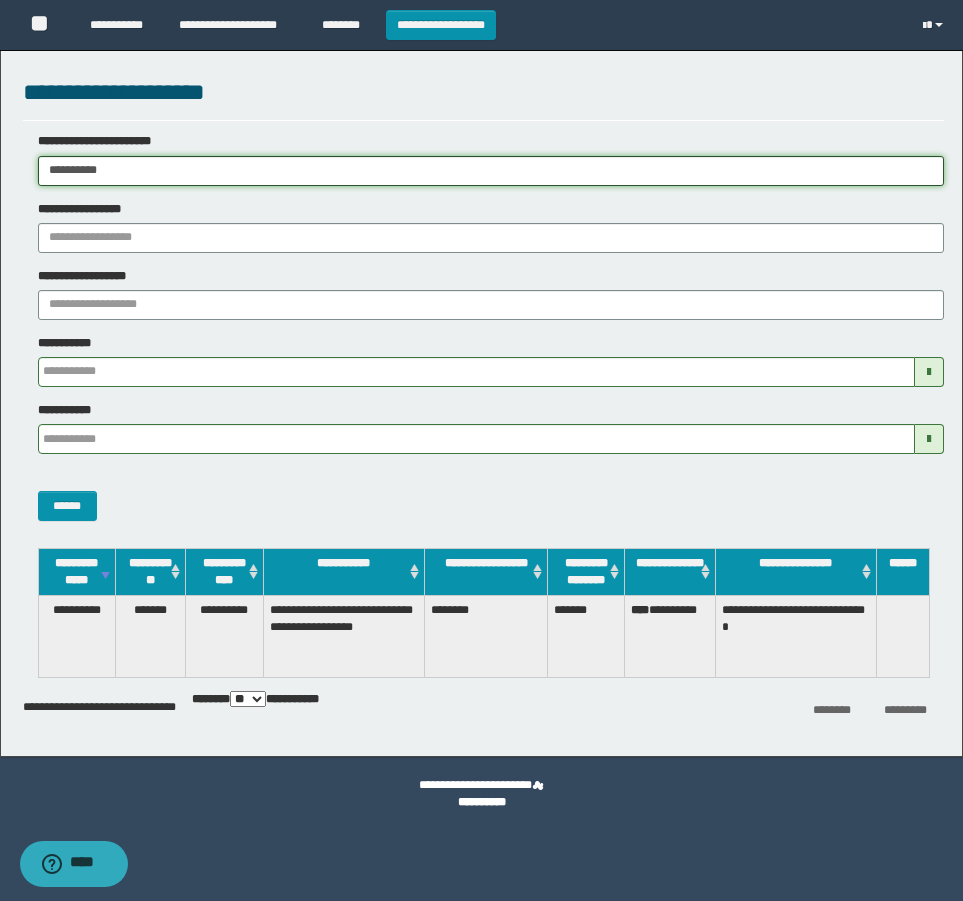 drag, startPoint x: 151, startPoint y: 168, endPoint x: -4, endPoint y: 177, distance: 155.26108 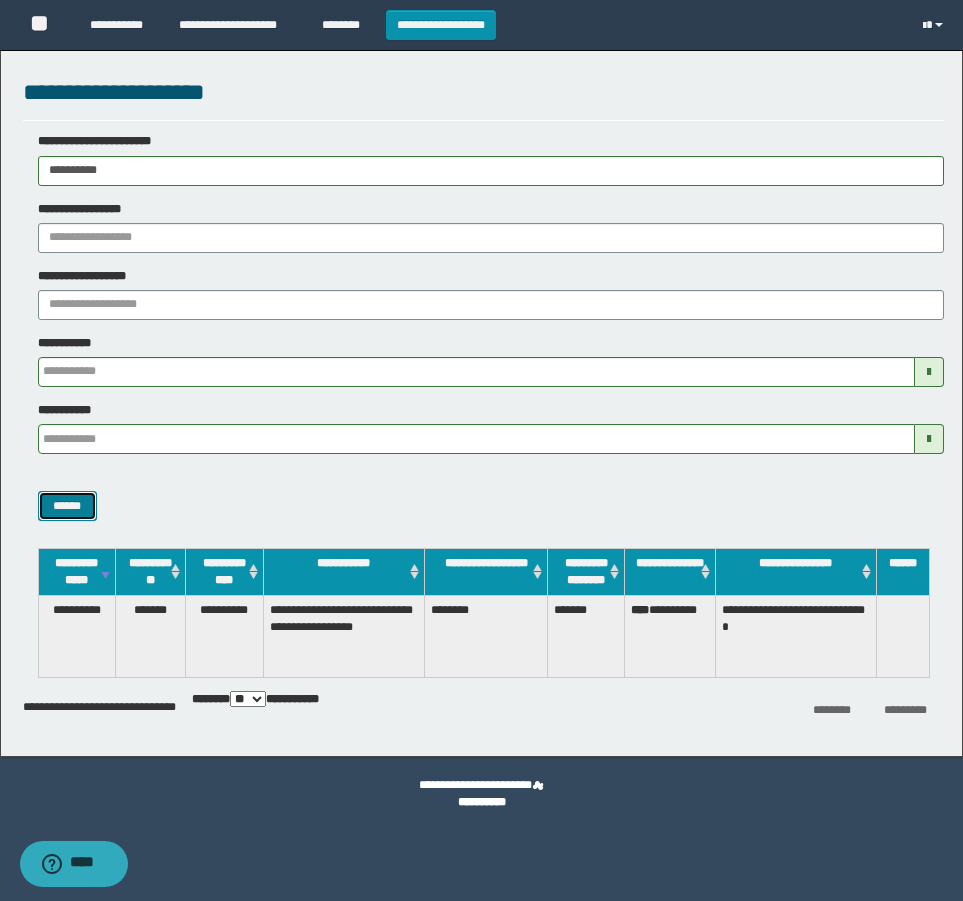 click on "******" at bounding box center (67, 506) 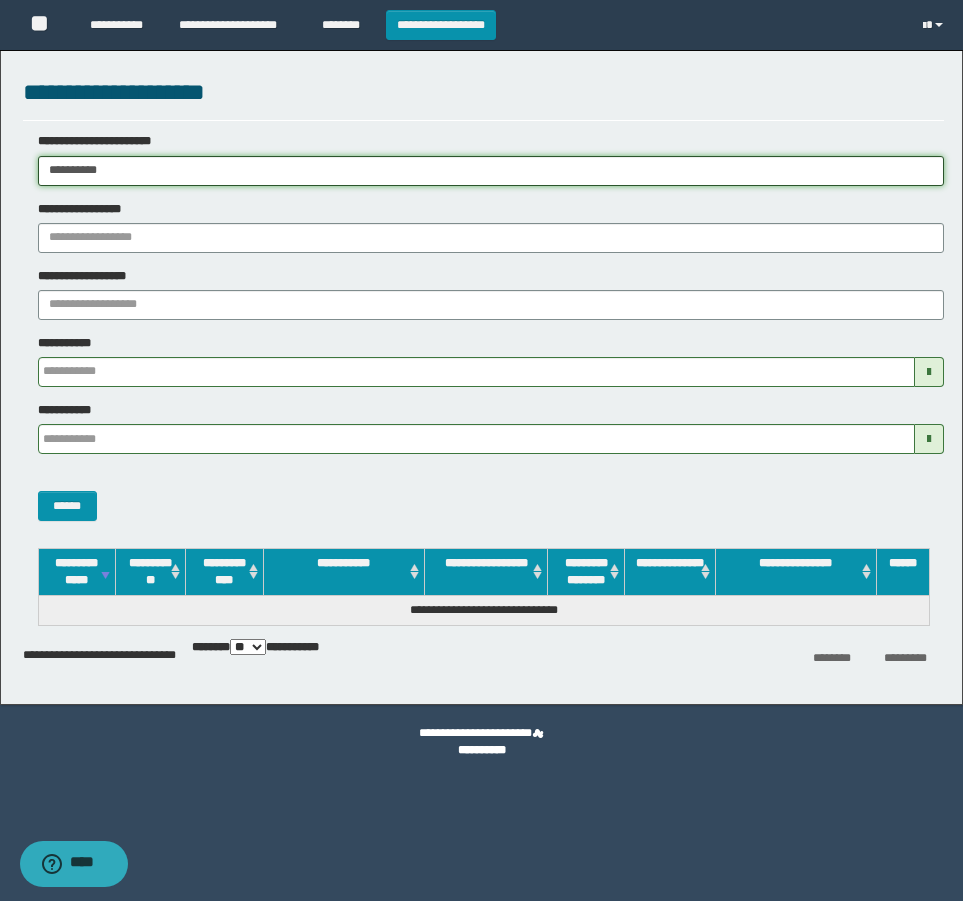 drag, startPoint x: 152, startPoint y: 166, endPoint x: -4, endPoint y: 208, distance: 161.55495 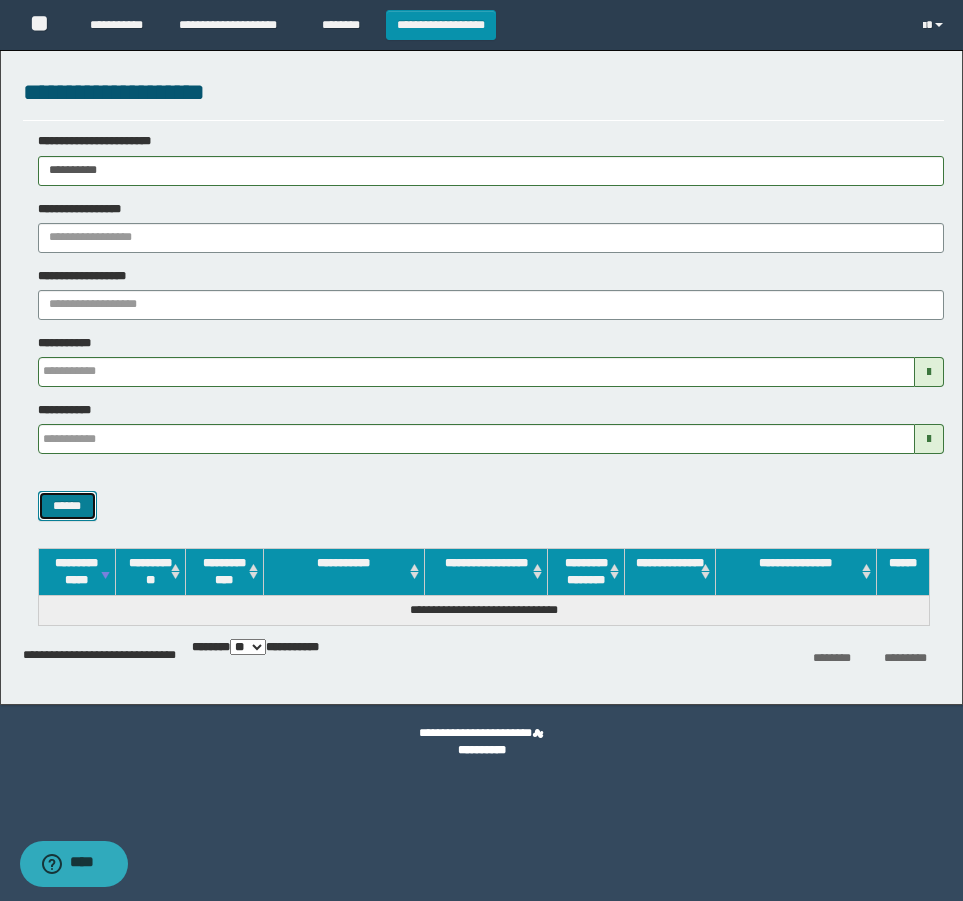 click on "******" at bounding box center (67, 506) 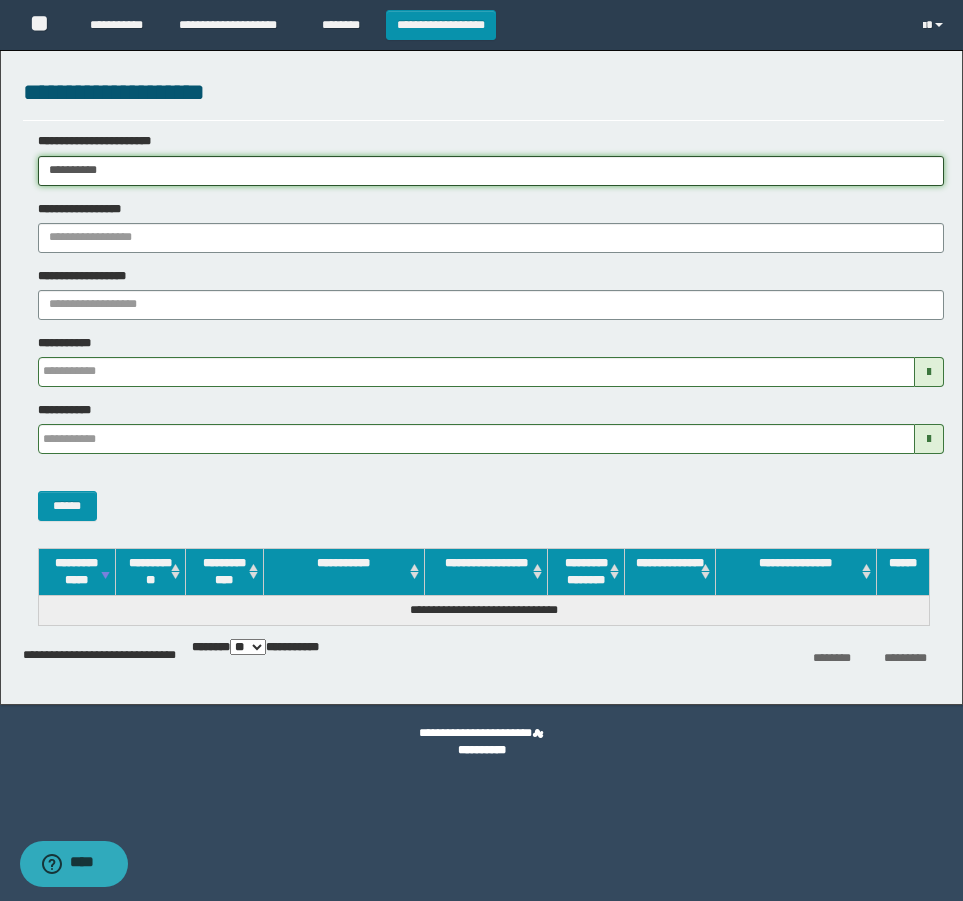 drag, startPoint x: 293, startPoint y: 170, endPoint x: -4, endPoint y: 177, distance: 297.0825 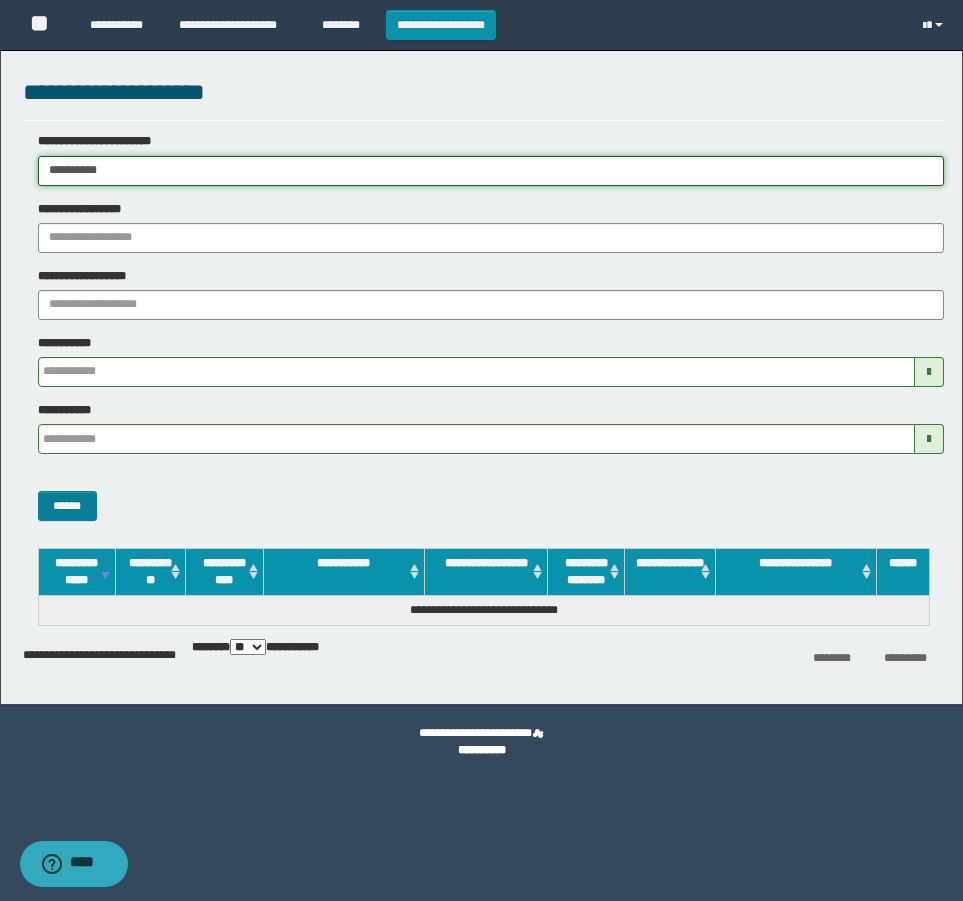 type on "**********" 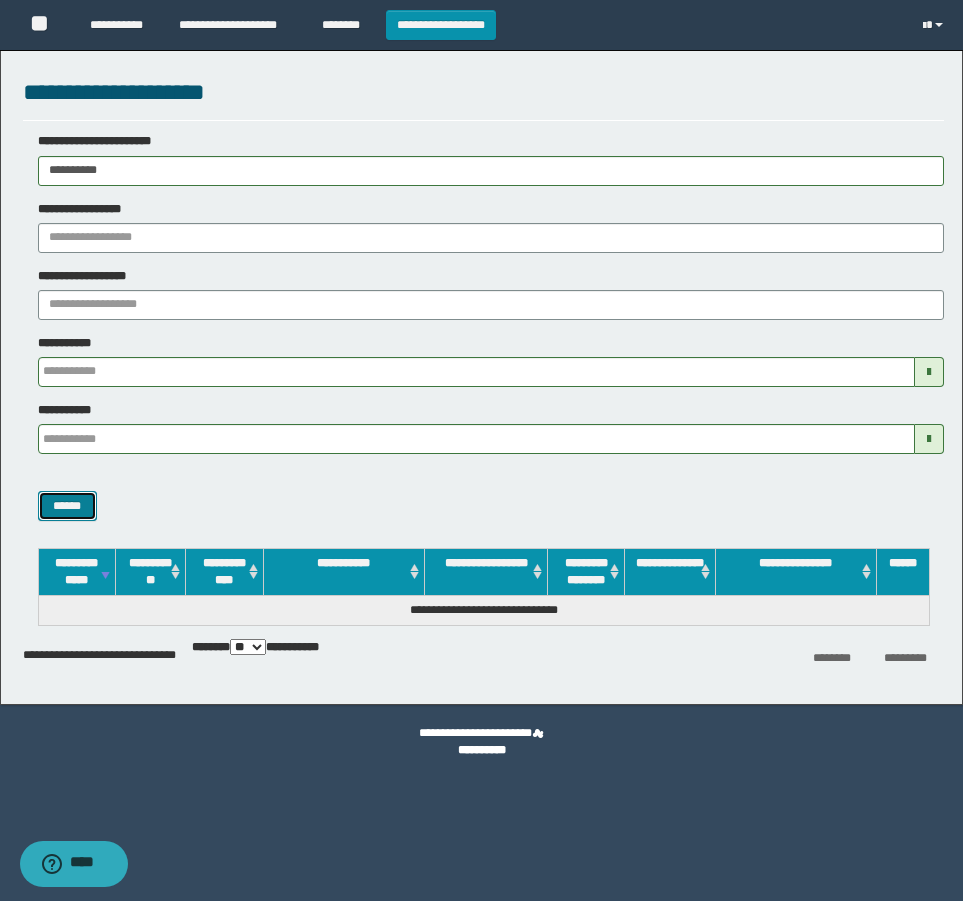 click on "******" at bounding box center (67, 506) 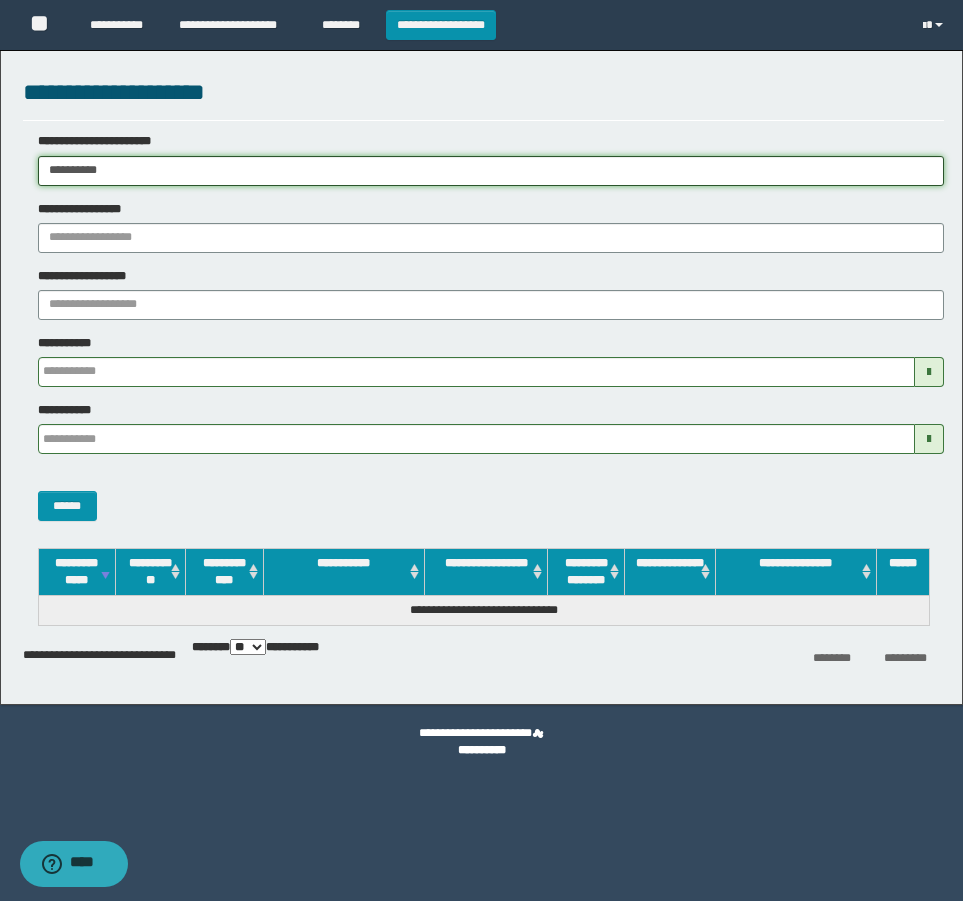 drag, startPoint x: 206, startPoint y: 164, endPoint x: -4, endPoint y: 165, distance: 210.00238 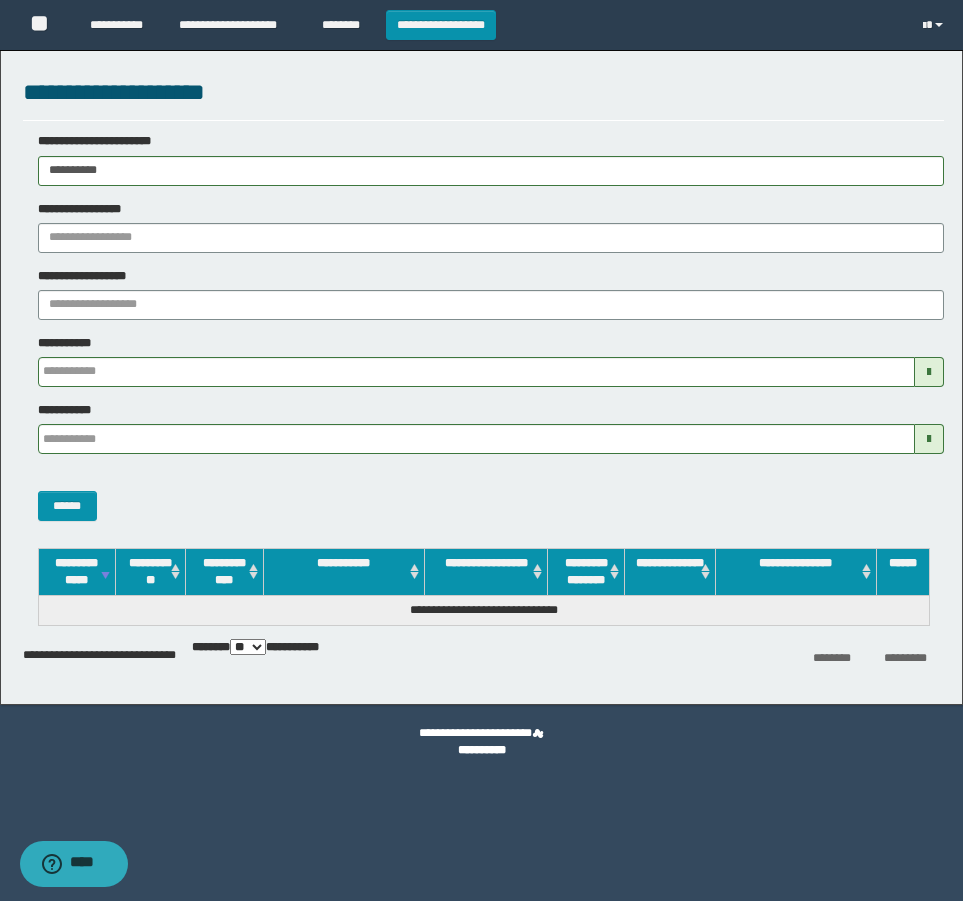 click on "******" at bounding box center [483, 495] 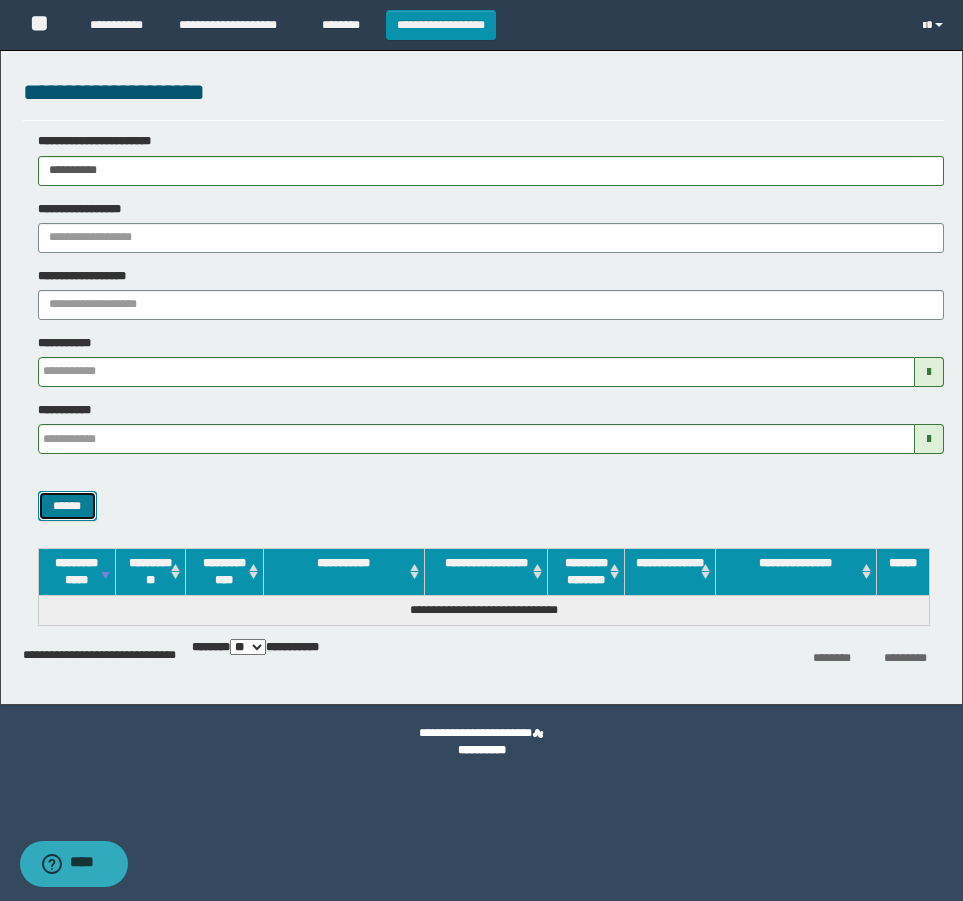 click on "******" at bounding box center [67, 506] 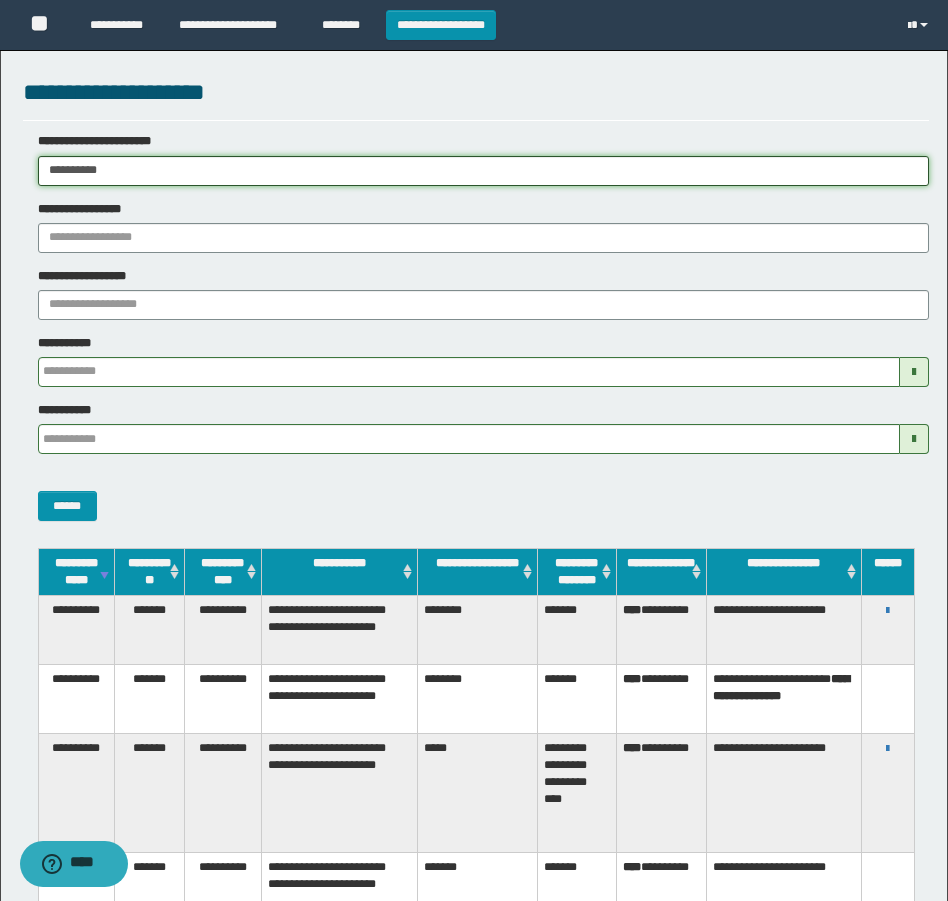 drag, startPoint x: 152, startPoint y: 182, endPoint x: -4, endPoint y: 221, distance: 160.80112 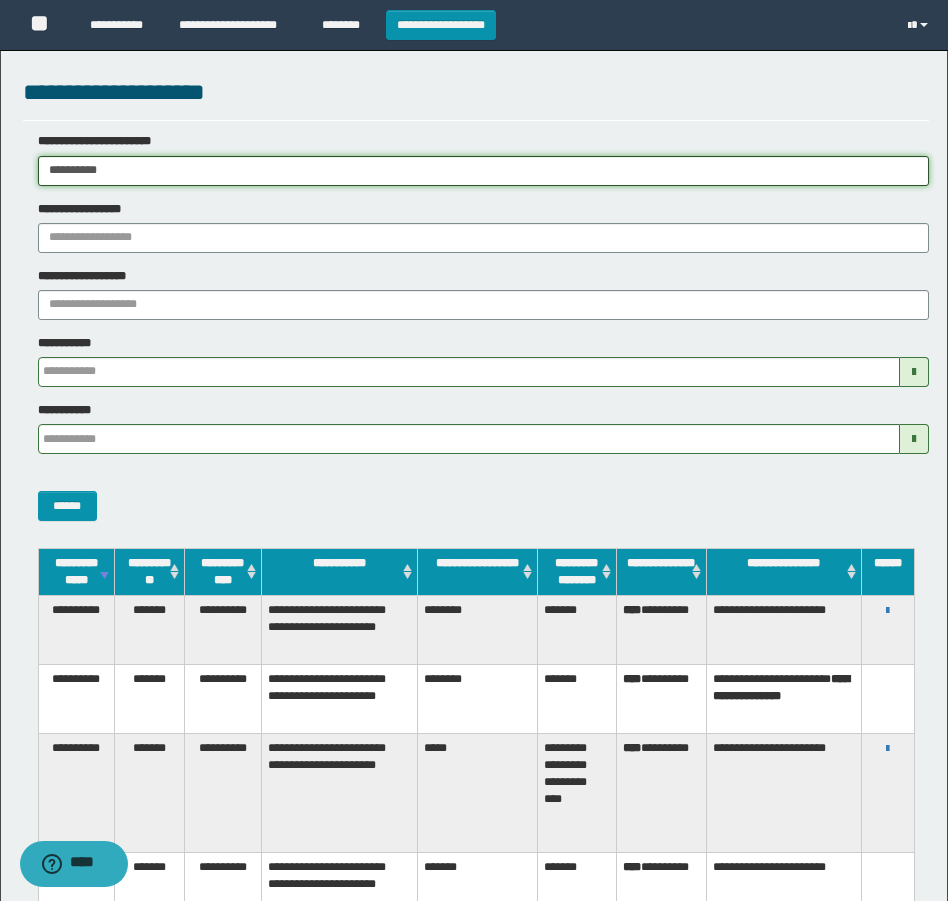 click on "**********" at bounding box center (474, 450) 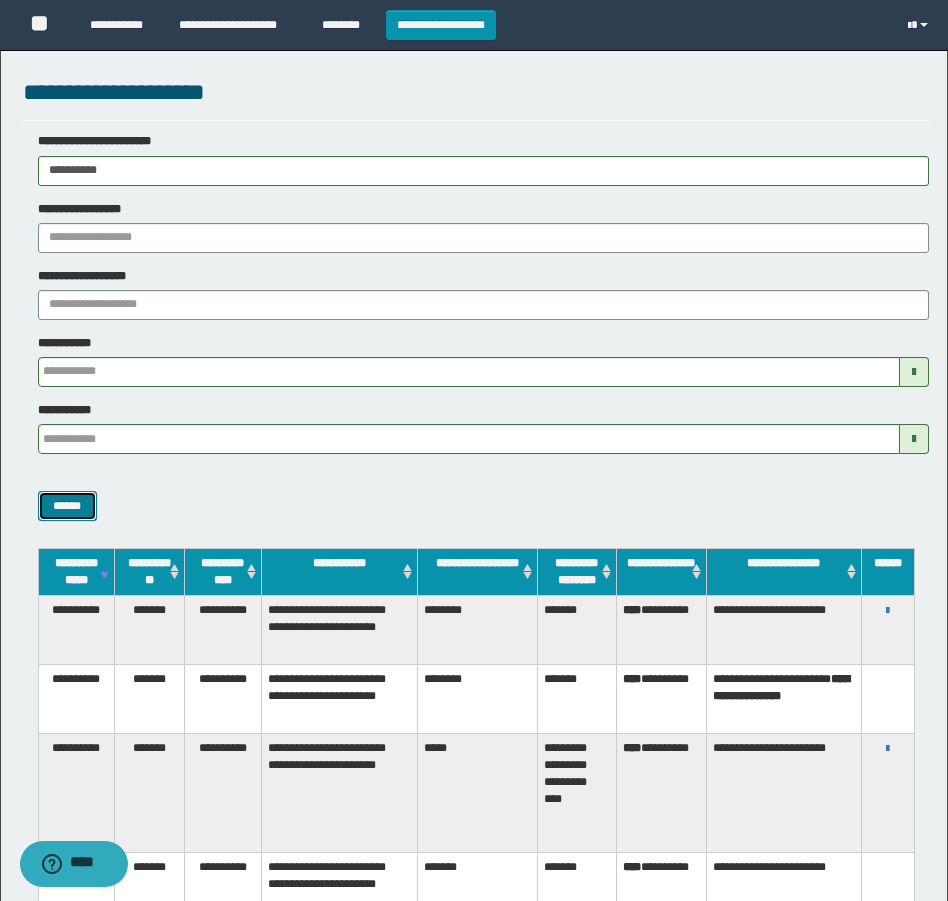 click on "******" at bounding box center (67, 506) 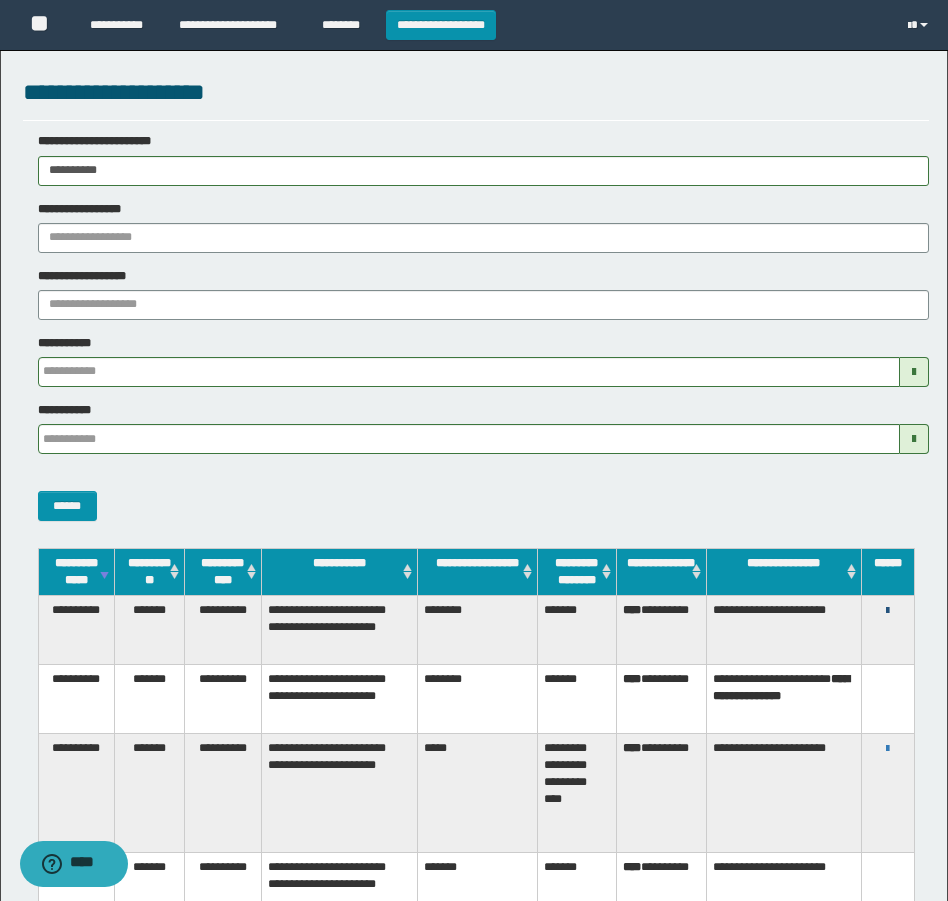 click at bounding box center (887, 611) 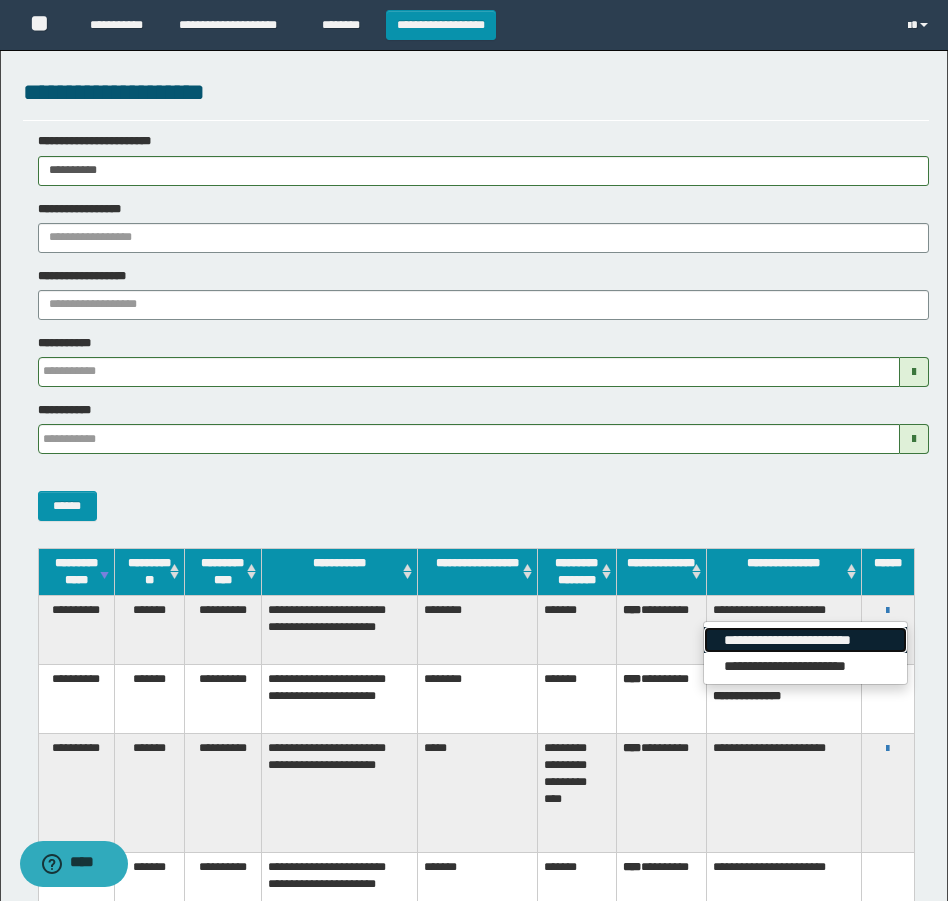 click on "**********" at bounding box center [805, 640] 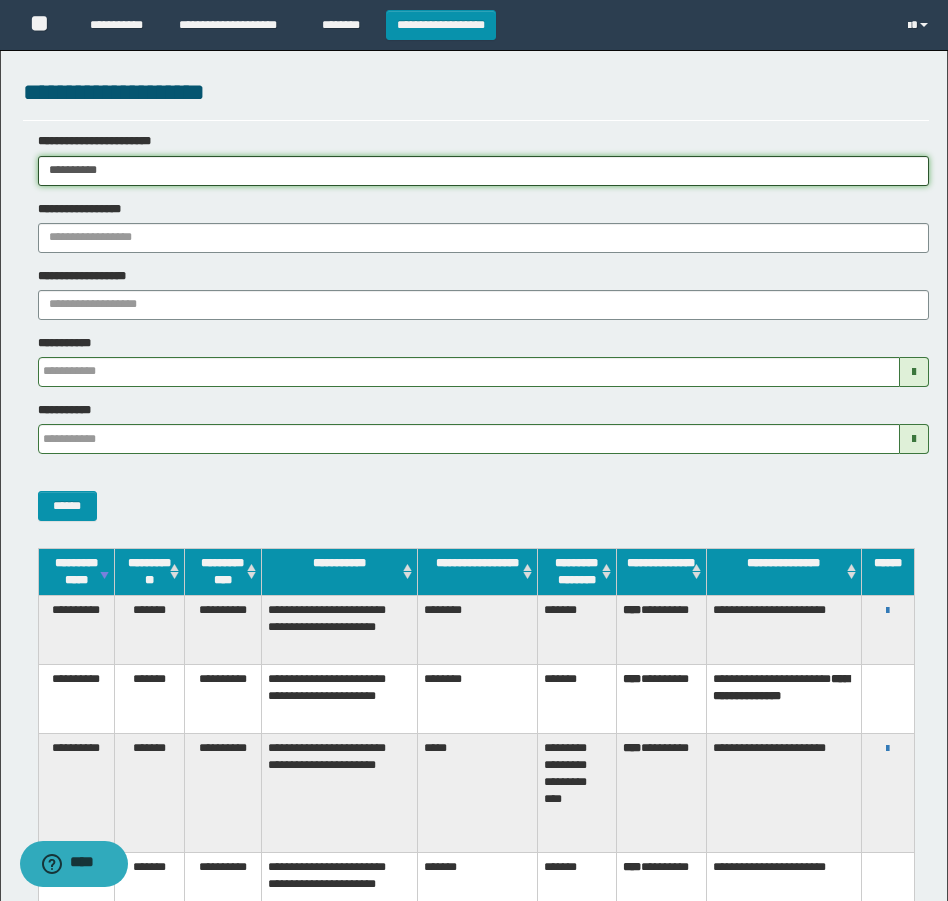 drag, startPoint x: 159, startPoint y: 169, endPoint x: 1, endPoint y: 234, distance: 170.84789 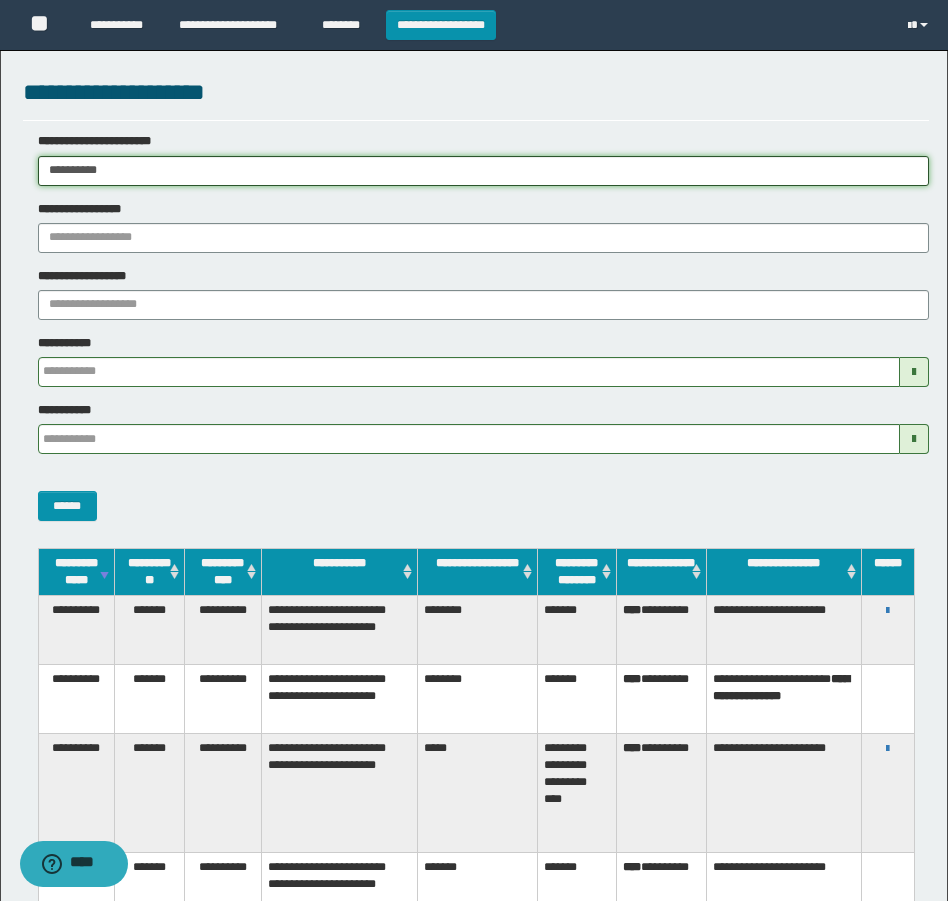 click on "**********" at bounding box center [474, 450] 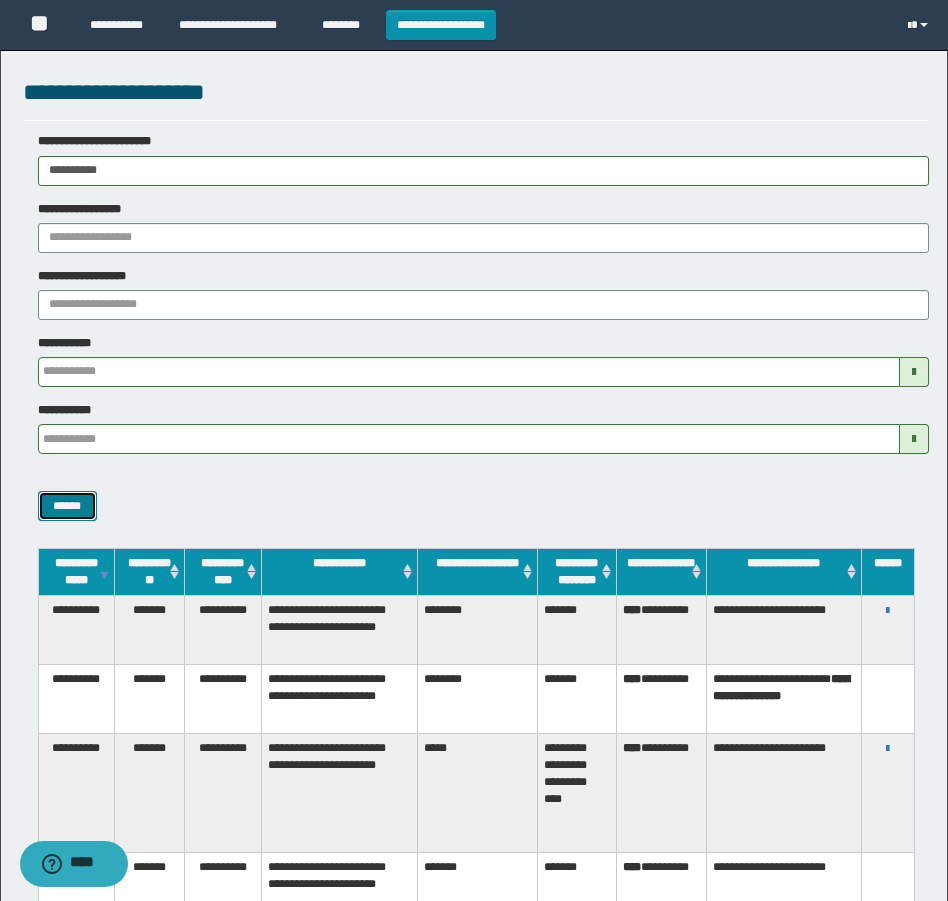 click on "******" at bounding box center (67, 506) 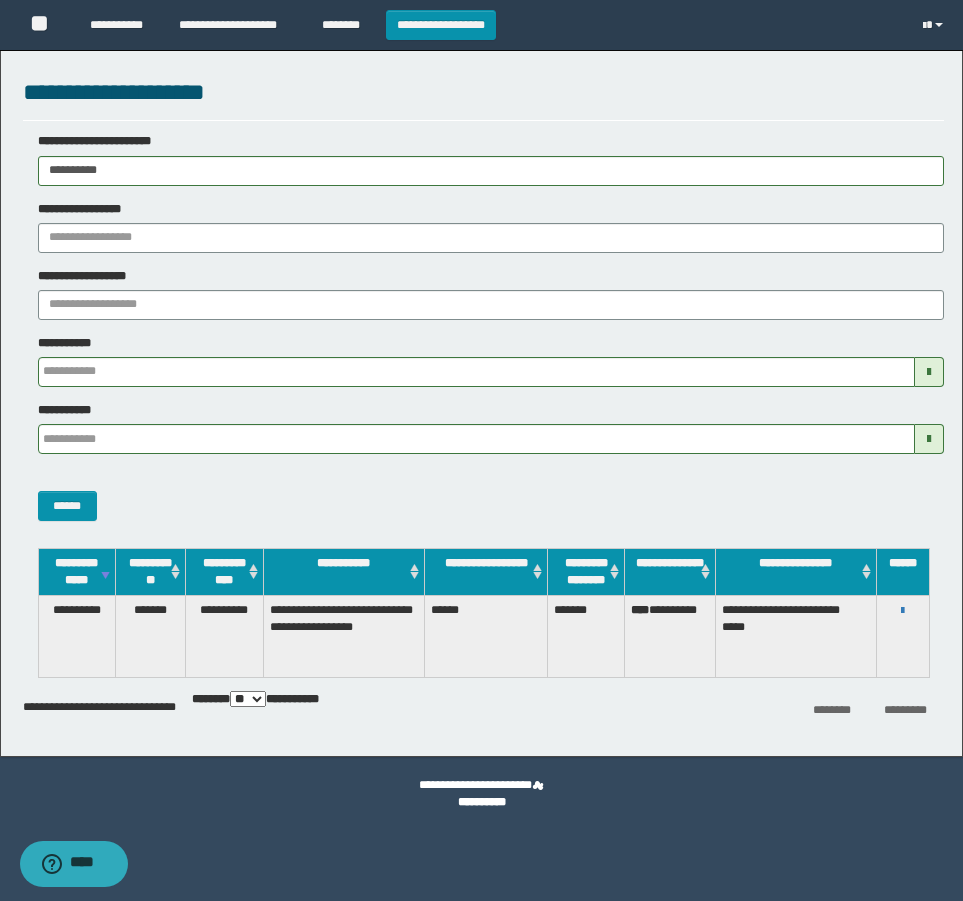 click on "**********" at bounding box center (903, 610) 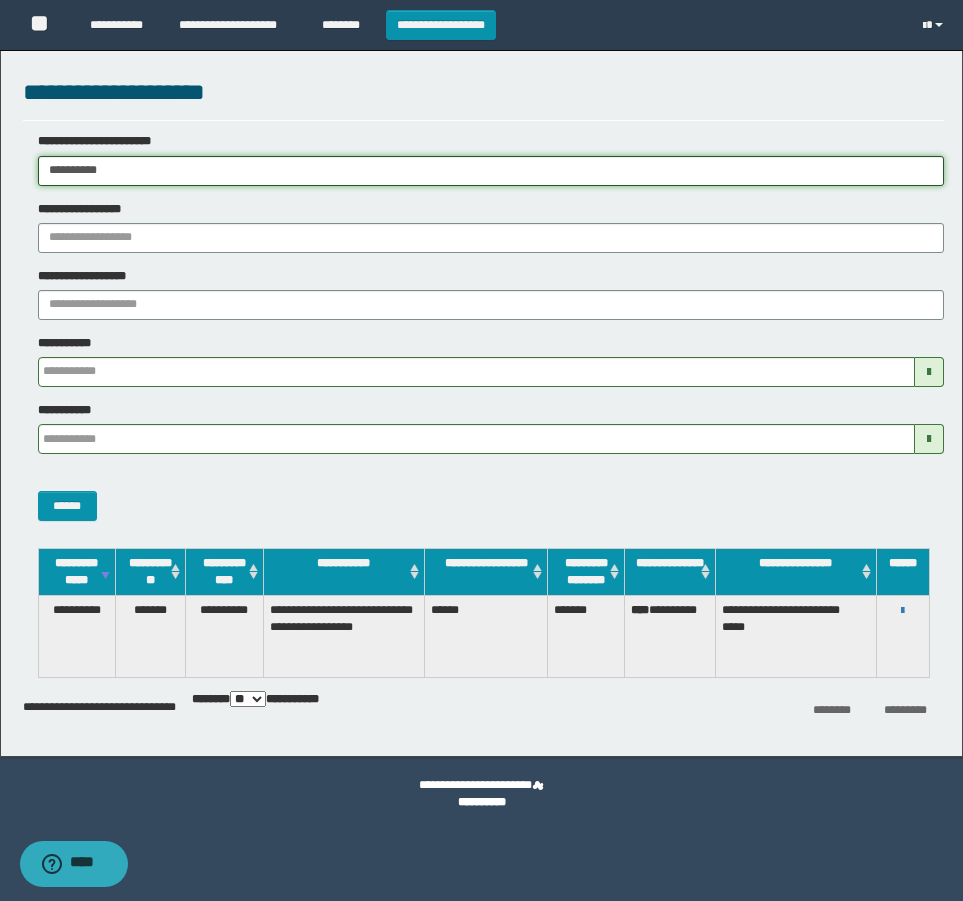 drag, startPoint x: 238, startPoint y: 177, endPoint x: -4, endPoint y: 175, distance: 242.00827 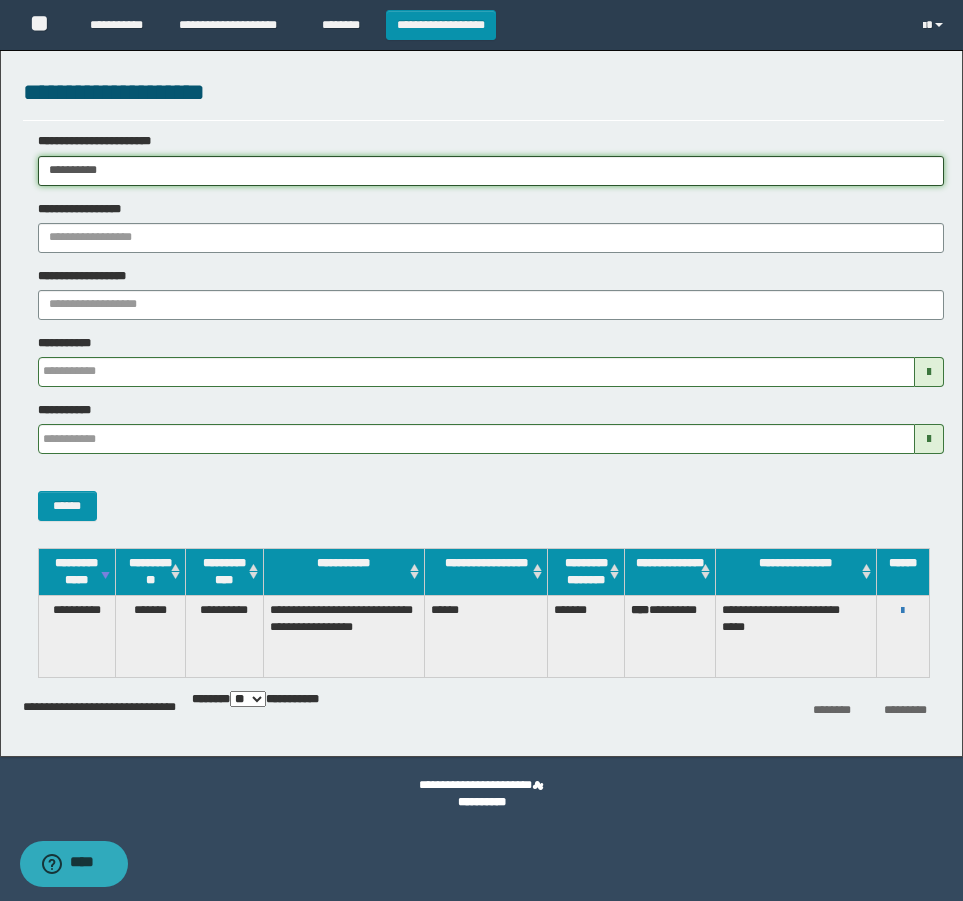 click on "**********" at bounding box center (481, 450) 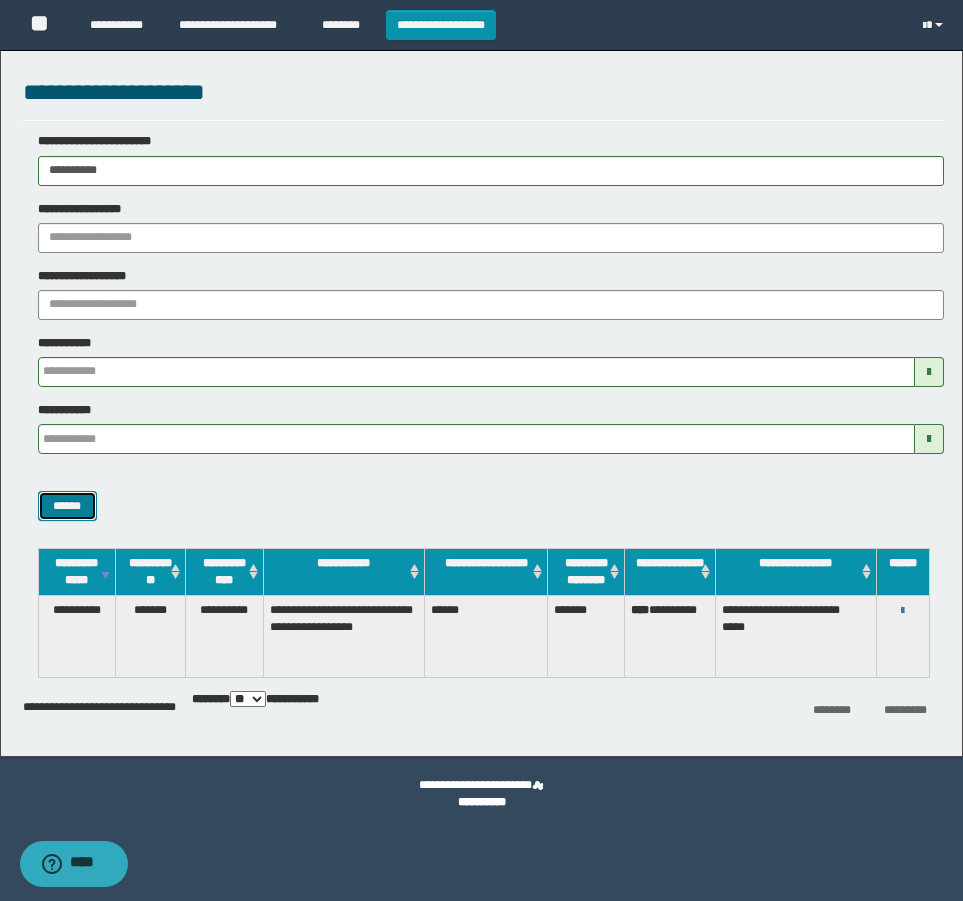 click on "******" at bounding box center (67, 506) 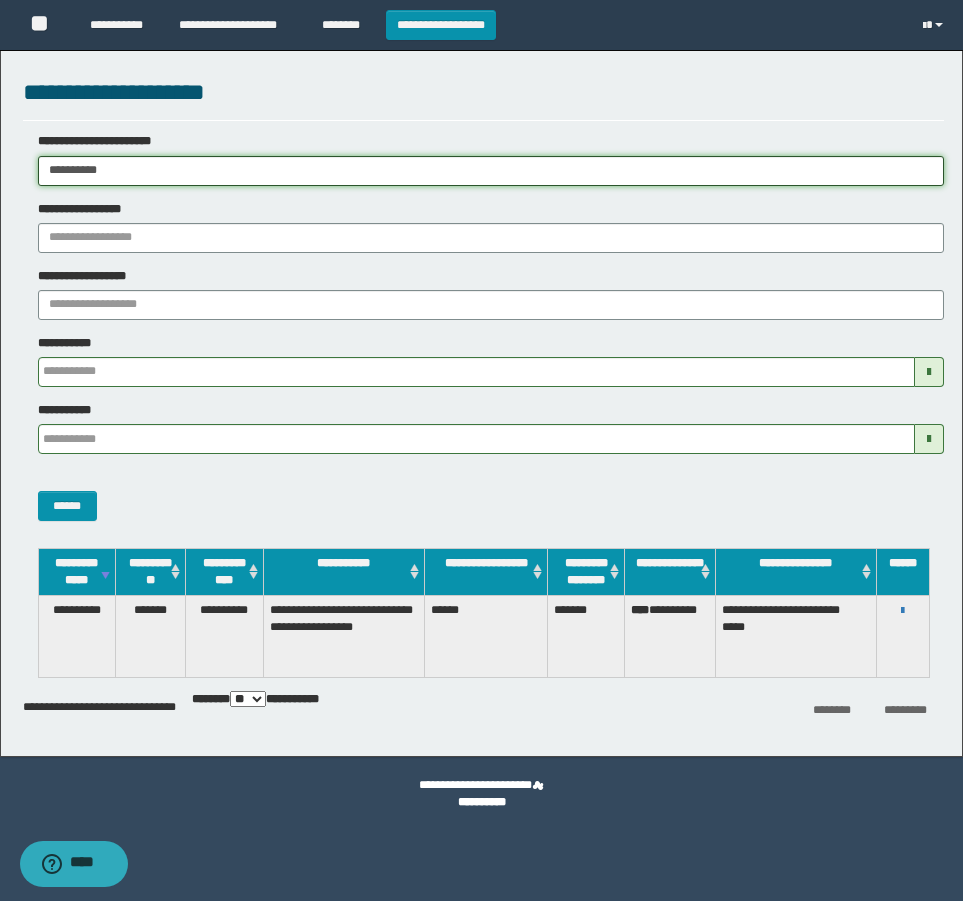 drag, startPoint x: 139, startPoint y: 180, endPoint x: -4, endPoint y: 183, distance: 143.03146 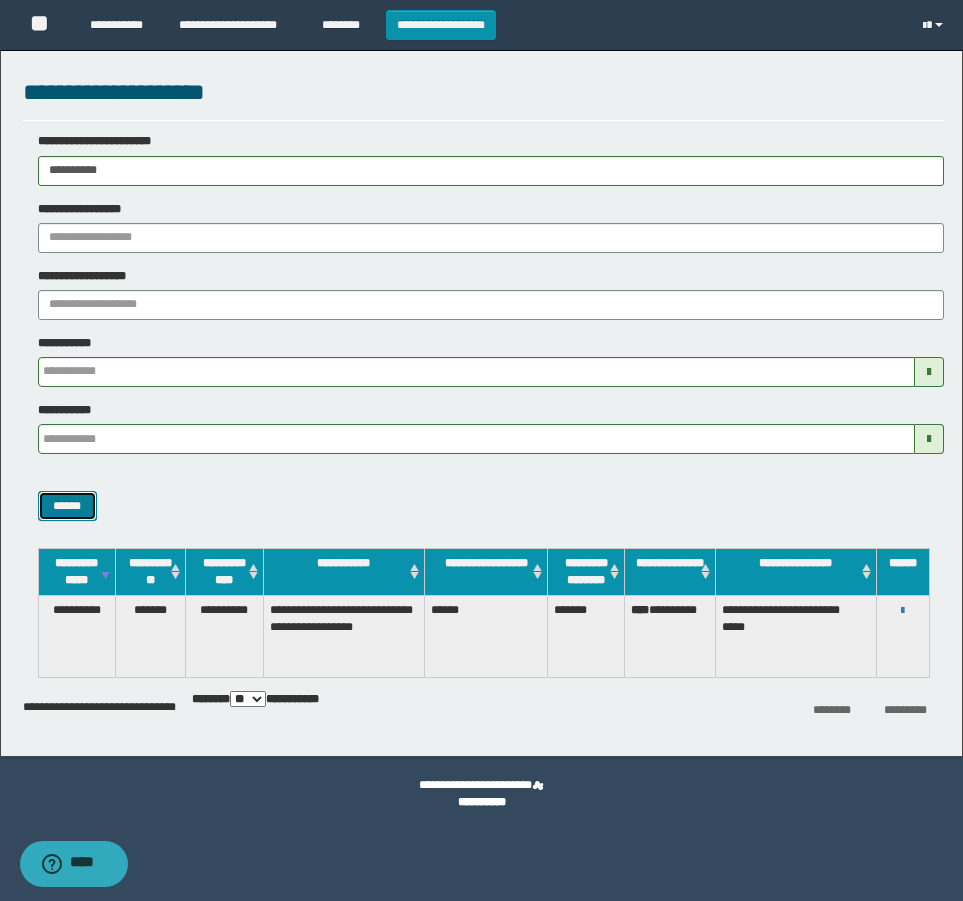 click on "******" at bounding box center [67, 506] 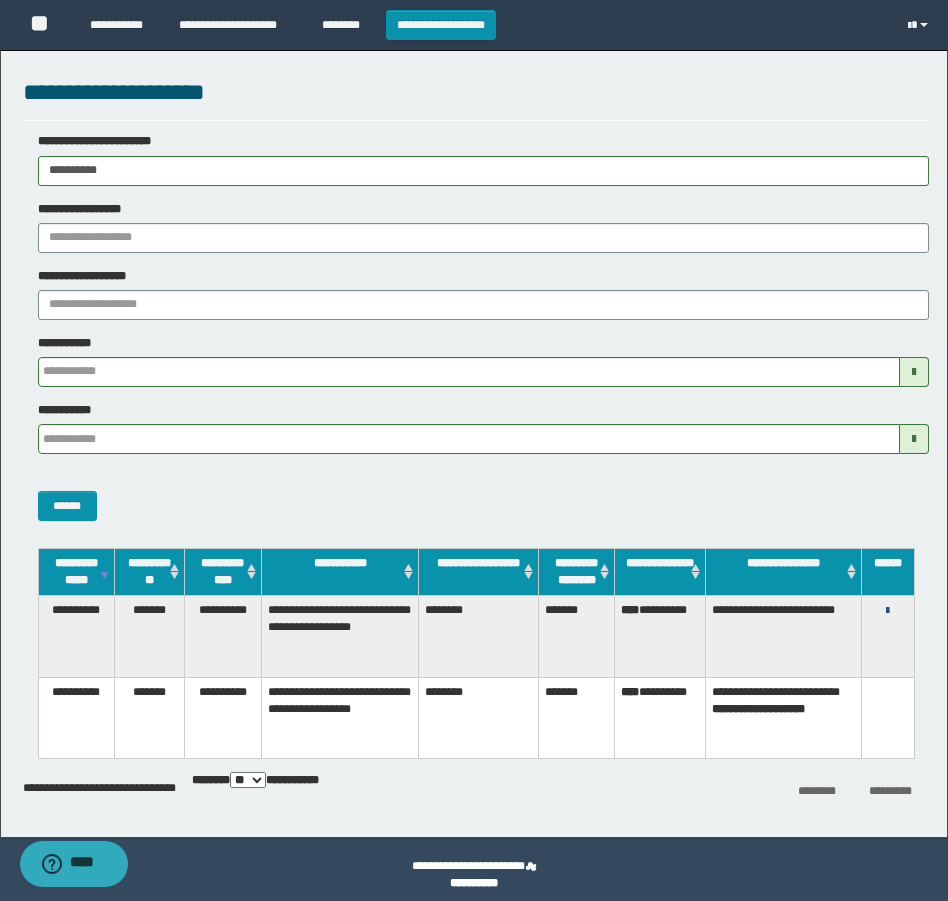 click at bounding box center (887, 611) 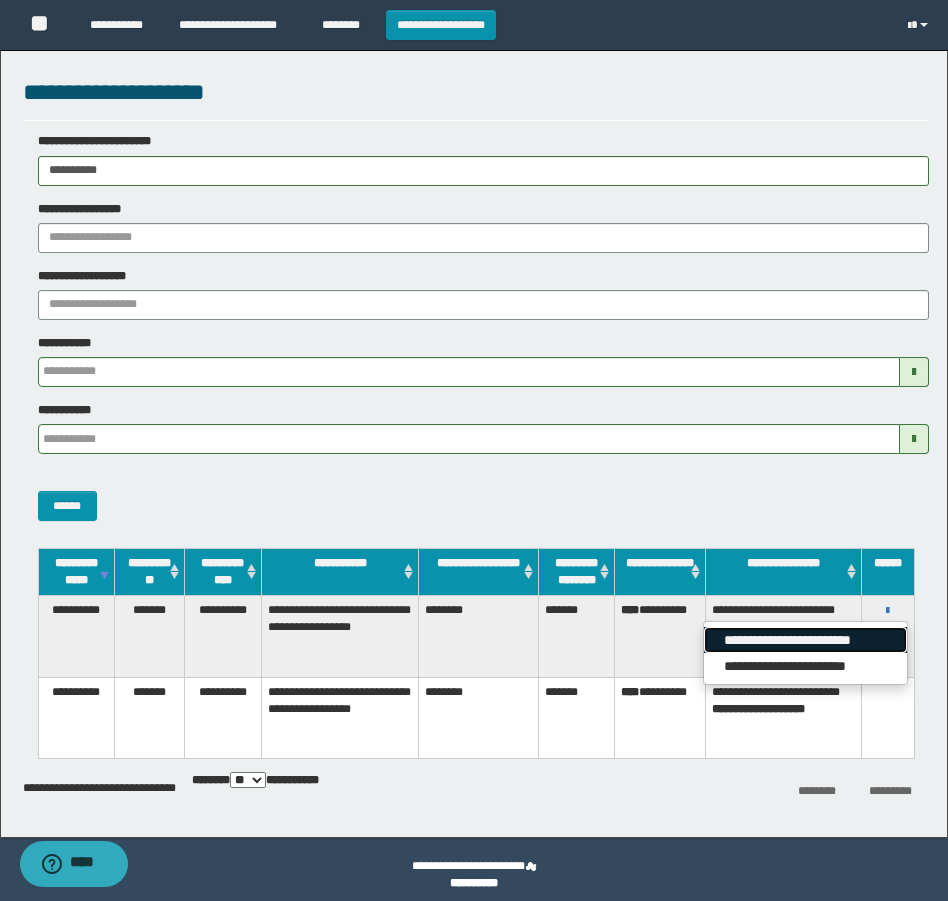 click on "**********" at bounding box center [805, 640] 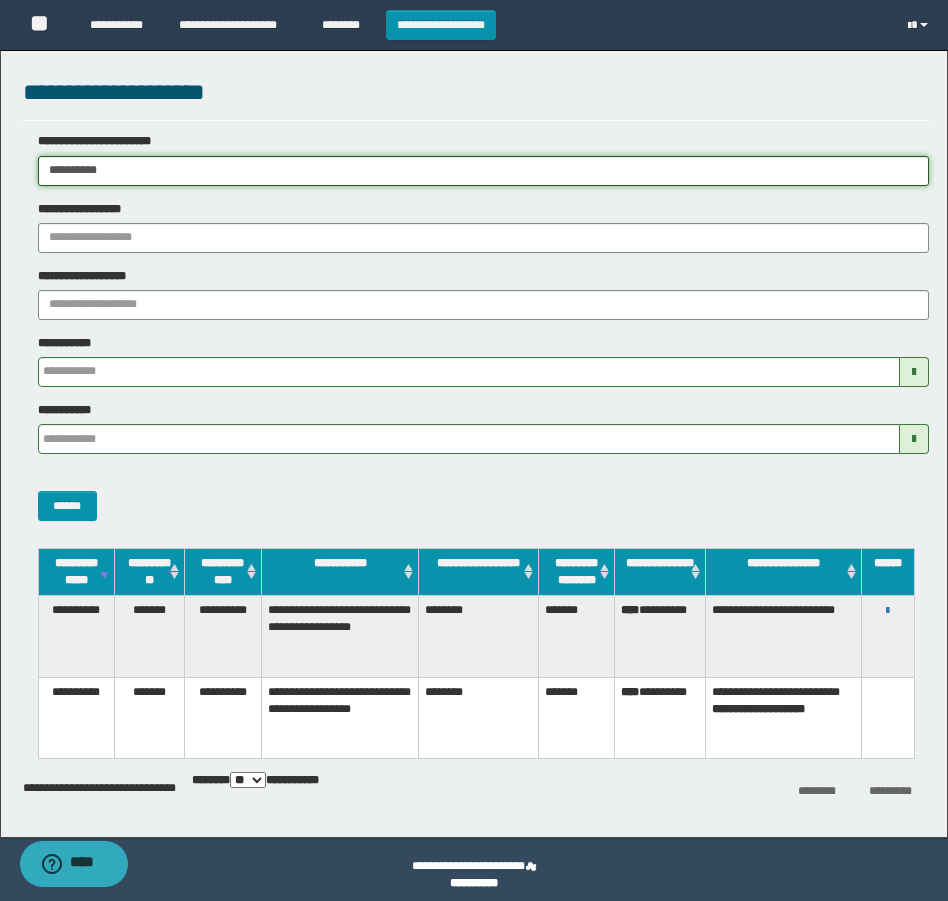 drag, startPoint x: -4, startPoint y: 195, endPoint x: -4, endPoint y: 213, distance: 18 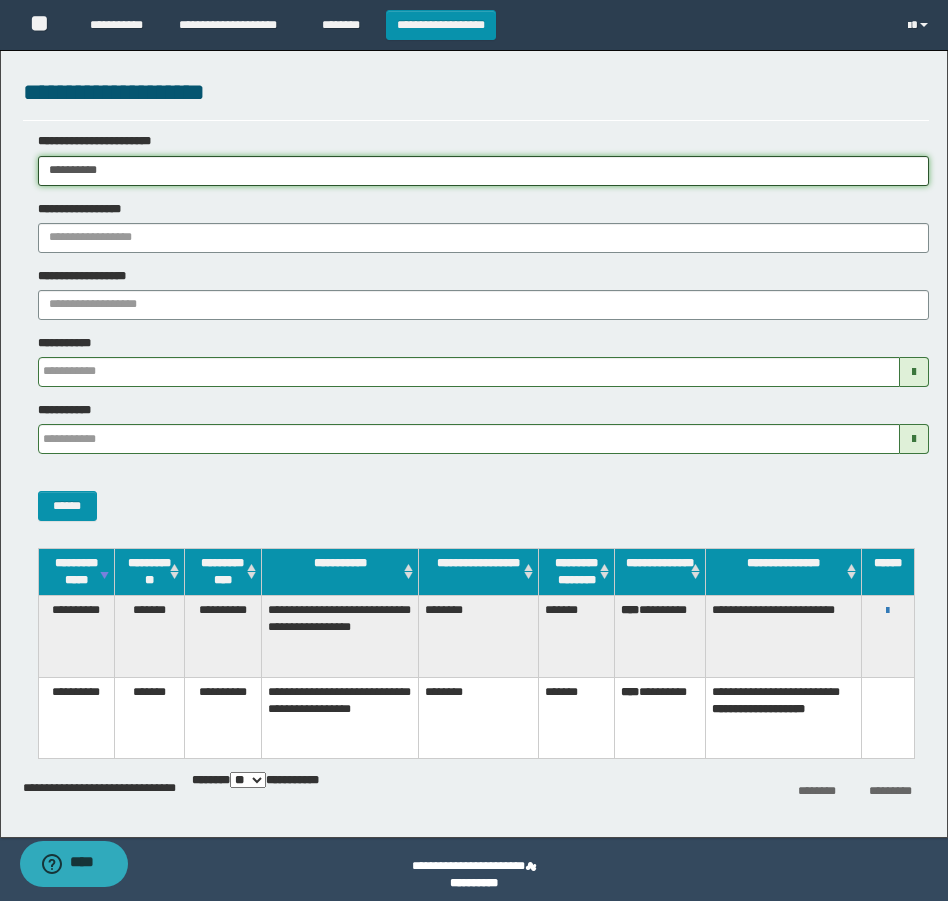 click on "**********" at bounding box center [474, 450] 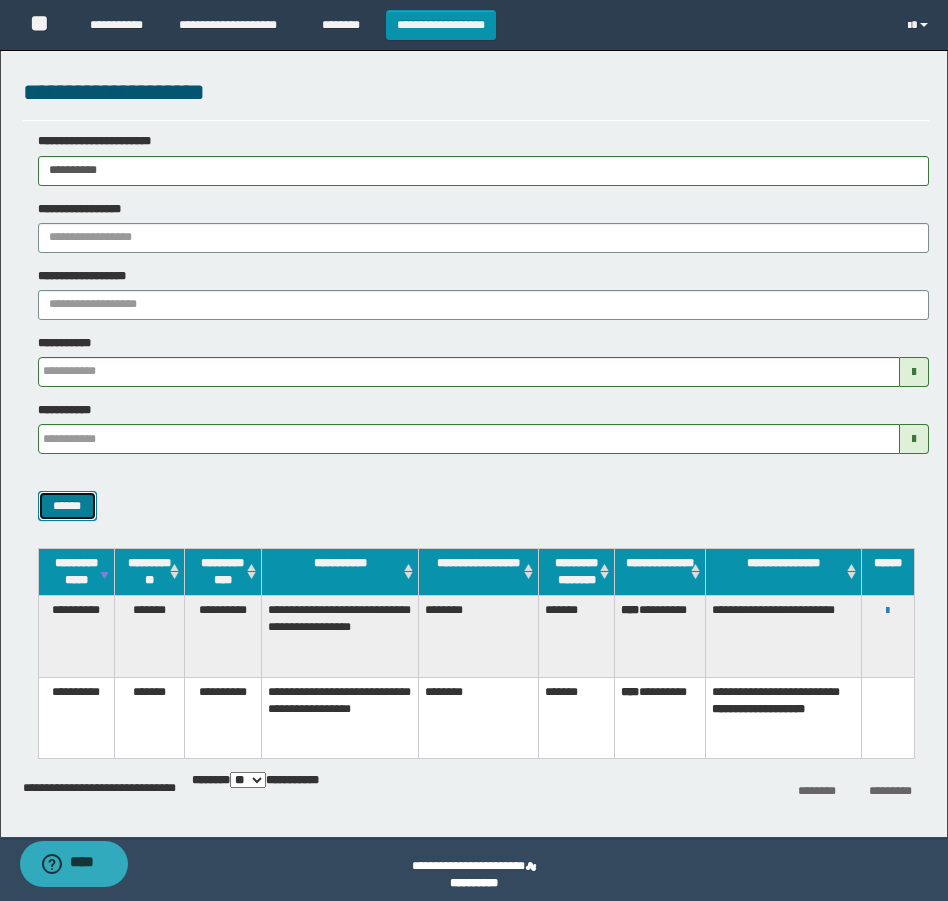 click on "******" at bounding box center [67, 506] 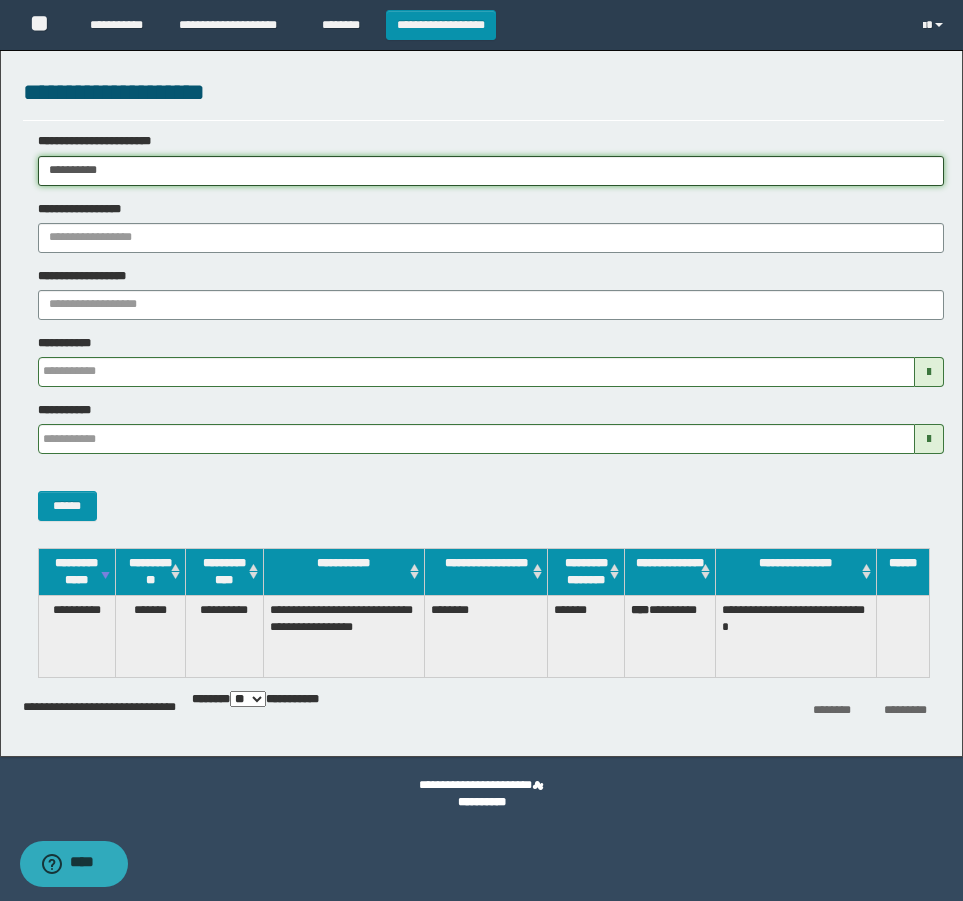 drag, startPoint x: 166, startPoint y: 177, endPoint x: -4, endPoint y: 216, distance: 174.41617 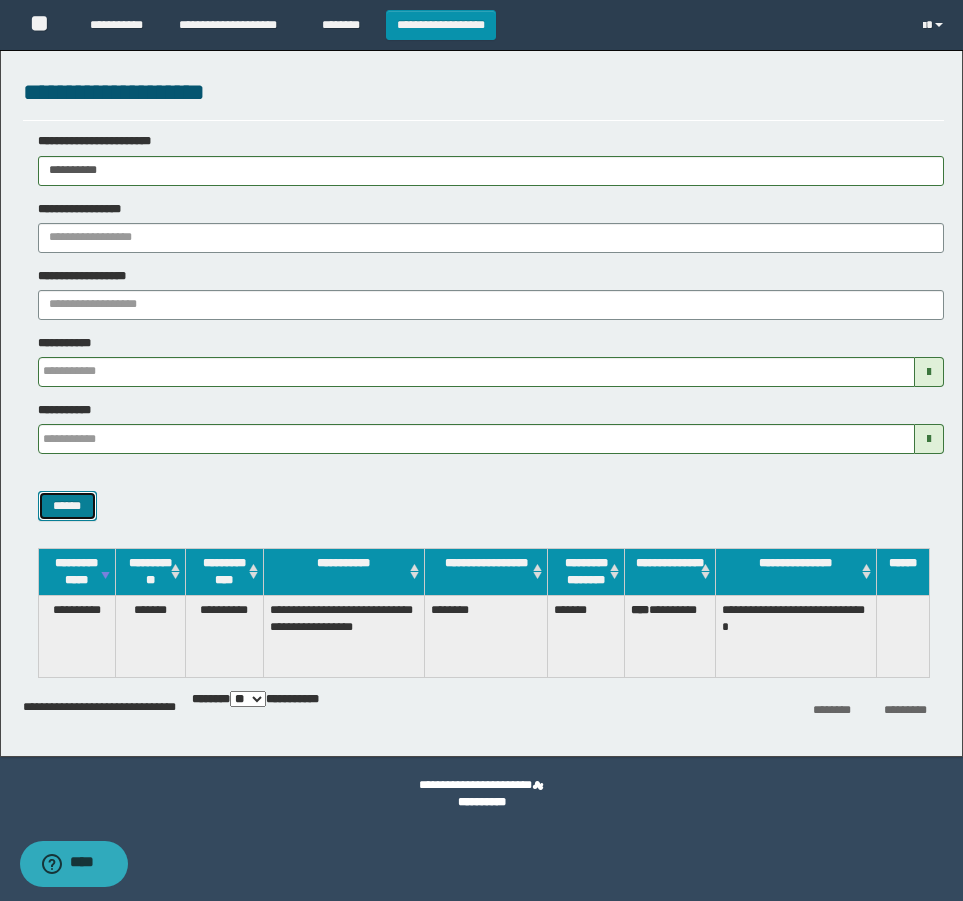 click on "******" at bounding box center (67, 506) 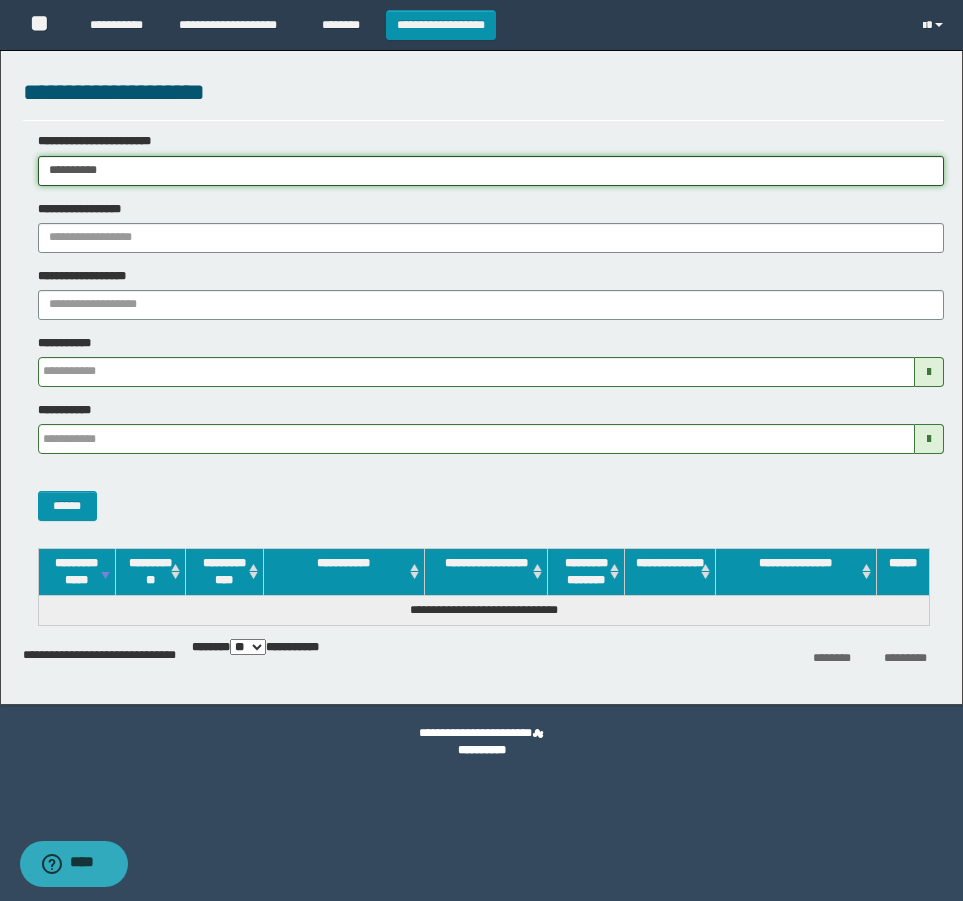 drag, startPoint x: 169, startPoint y: 170, endPoint x: -4, endPoint y: 178, distance: 173.18488 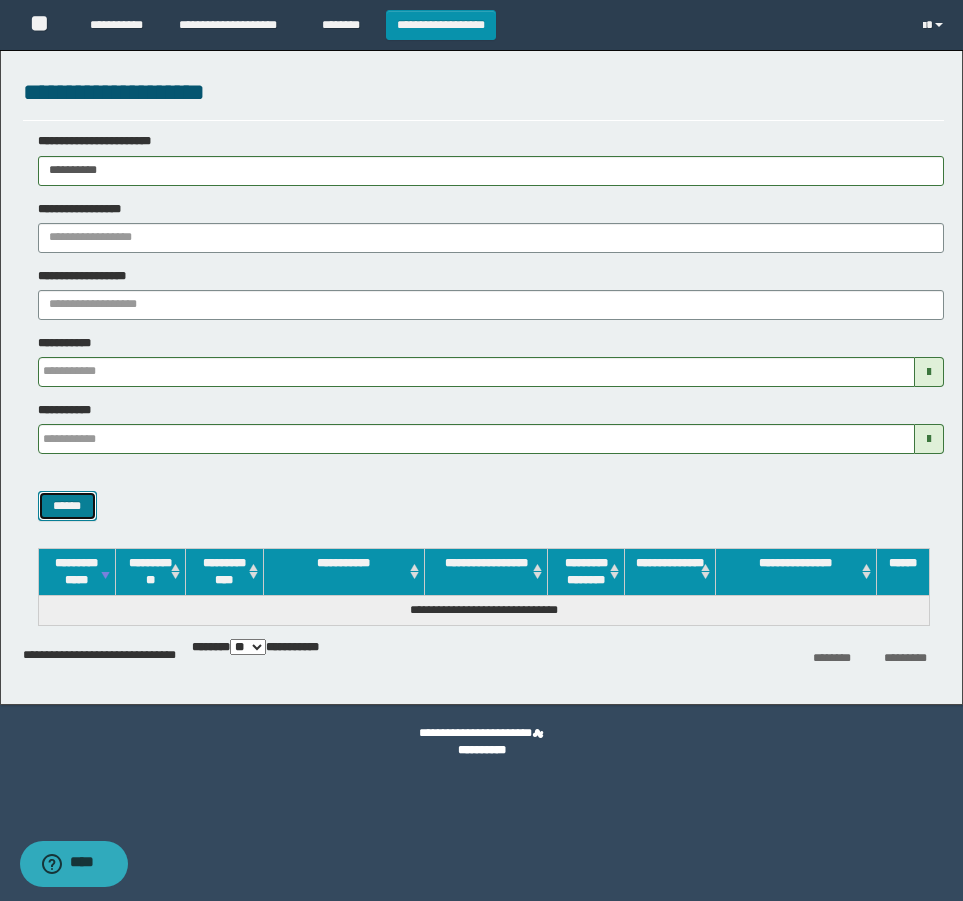 click on "******" at bounding box center [67, 506] 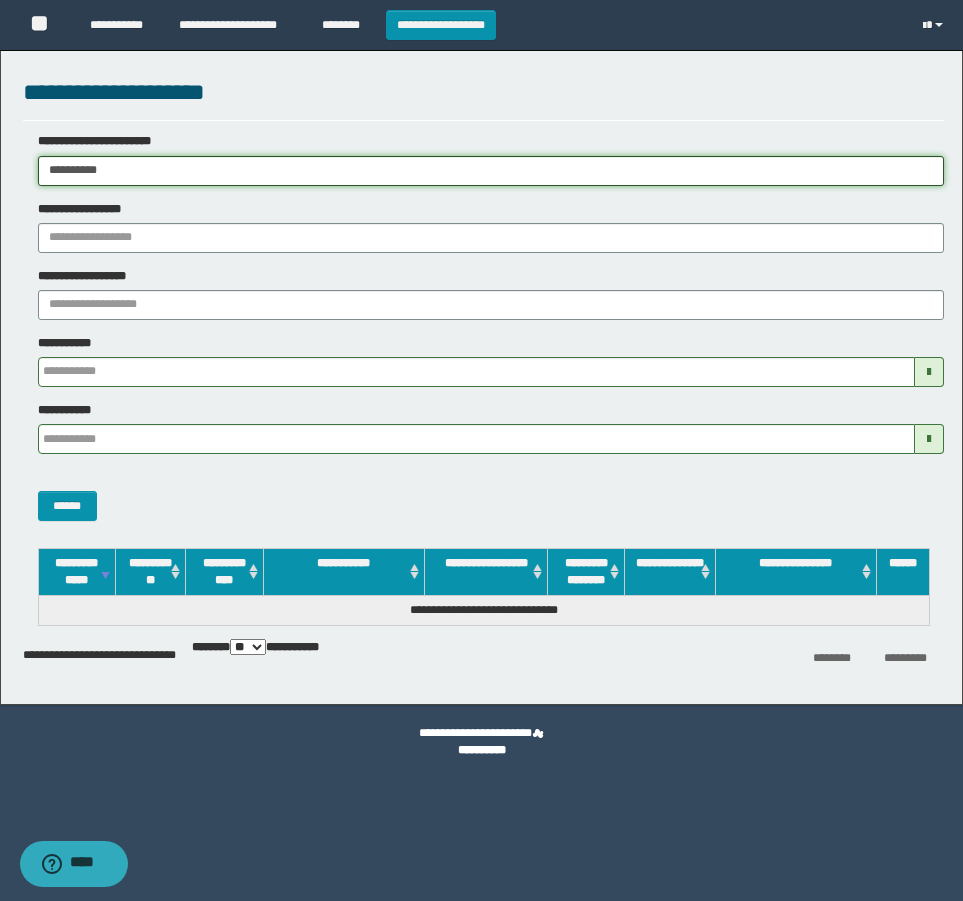 drag, startPoint x: 225, startPoint y: 177, endPoint x: -4, endPoint y: 188, distance: 229.26404 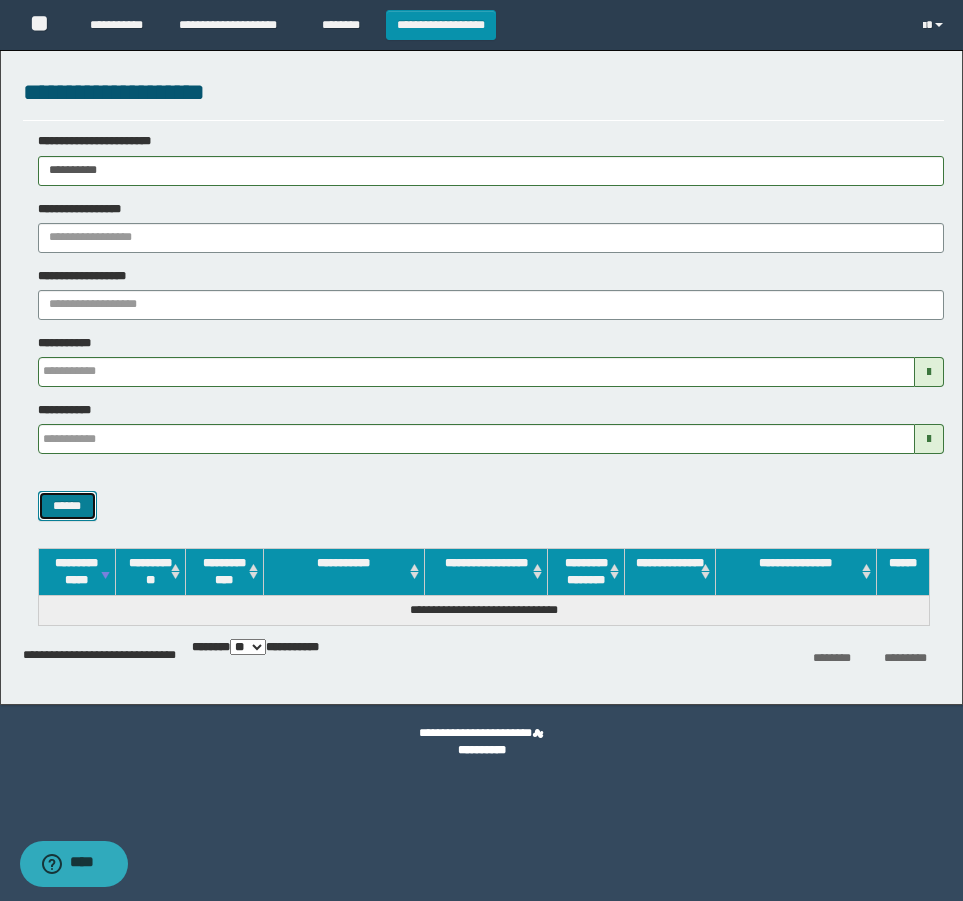click on "******" at bounding box center [67, 506] 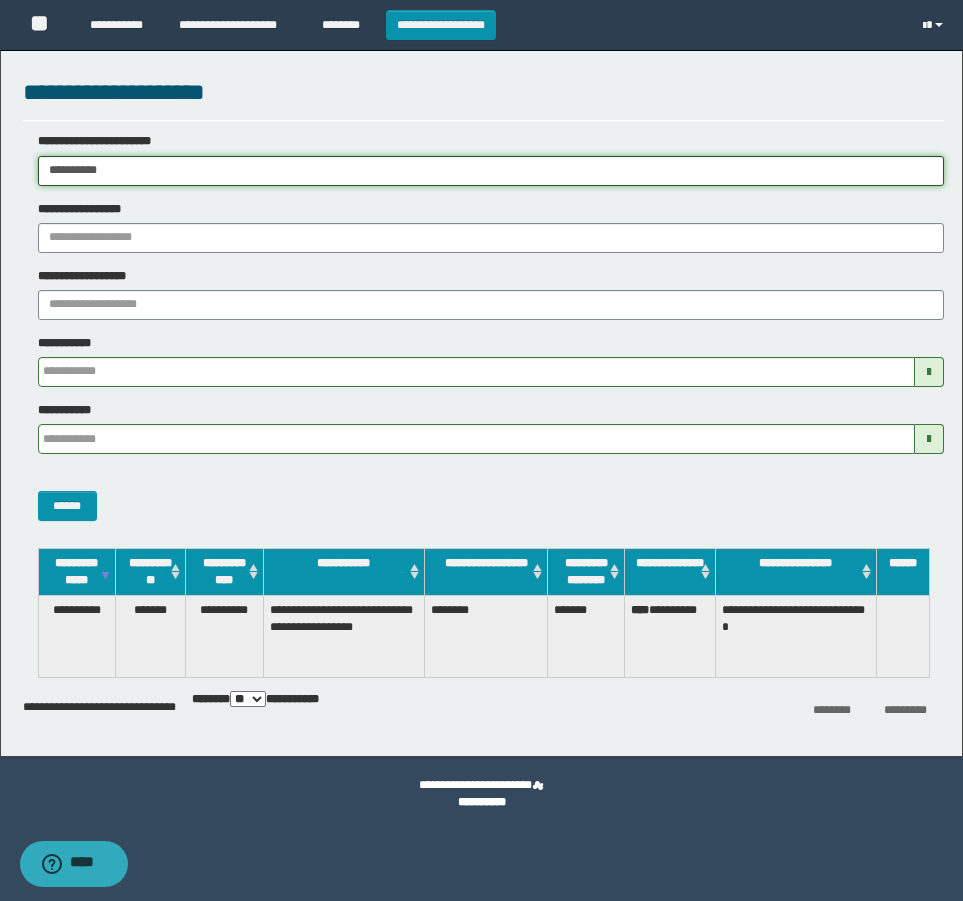 drag, startPoint x: 169, startPoint y: 170, endPoint x: -4, endPoint y: 174, distance: 173.04623 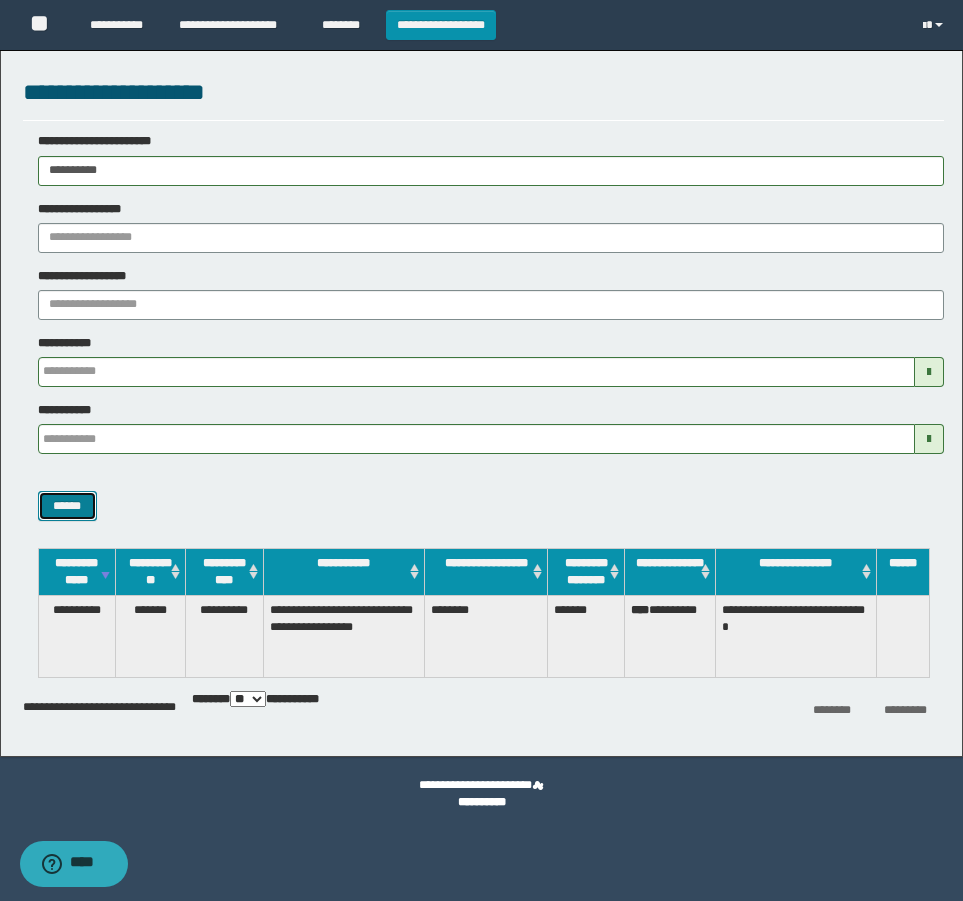 click on "******" at bounding box center [67, 506] 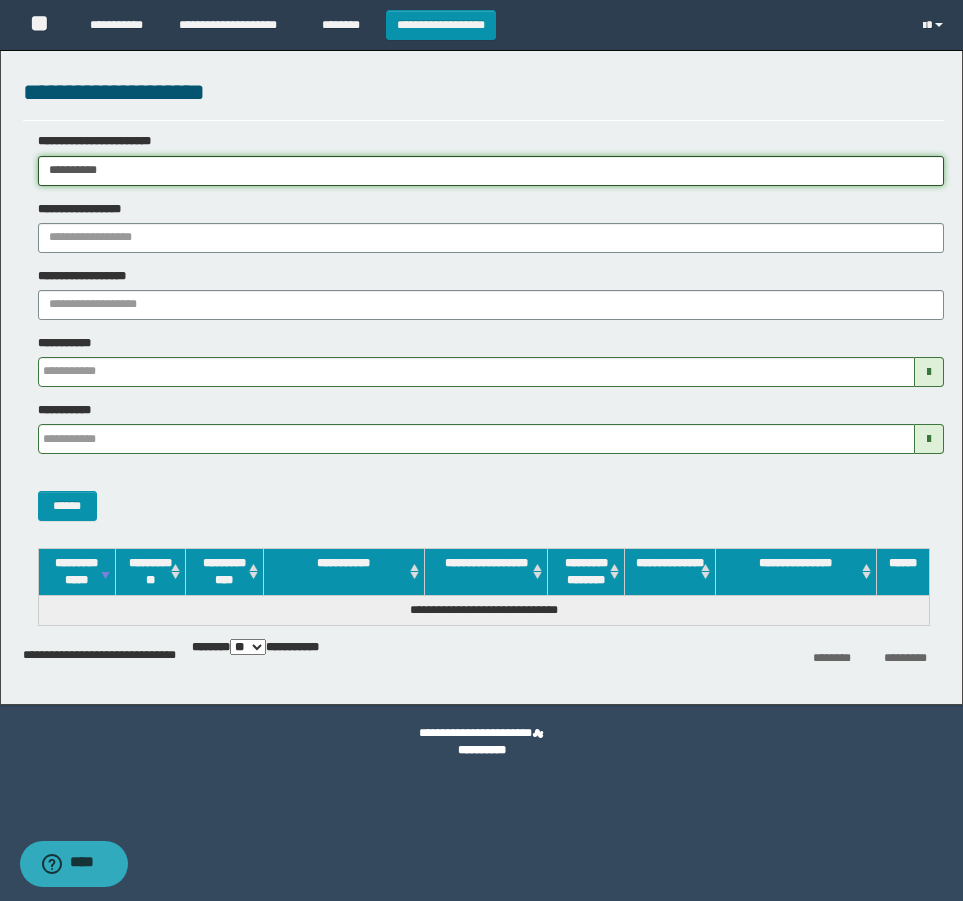 drag, startPoint x: 162, startPoint y: 166, endPoint x: 15, endPoint y: 331, distance: 220.98416 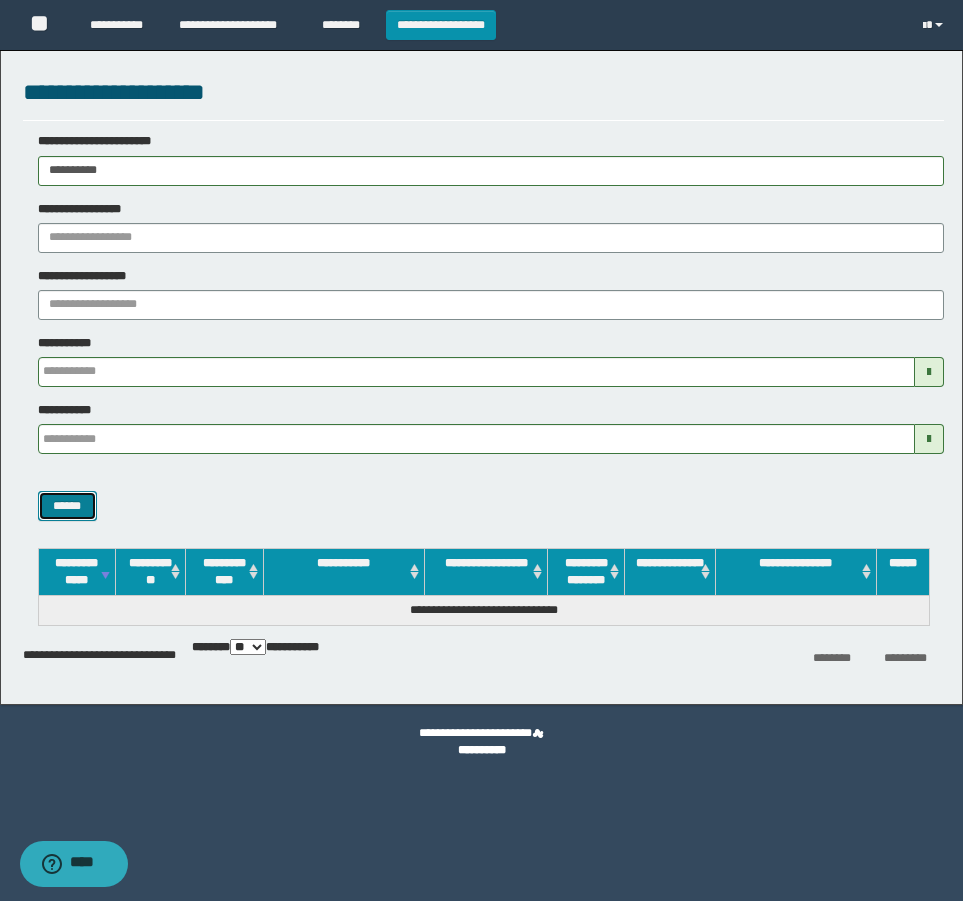 click on "******" at bounding box center [67, 506] 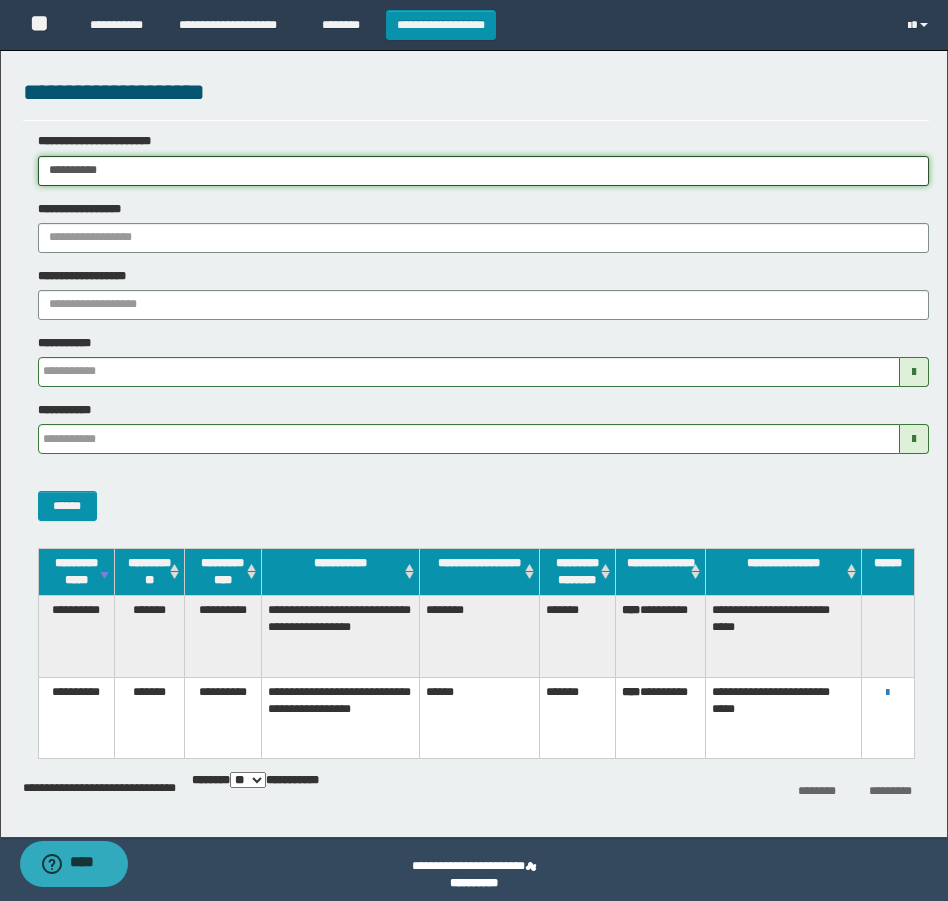 drag, startPoint x: 167, startPoint y: 177, endPoint x: -4, endPoint y: 195, distance: 171.94476 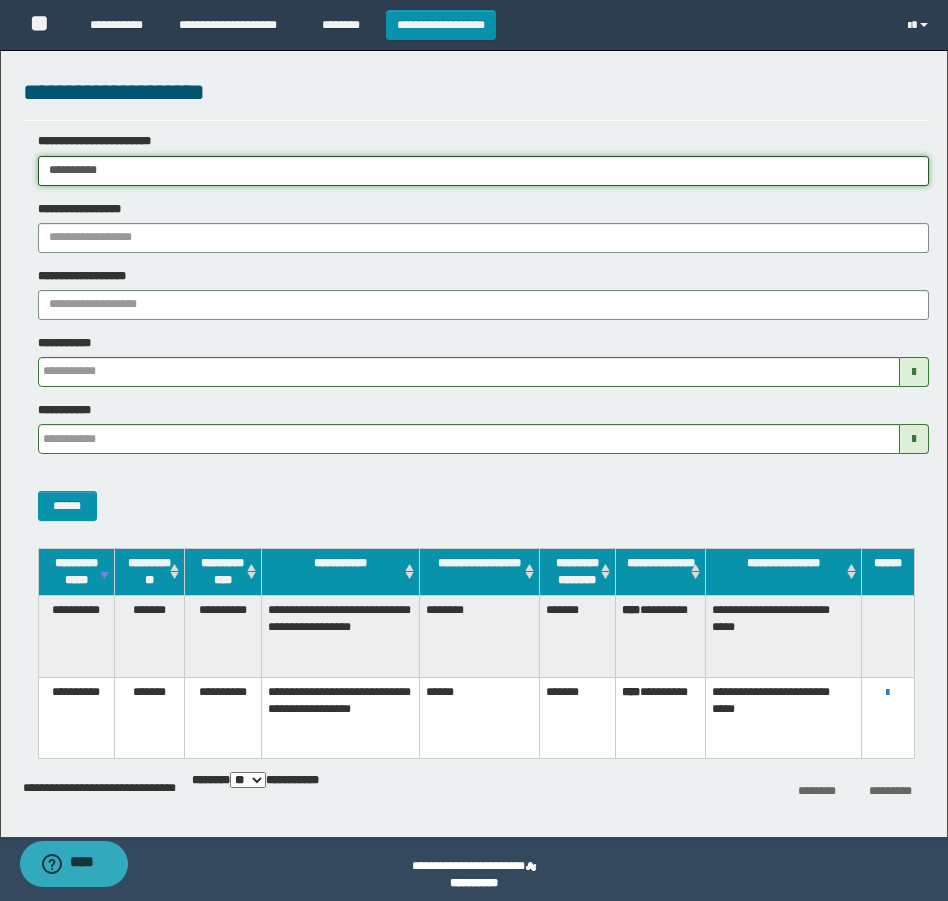click on "**********" at bounding box center (474, 450) 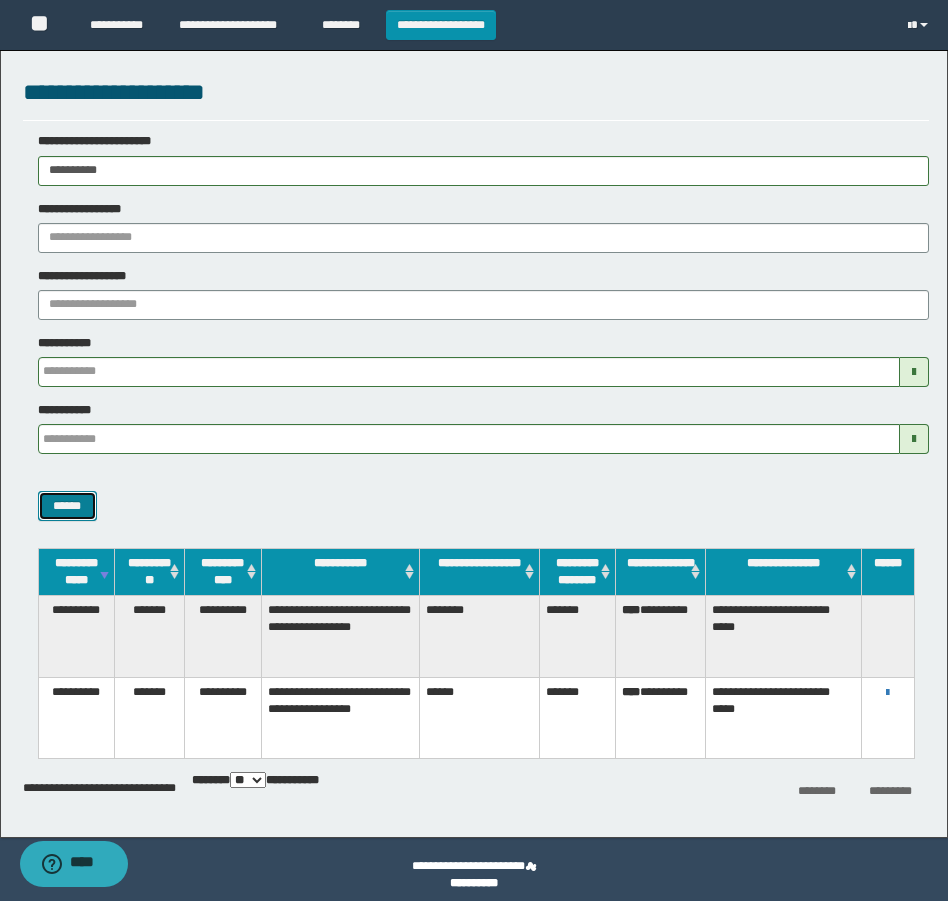 click on "******" at bounding box center (67, 506) 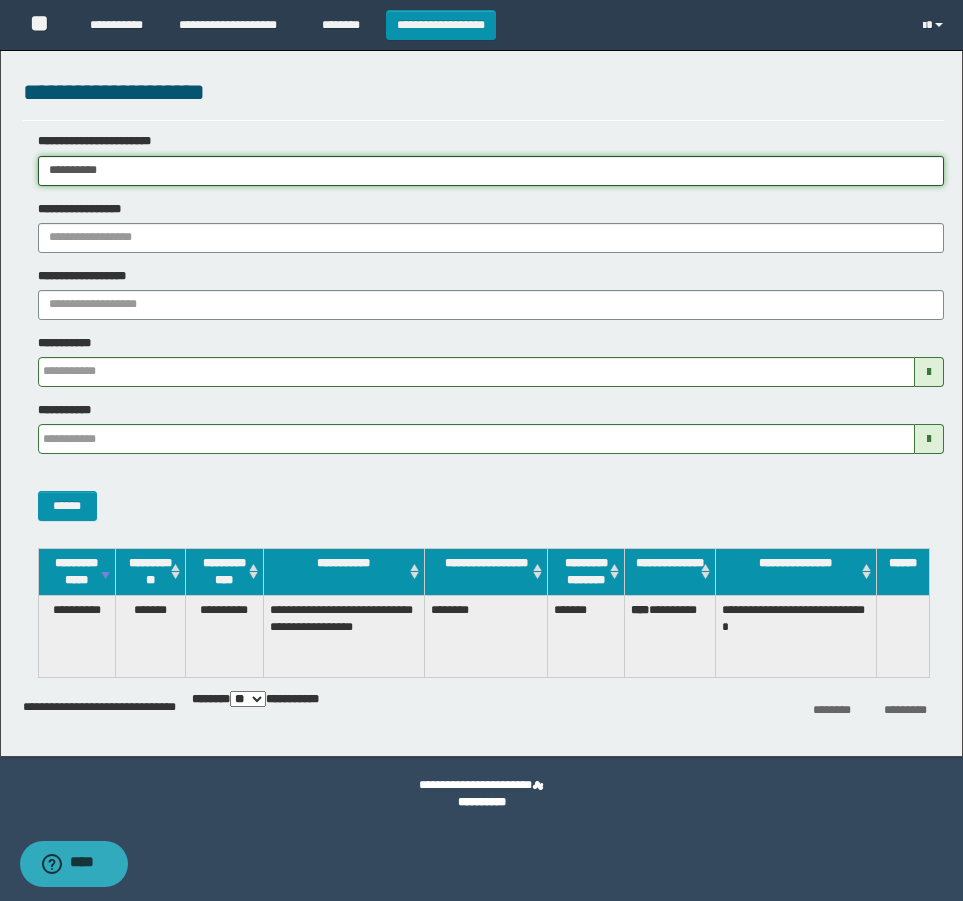 drag, startPoint x: 202, startPoint y: 172, endPoint x: 14, endPoint y: 311, distance: 233.80548 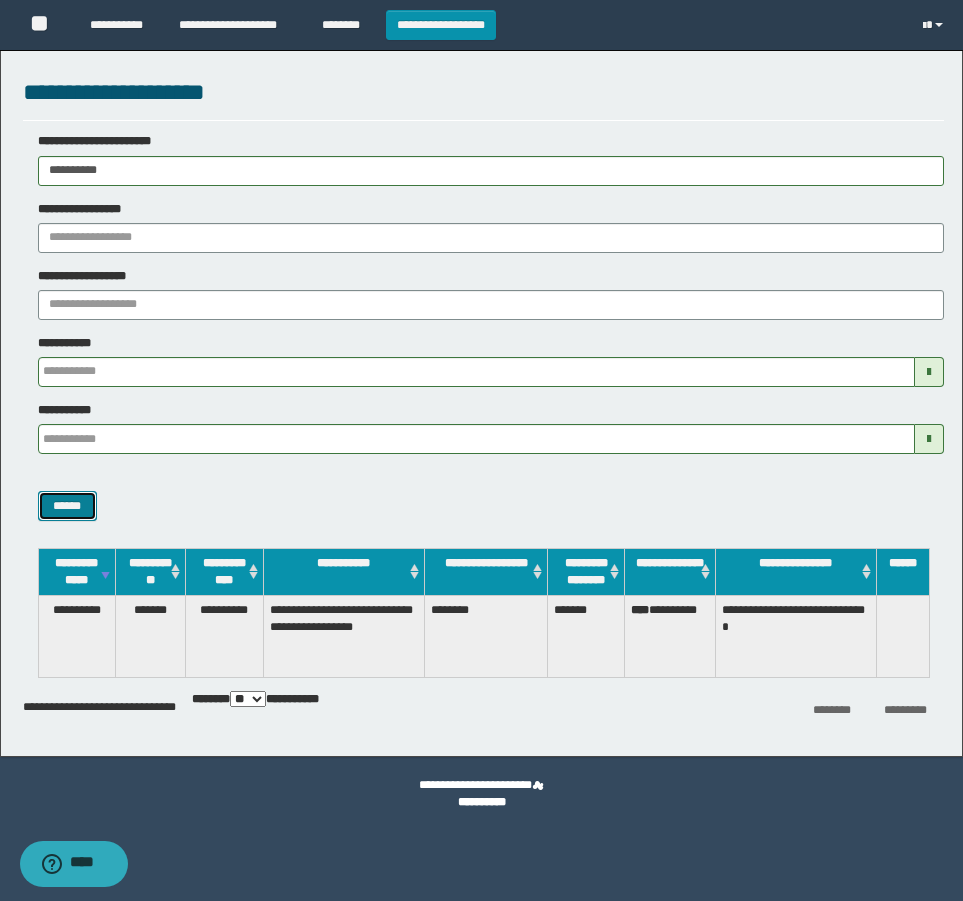 click on "******" at bounding box center (67, 506) 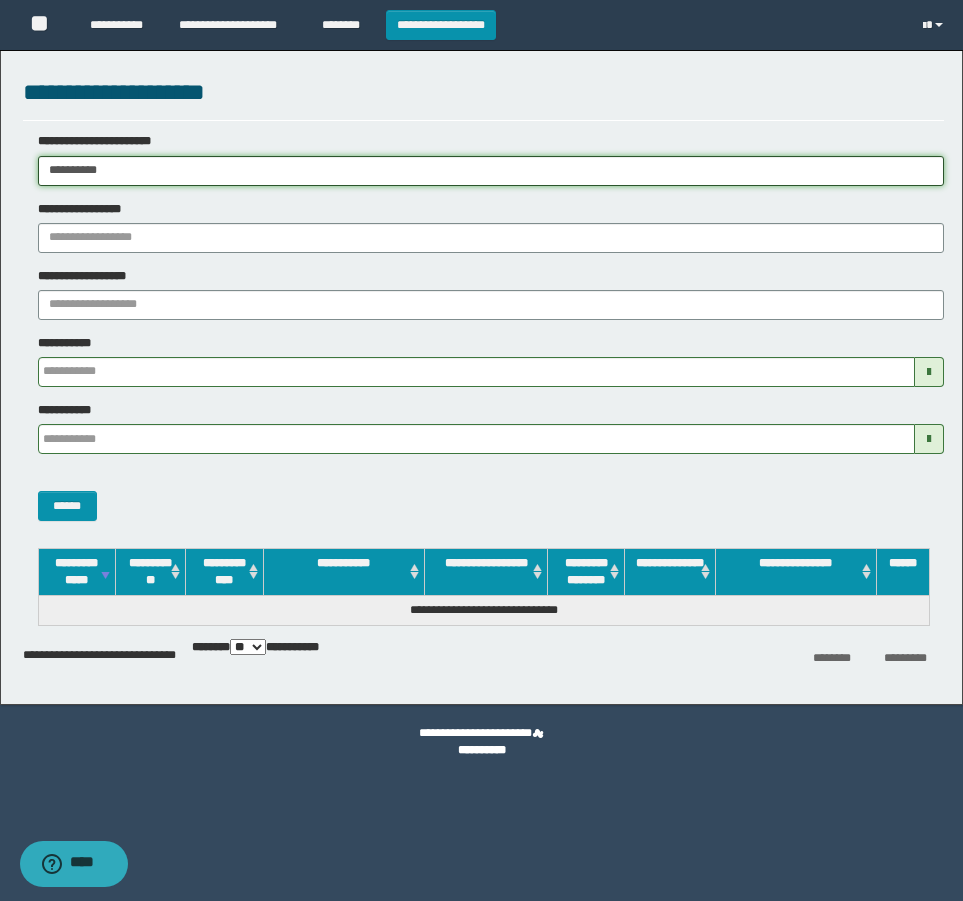 drag, startPoint x: 211, startPoint y: 165, endPoint x: -4, endPoint y: 208, distance: 219.25784 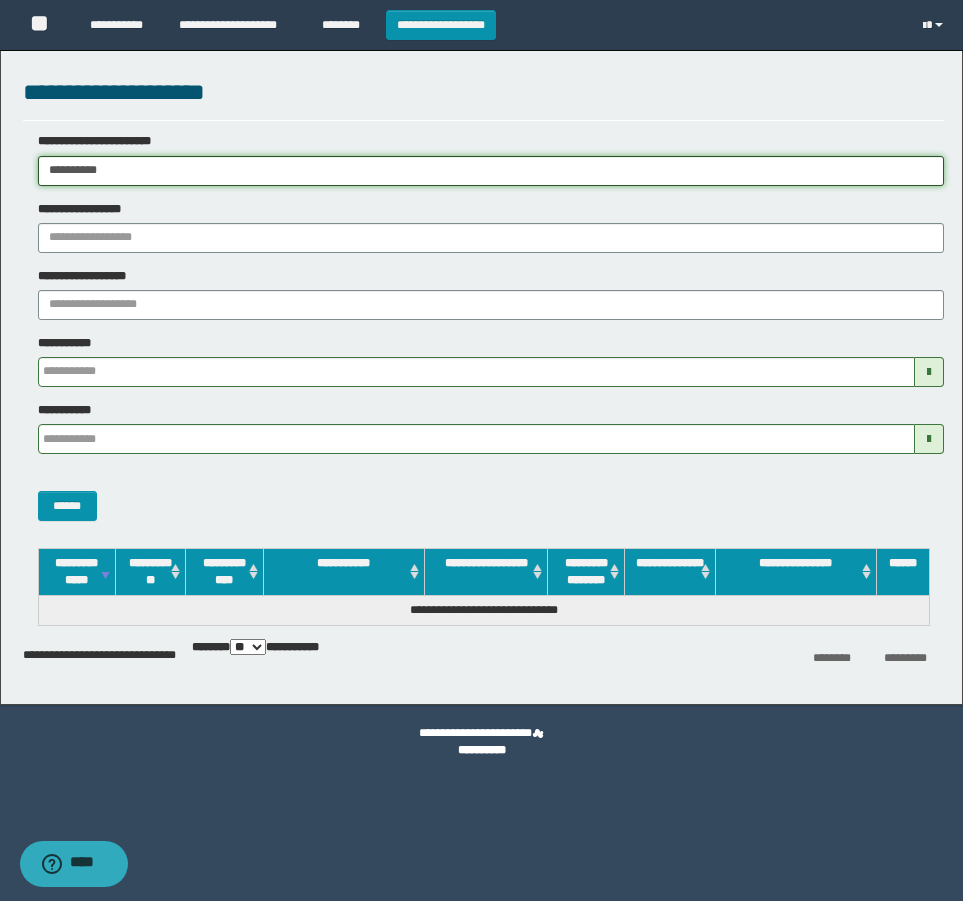click on "**********" at bounding box center (481, 450) 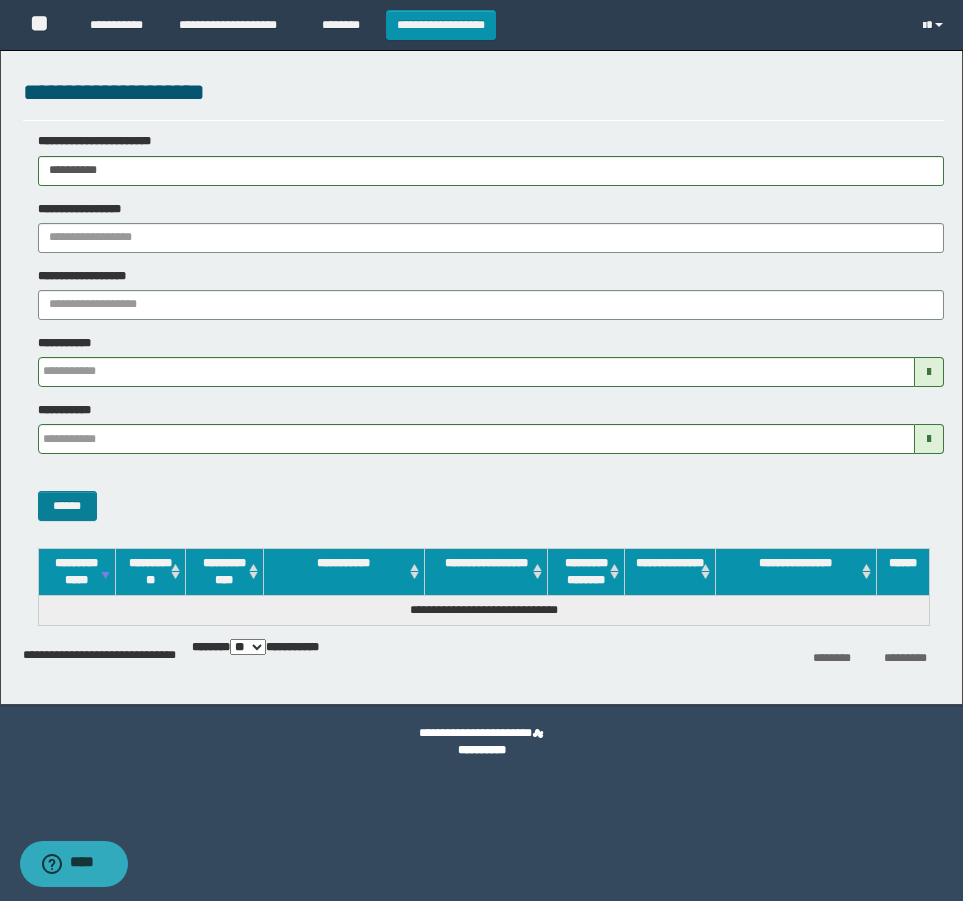 drag, startPoint x: 73, startPoint y: 484, endPoint x: 67, endPoint y: 512, distance: 28.635643 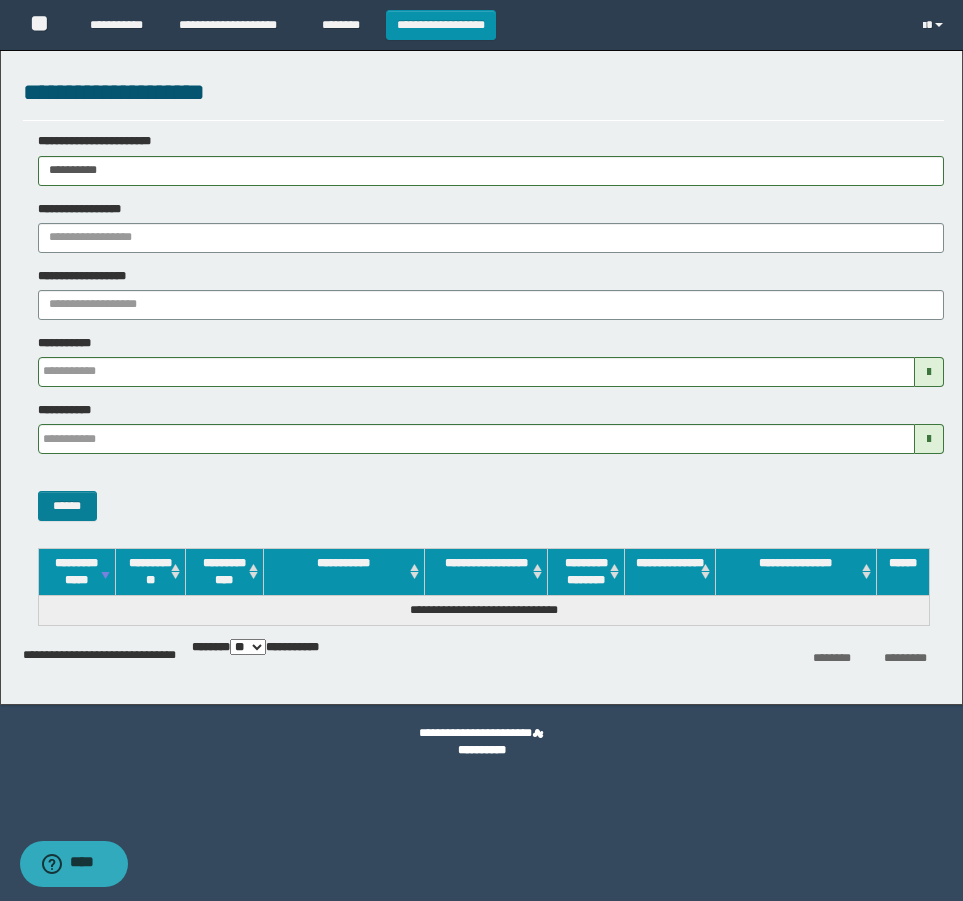 click on "******" at bounding box center [483, 495] 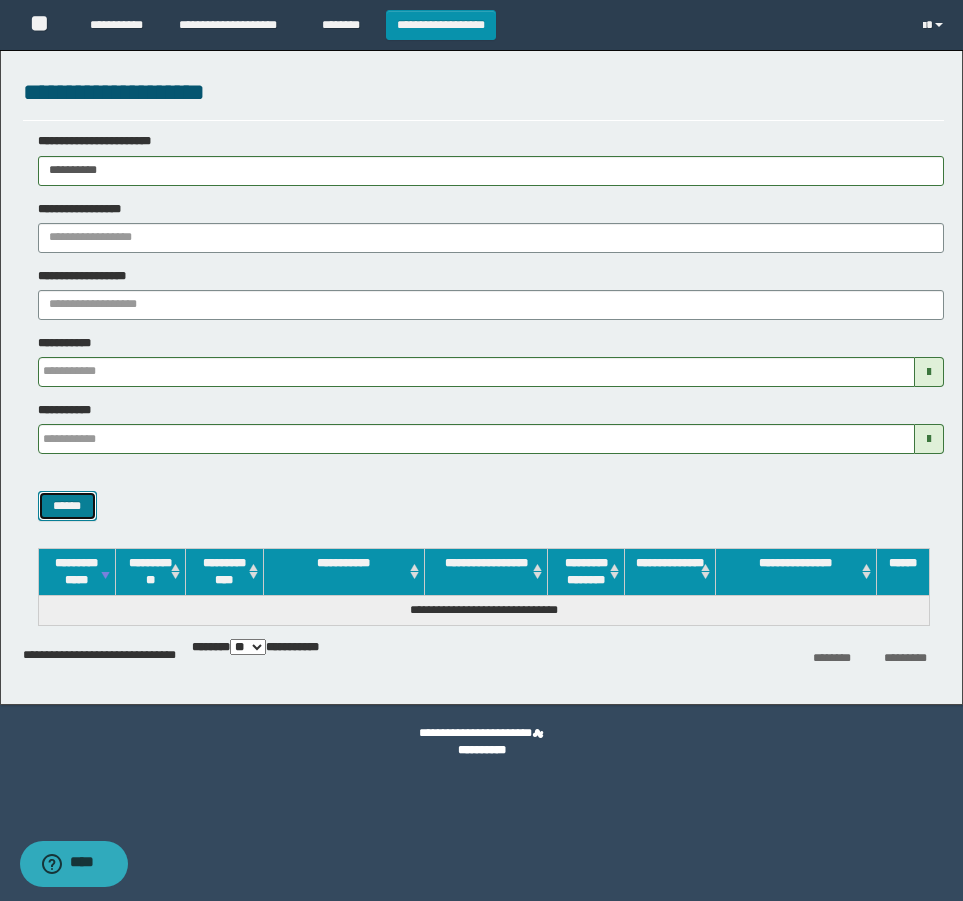 click on "******" at bounding box center (67, 506) 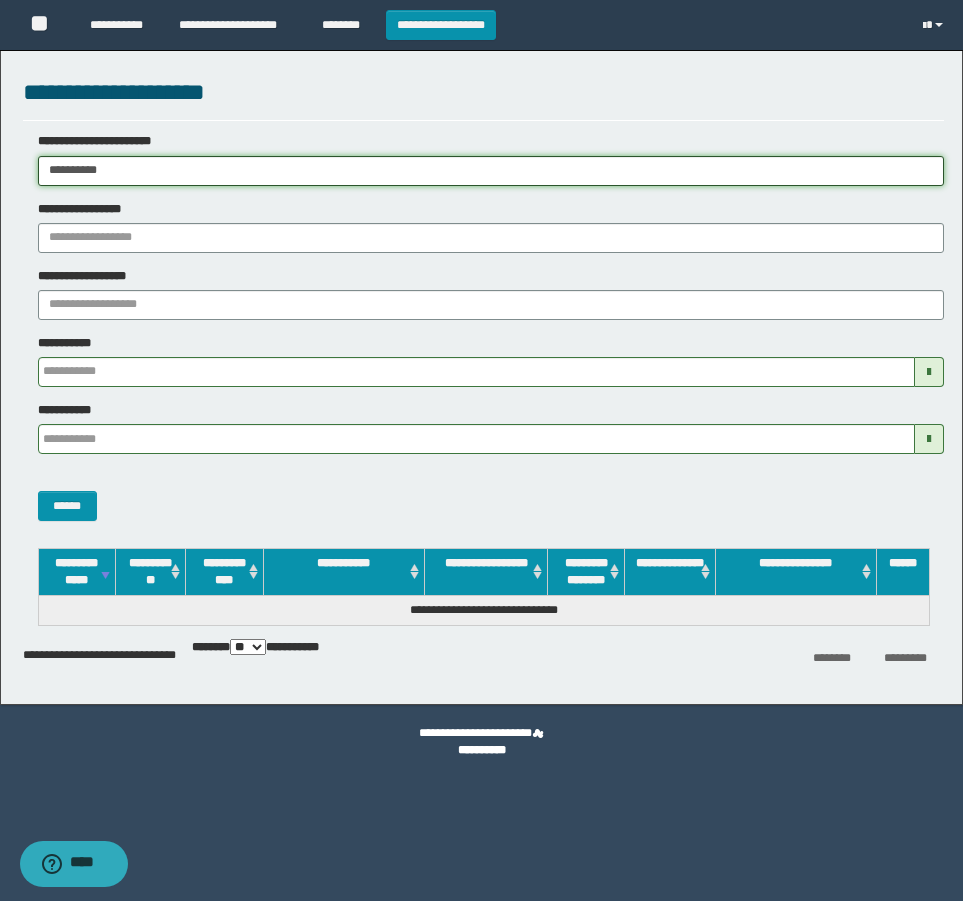 drag, startPoint x: 199, startPoint y: 172, endPoint x: -4, endPoint y: 209, distance: 206.34438 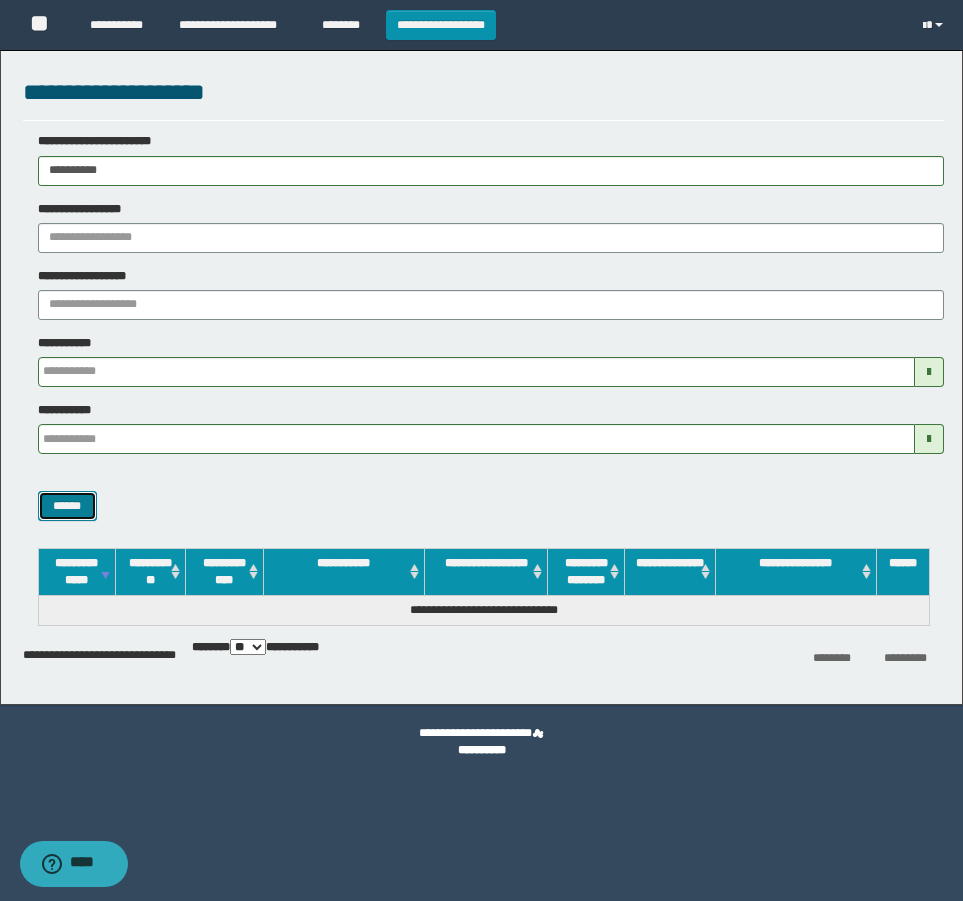 click on "******" at bounding box center (67, 506) 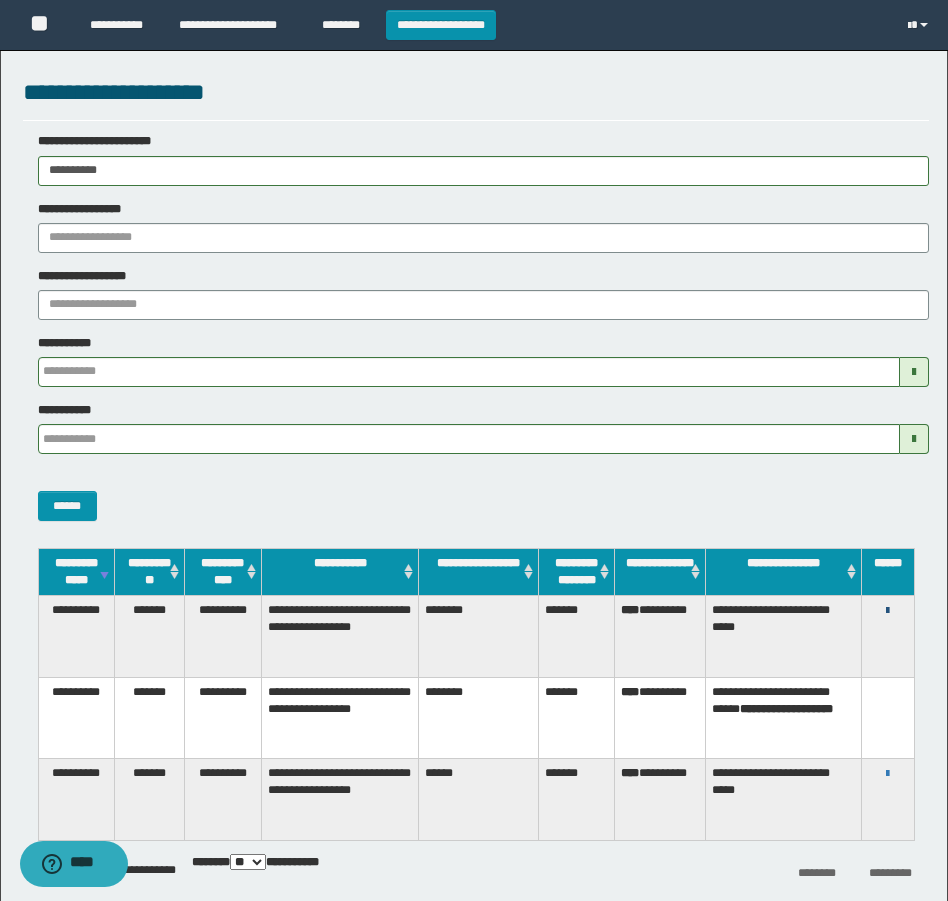 click at bounding box center (887, 611) 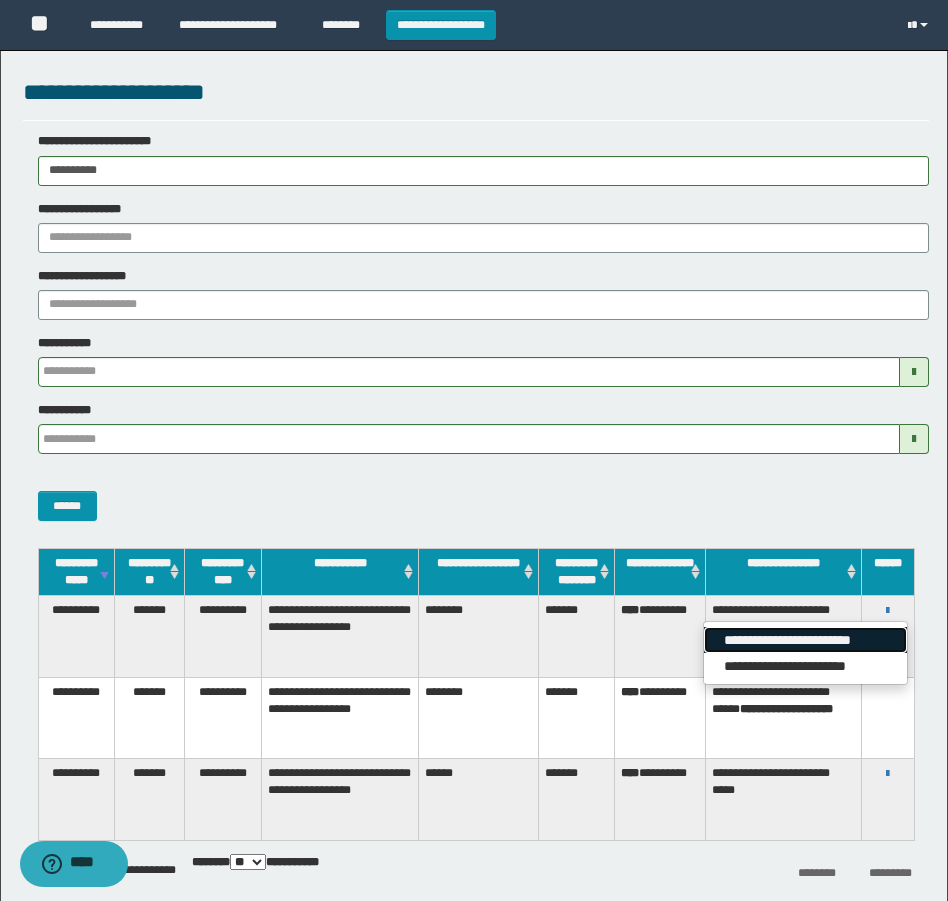 click on "**********" at bounding box center [805, 640] 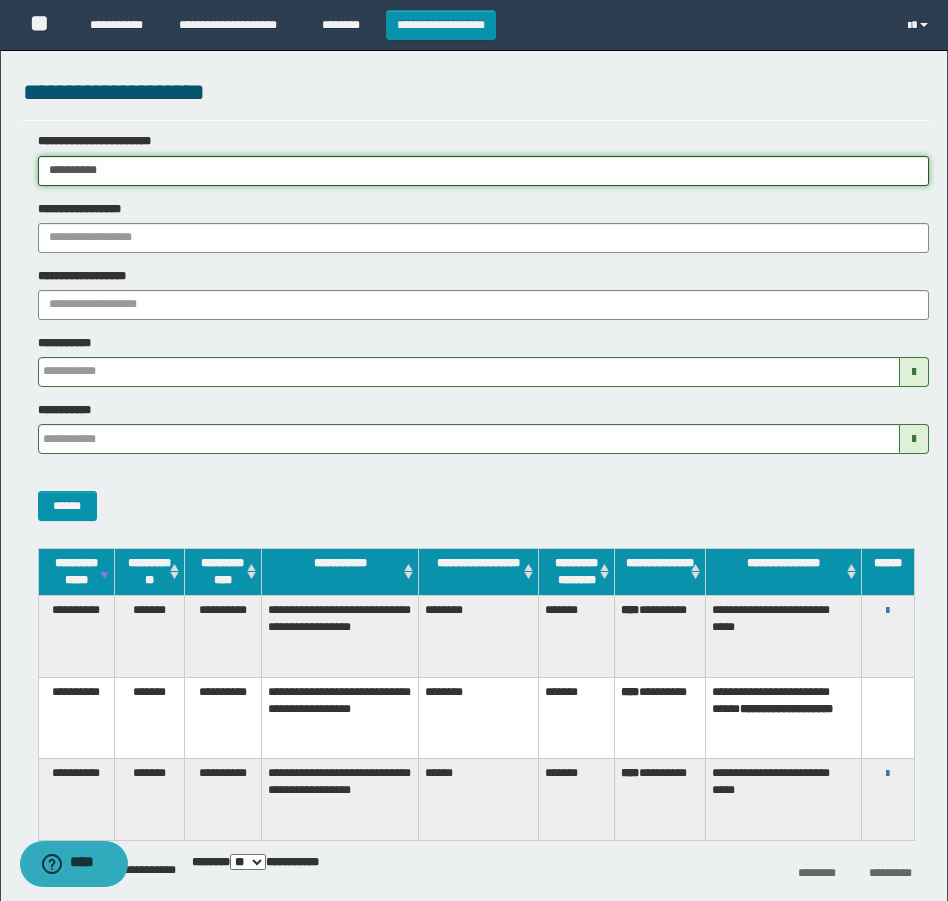drag, startPoint x: 164, startPoint y: 170, endPoint x: -4, endPoint y: 230, distance: 178.39282 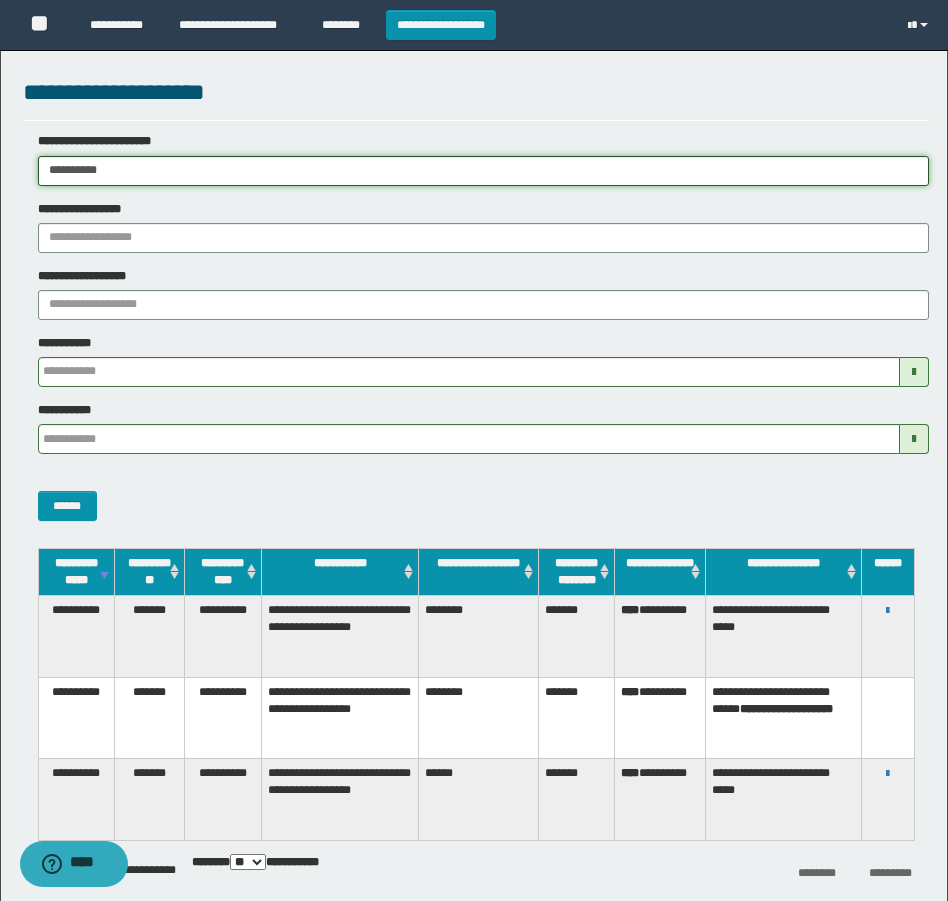 click on "**********" at bounding box center [474, 450] 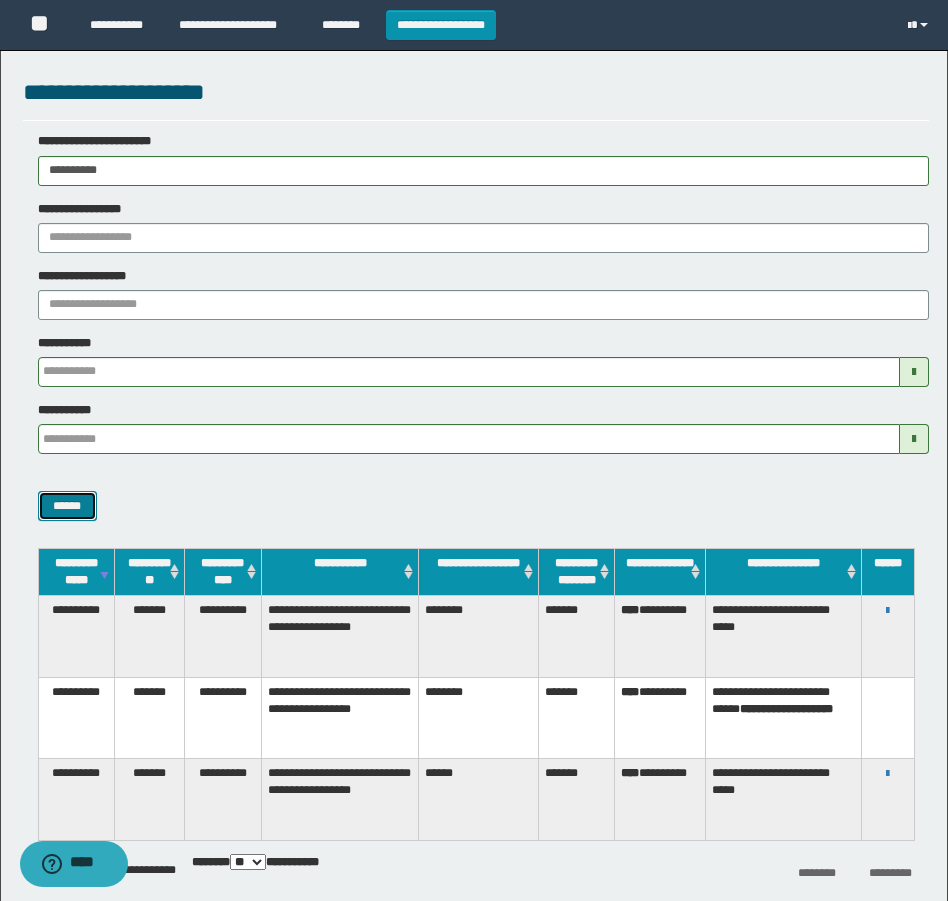 click on "******" at bounding box center [67, 506] 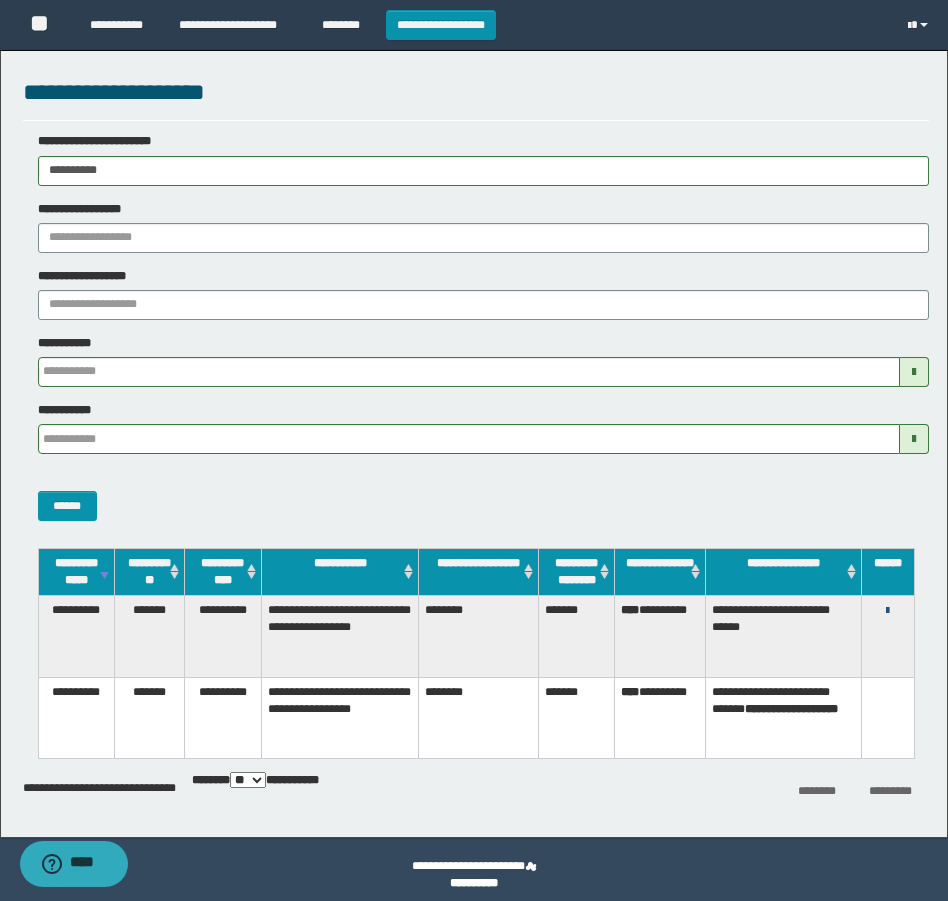 click at bounding box center [887, 611] 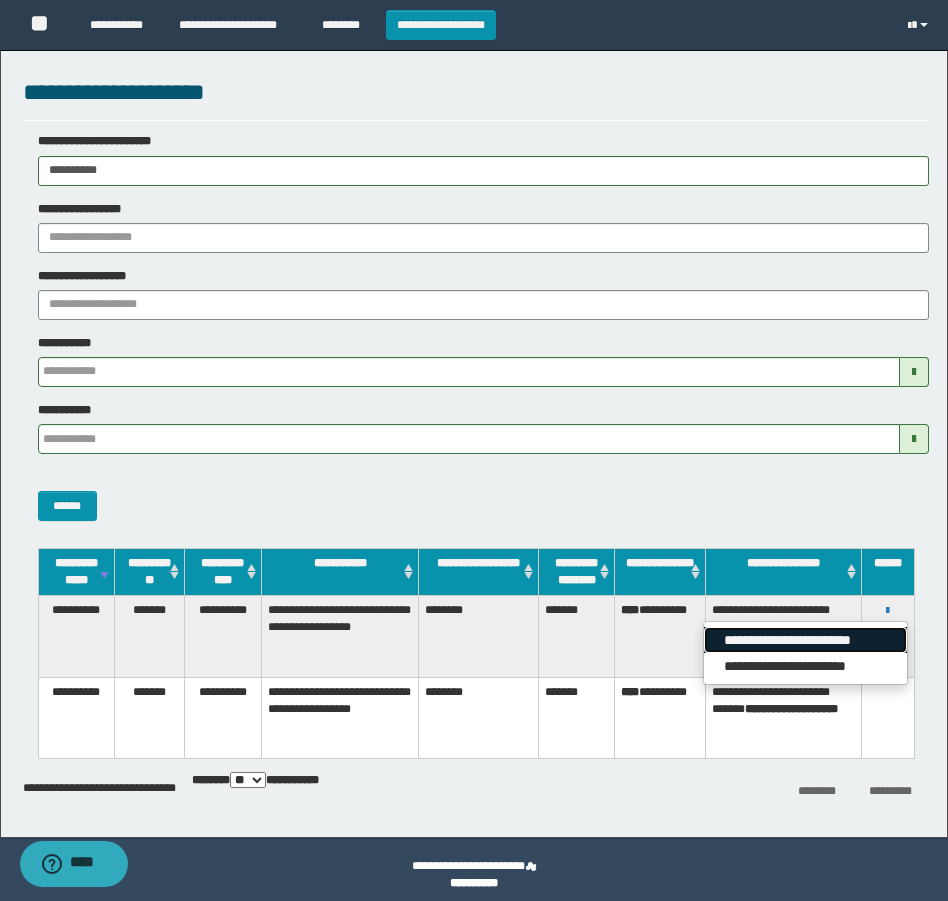click on "**********" at bounding box center [805, 640] 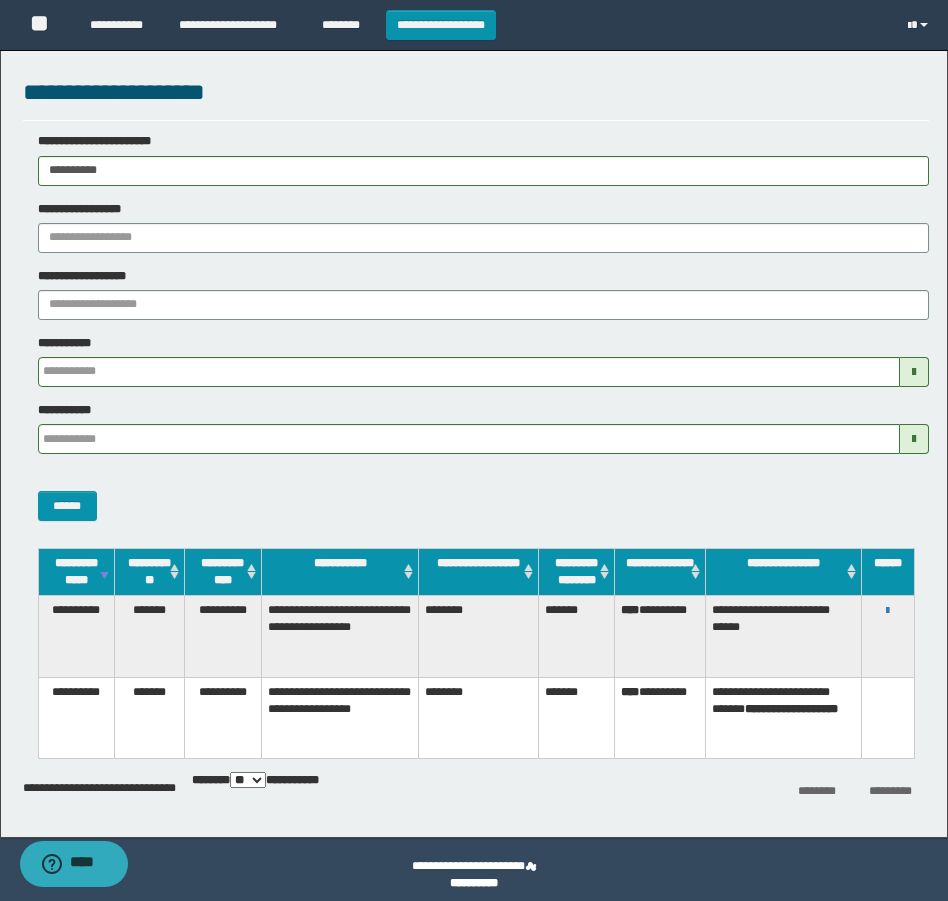 drag, startPoint x: 125, startPoint y: 170, endPoint x: -4, endPoint y: 168, distance: 129.0155 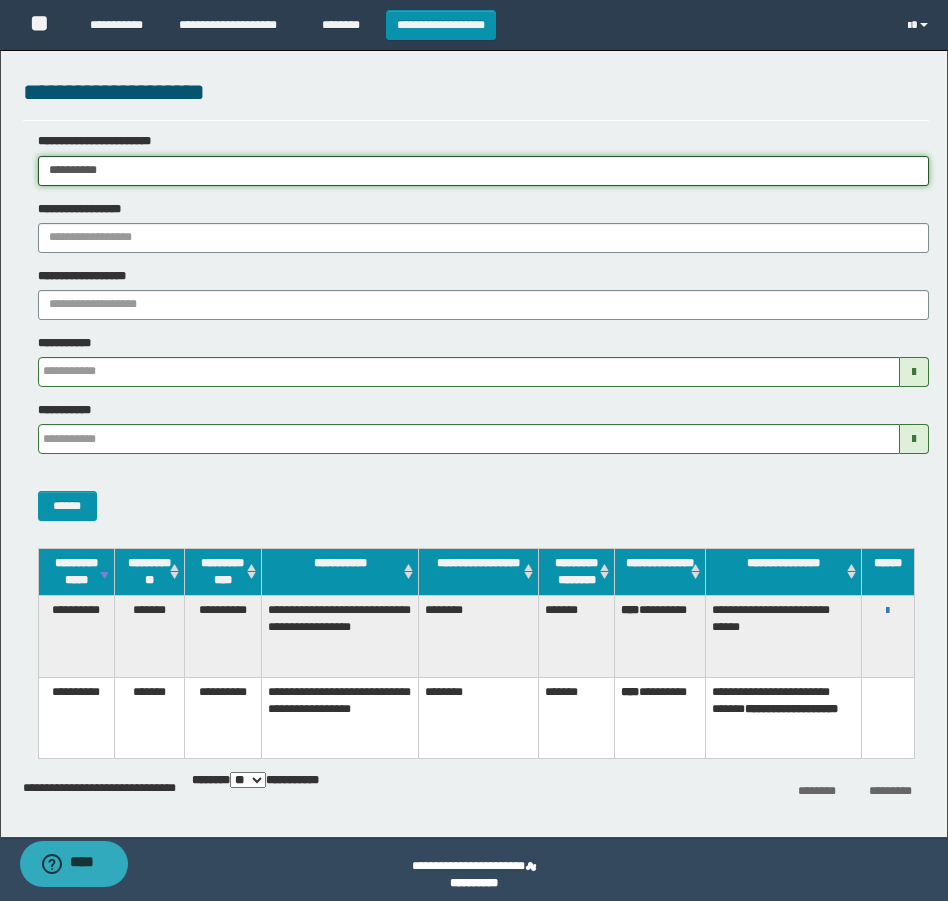 paste 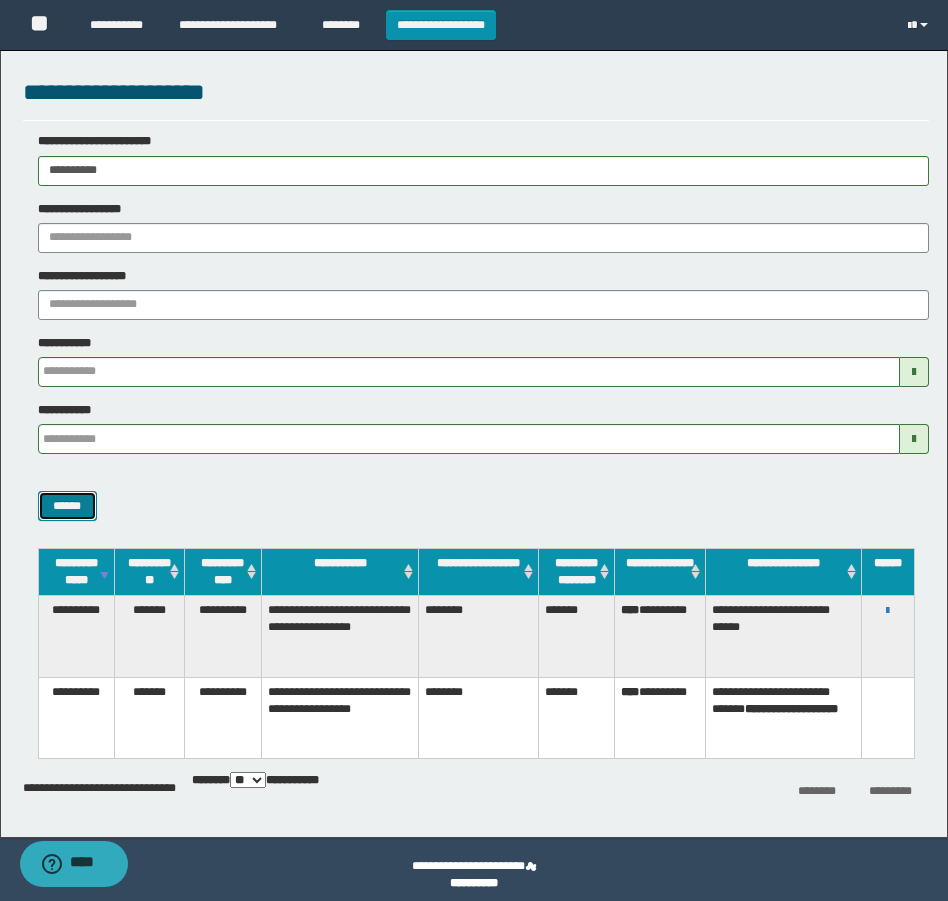 click on "******" at bounding box center (67, 506) 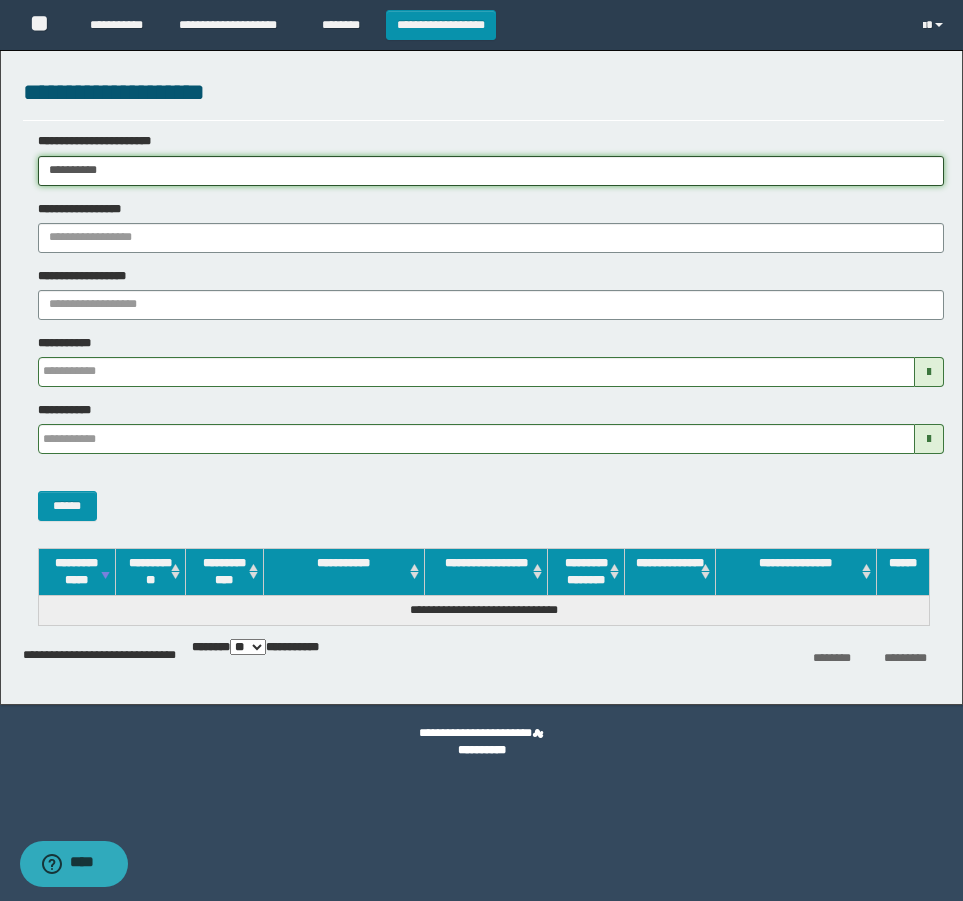 drag, startPoint x: 235, startPoint y: 170, endPoint x: -4, endPoint y: 217, distance: 243.5775 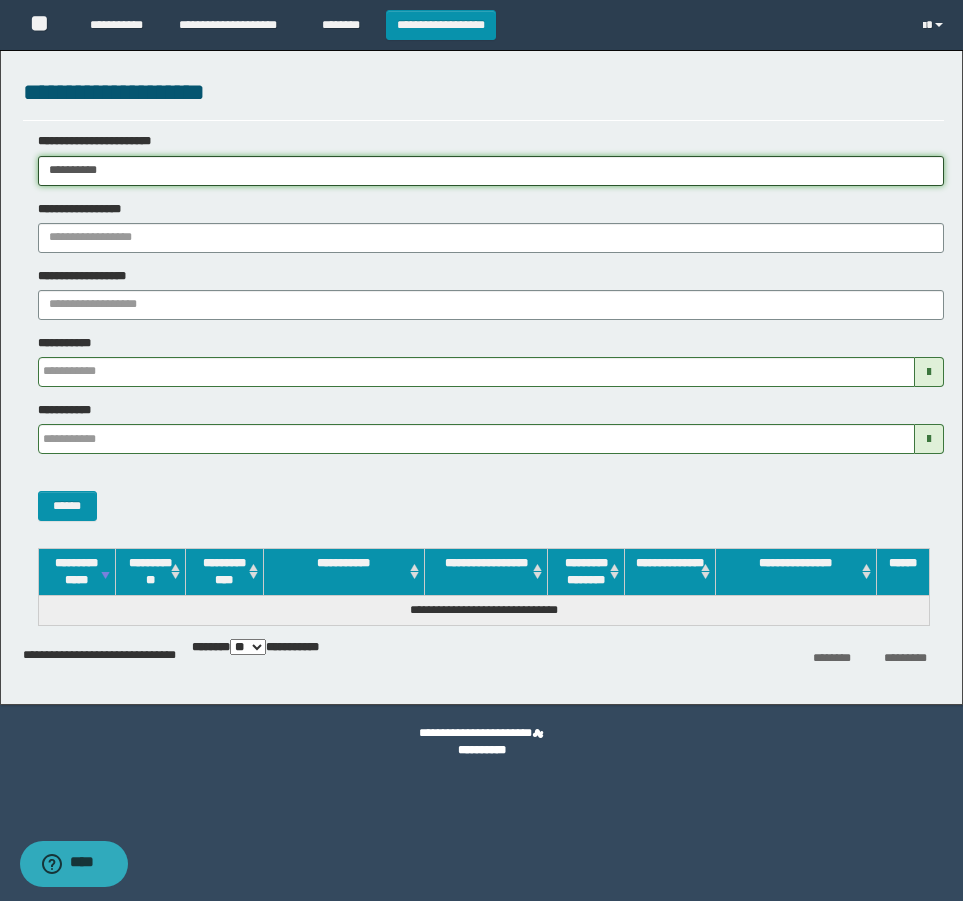 click on "**********" at bounding box center (481, 450) 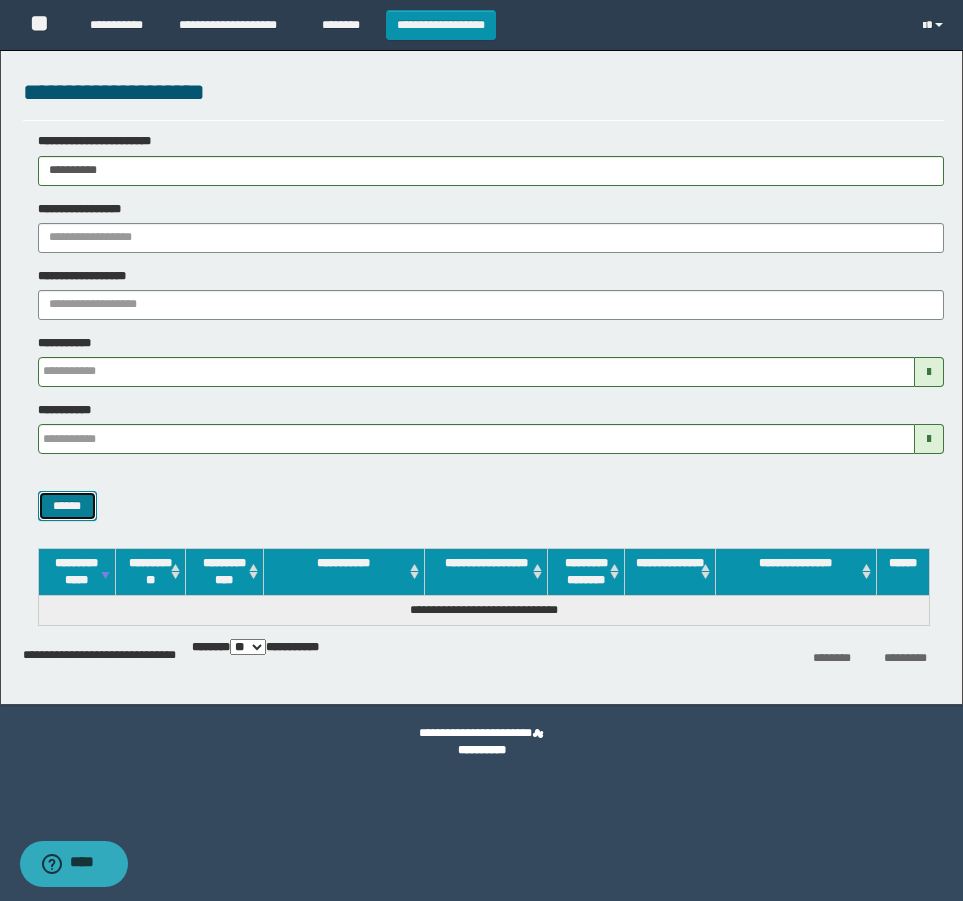 click on "******" at bounding box center [67, 506] 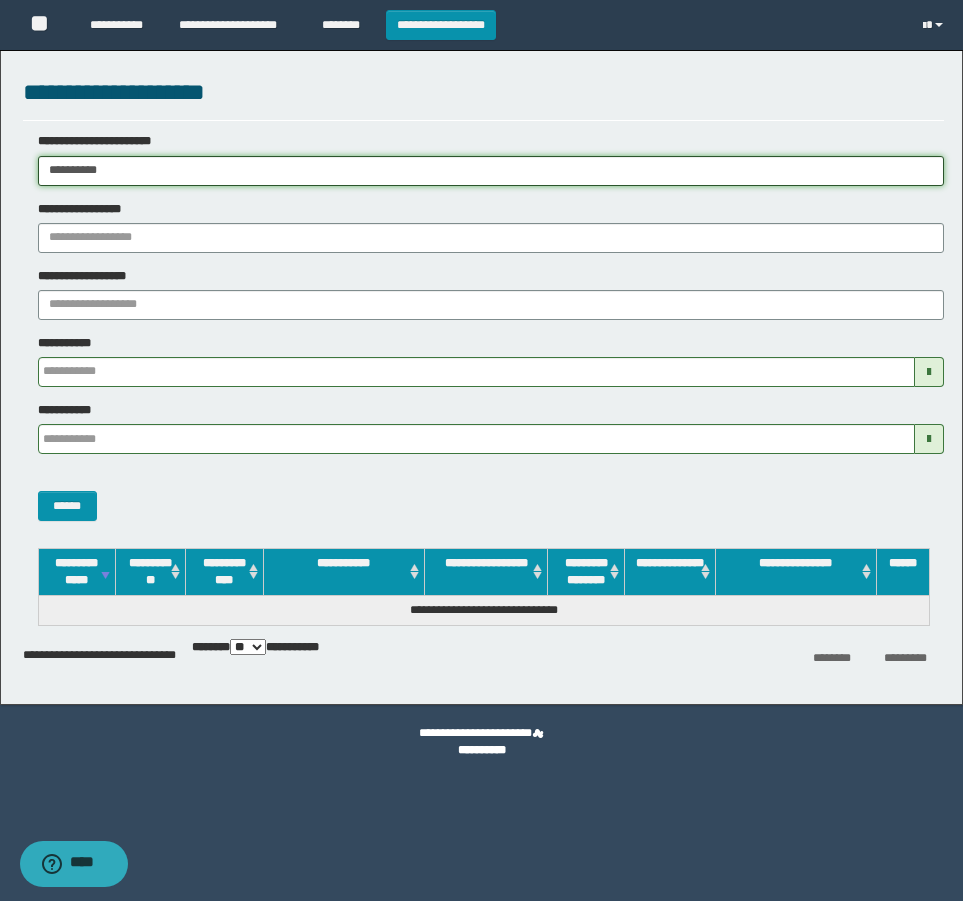 drag, startPoint x: 223, startPoint y: 181, endPoint x: -4, endPoint y: 178, distance: 227.01982 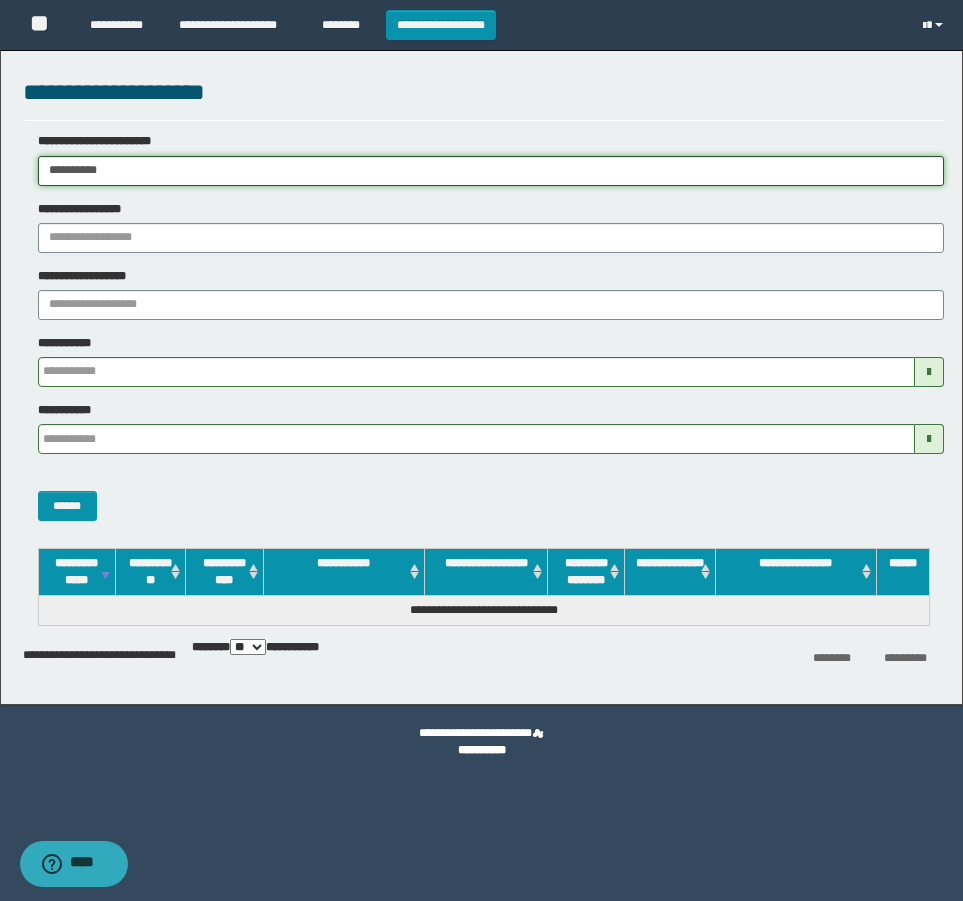 click on "**********" at bounding box center (481, 450) 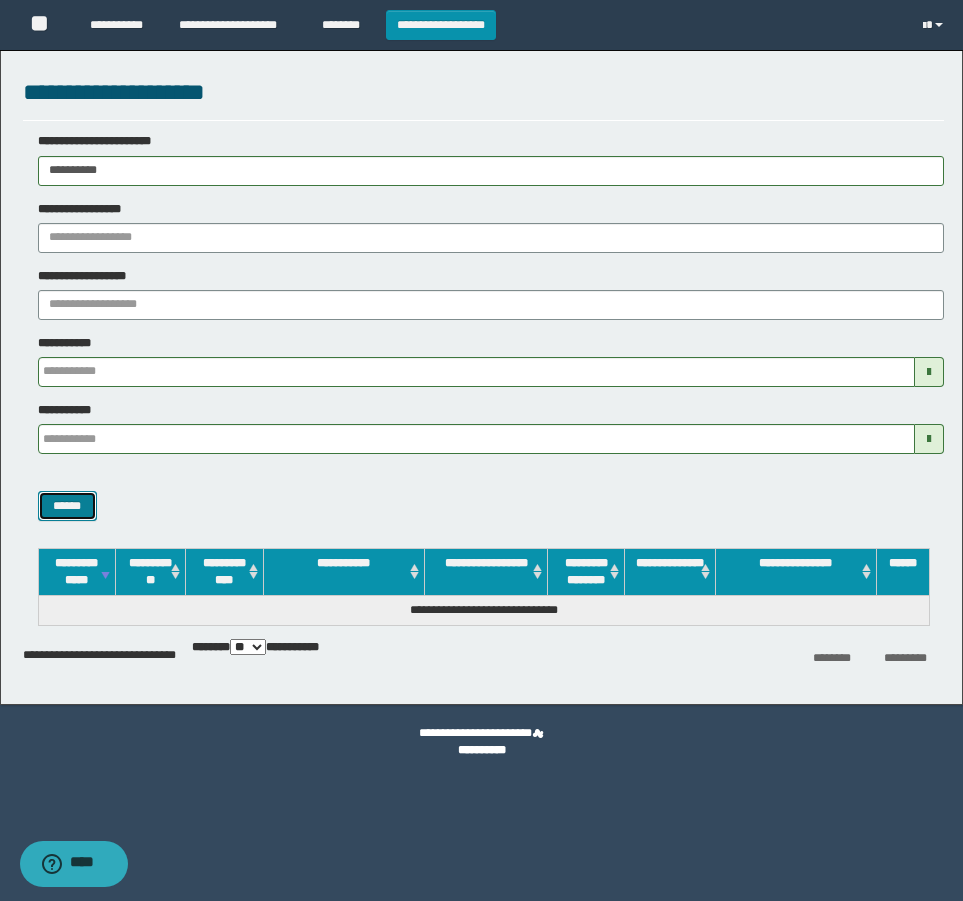 click on "******" at bounding box center (67, 506) 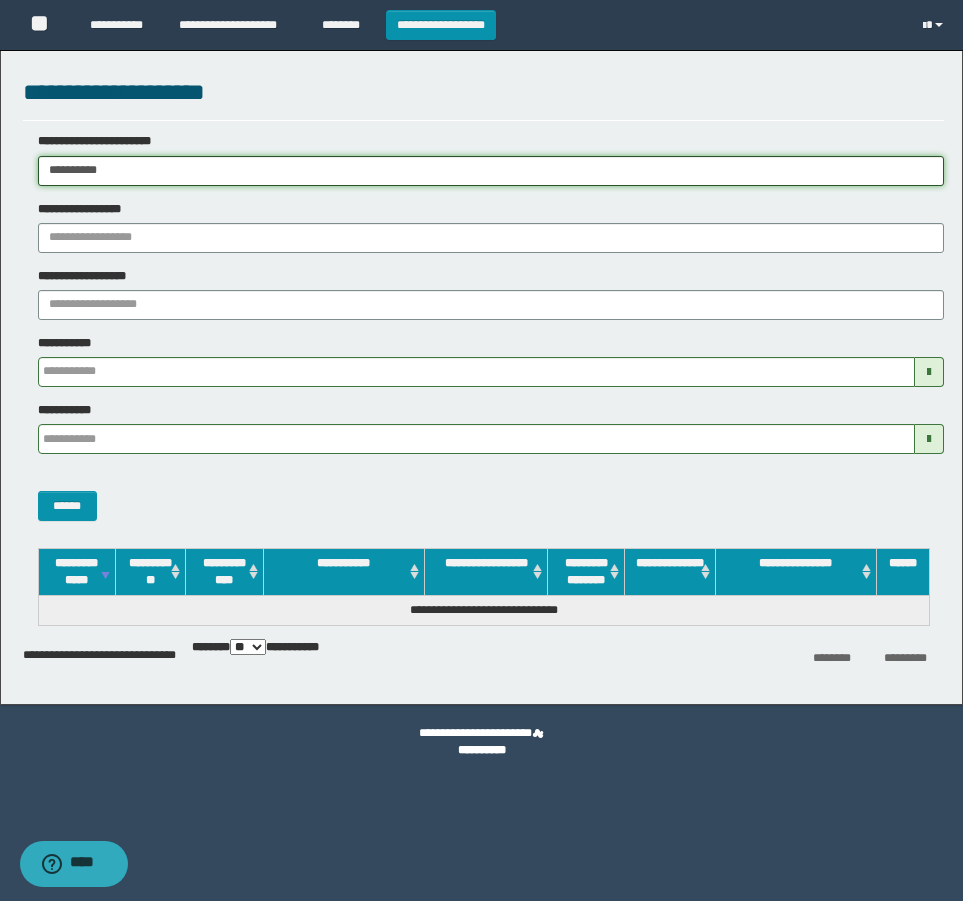 drag, startPoint x: 144, startPoint y: 163, endPoint x: 1, endPoint y: 193, distance: 146.11298 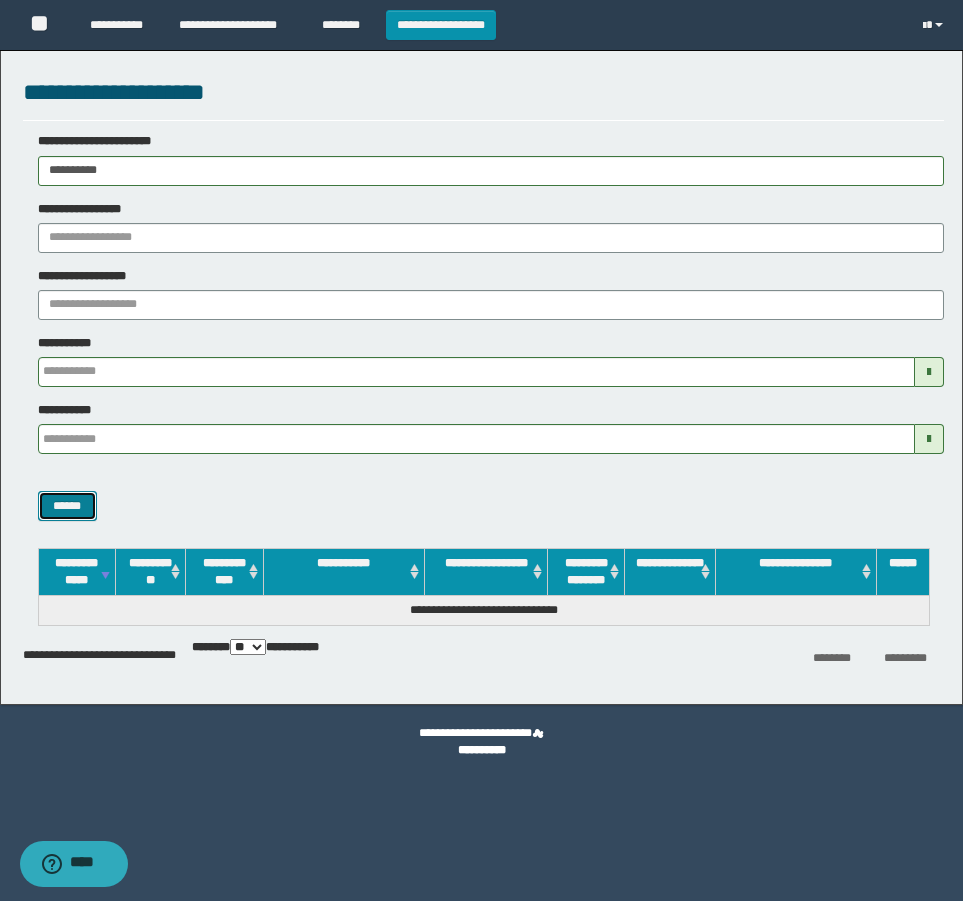 click on "******" at bounding box center [67, 506] 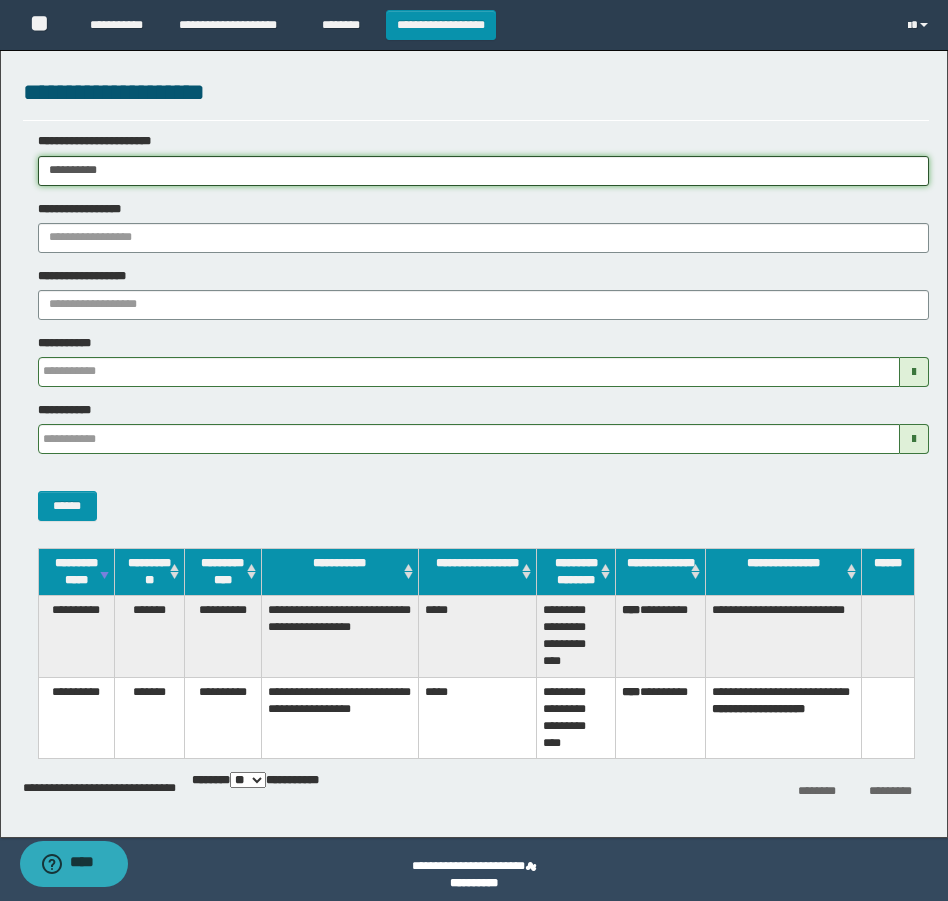 drag, startPoint x: 148, startPoint y: 165, endPoint x: -4, endPoint y: 195, distance: 154.93224 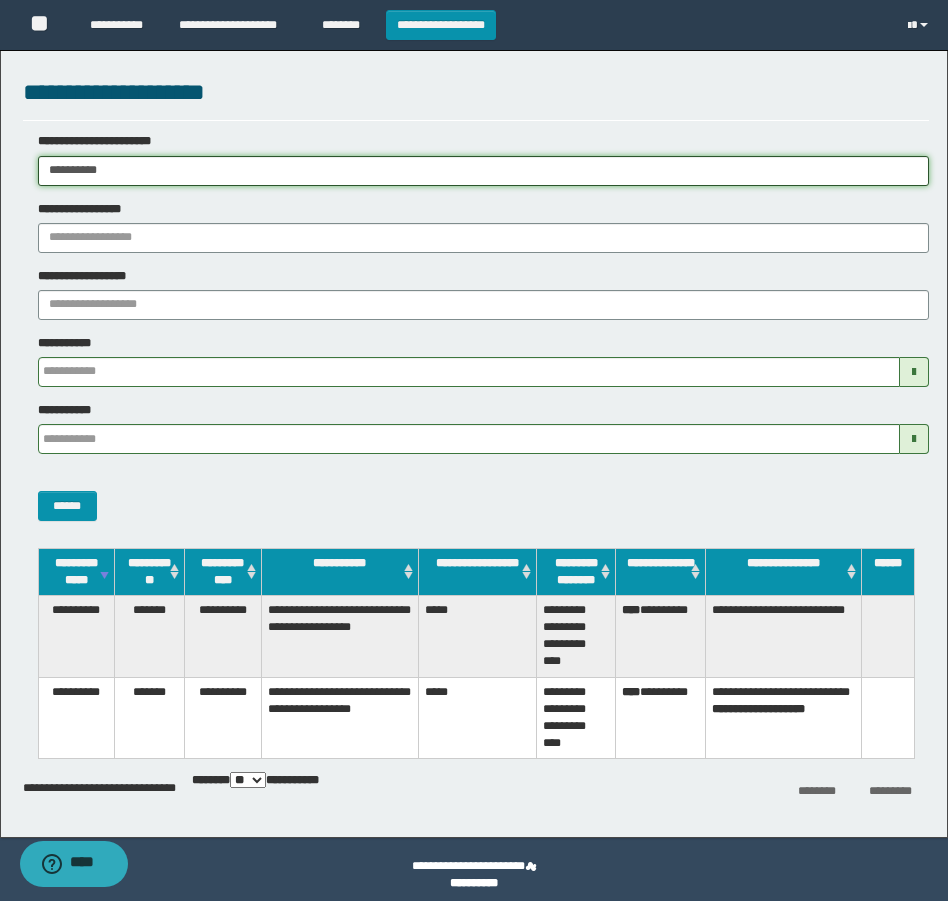 click on "**********" at bounding box center (474, 450) 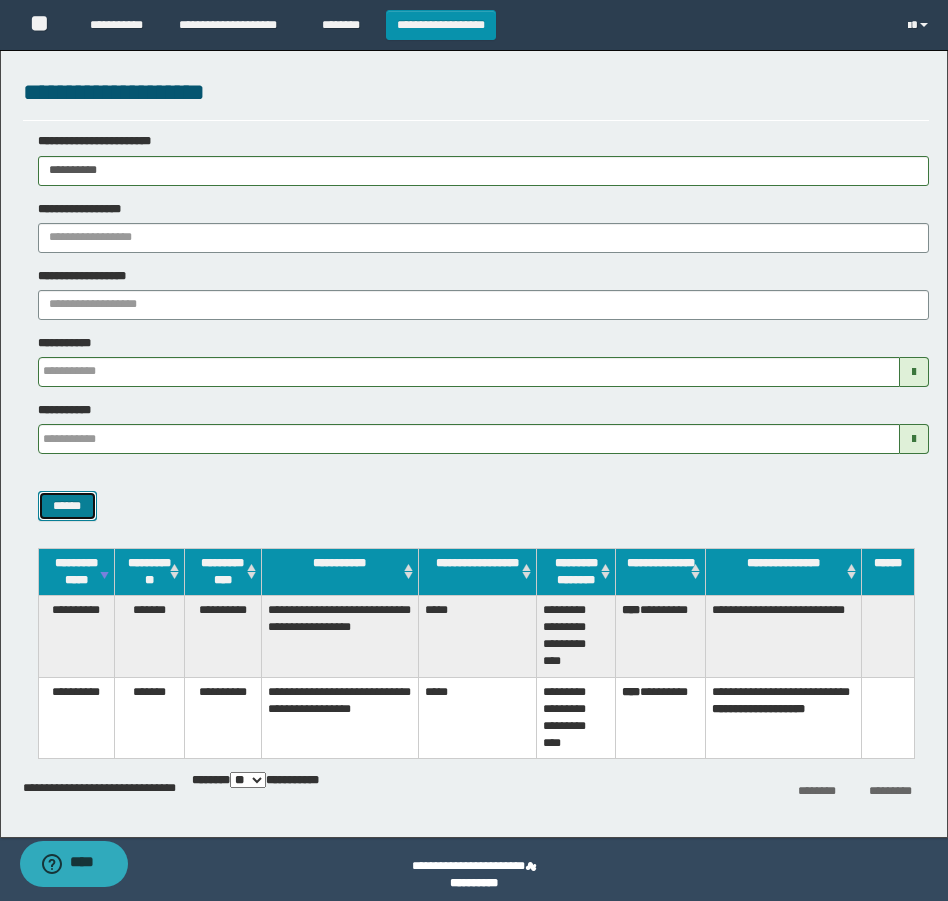 click on "******" at bounding box center [67, 506] 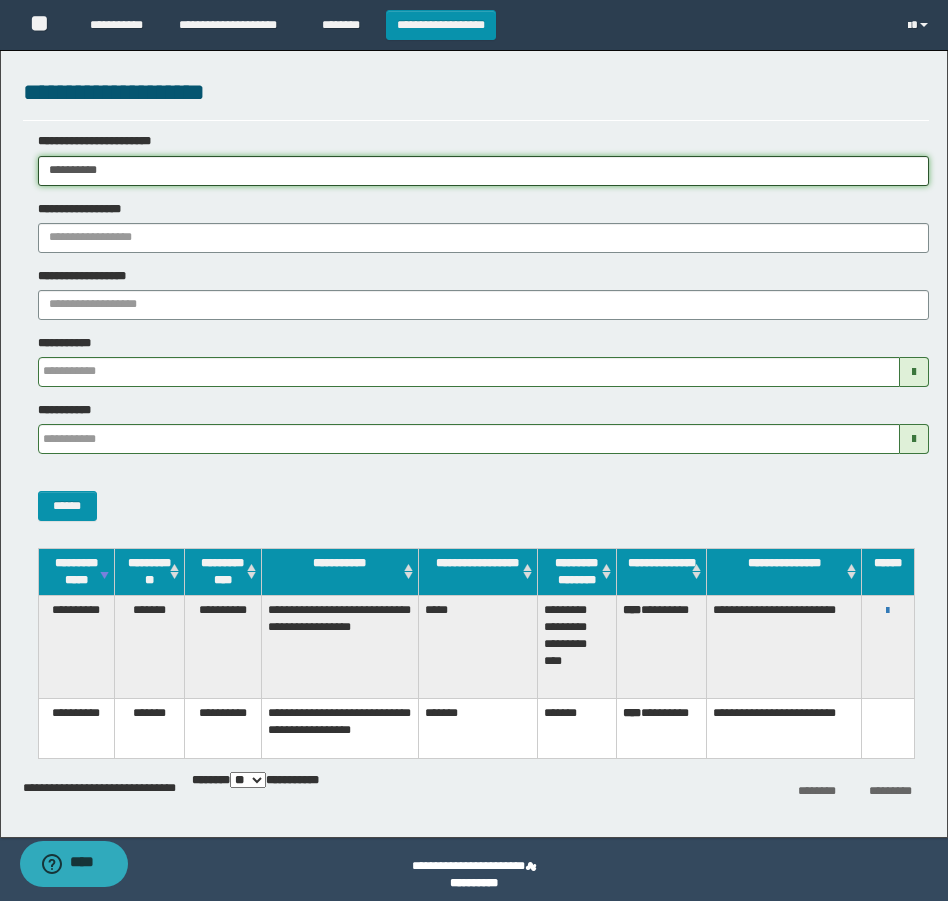 drag, startPoint x: 147, startPoint y: 182, endPoint x: -4, endPoint y: 224, distance: 156.73225 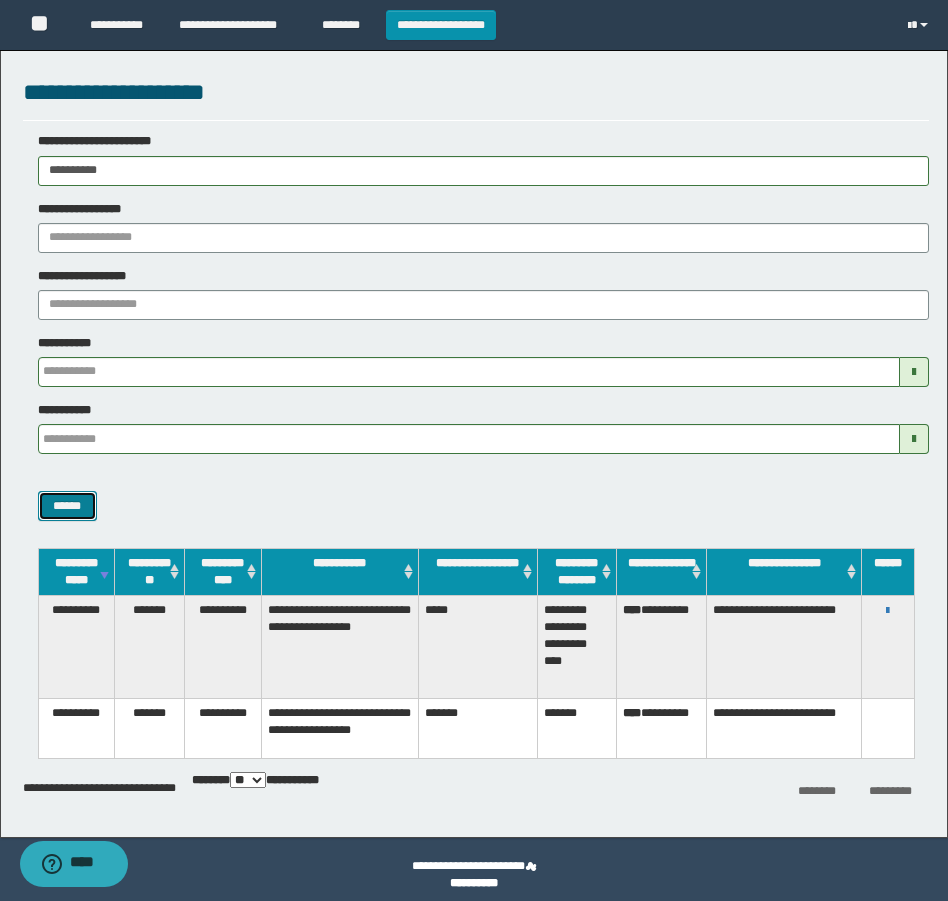 click on "******" at bounding box center [67, 506] 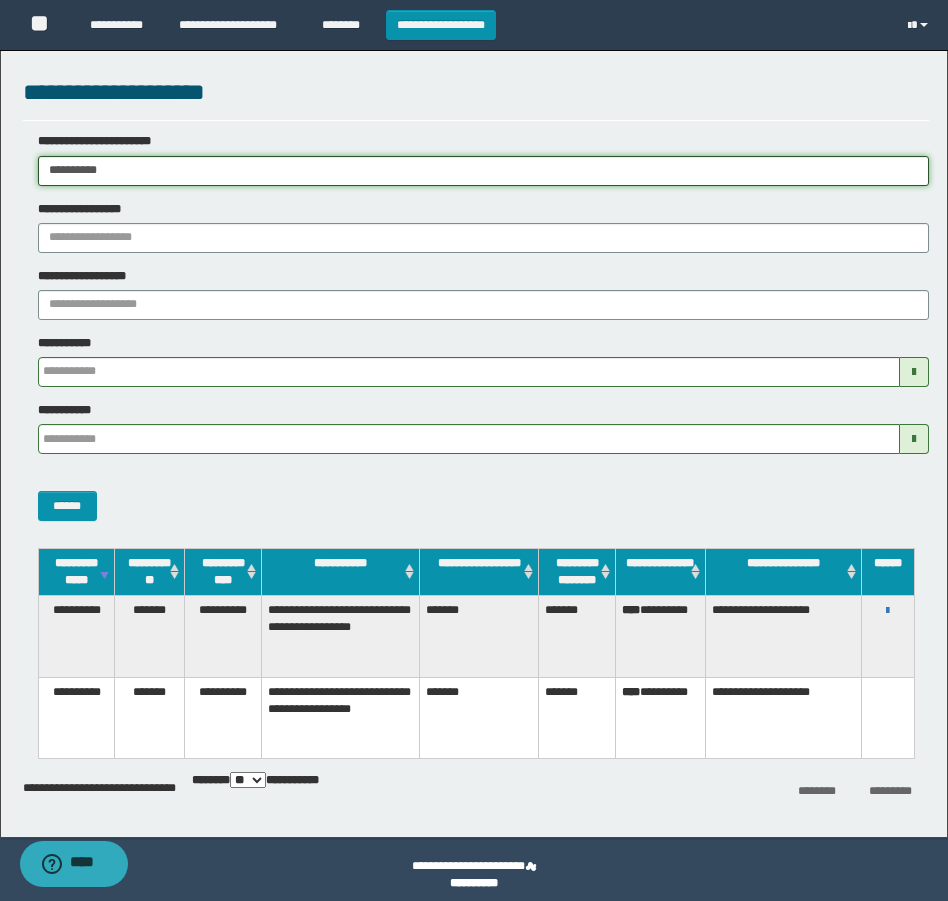 drag, startPoint x: 162, startPoint y: 168, endPoint x: -4, endPoint y: 180, distance: 166.43317 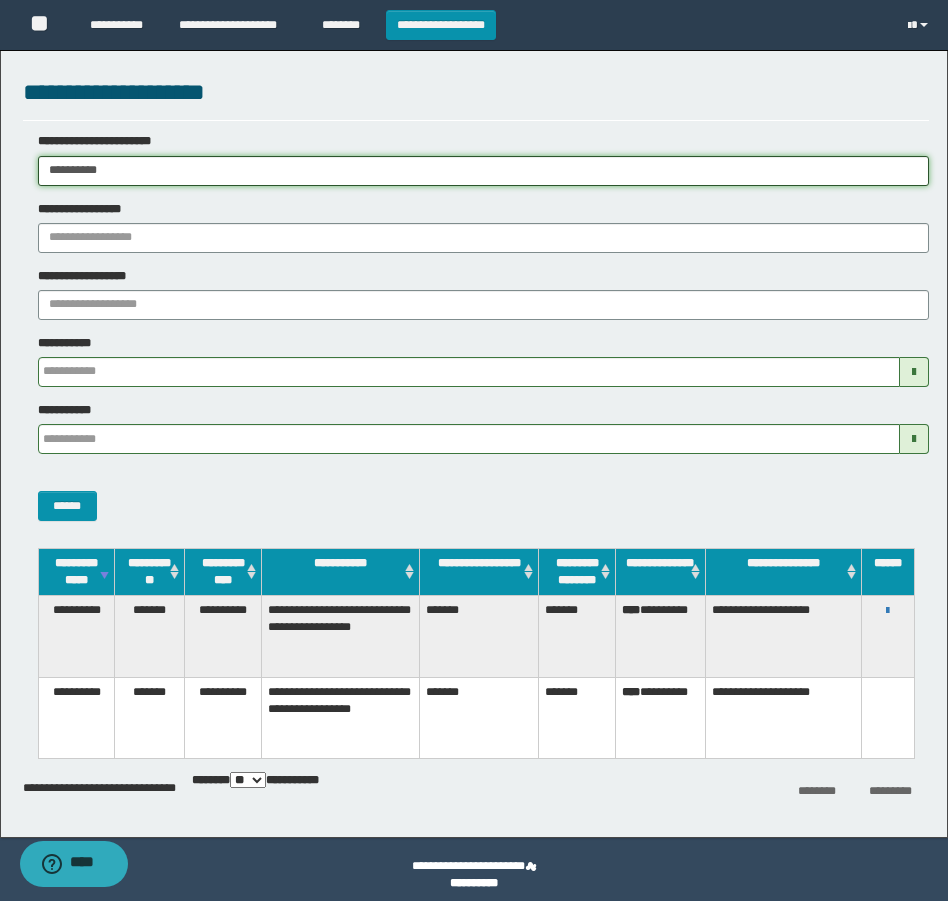 click on "**********" at bounding box center (474, 450) 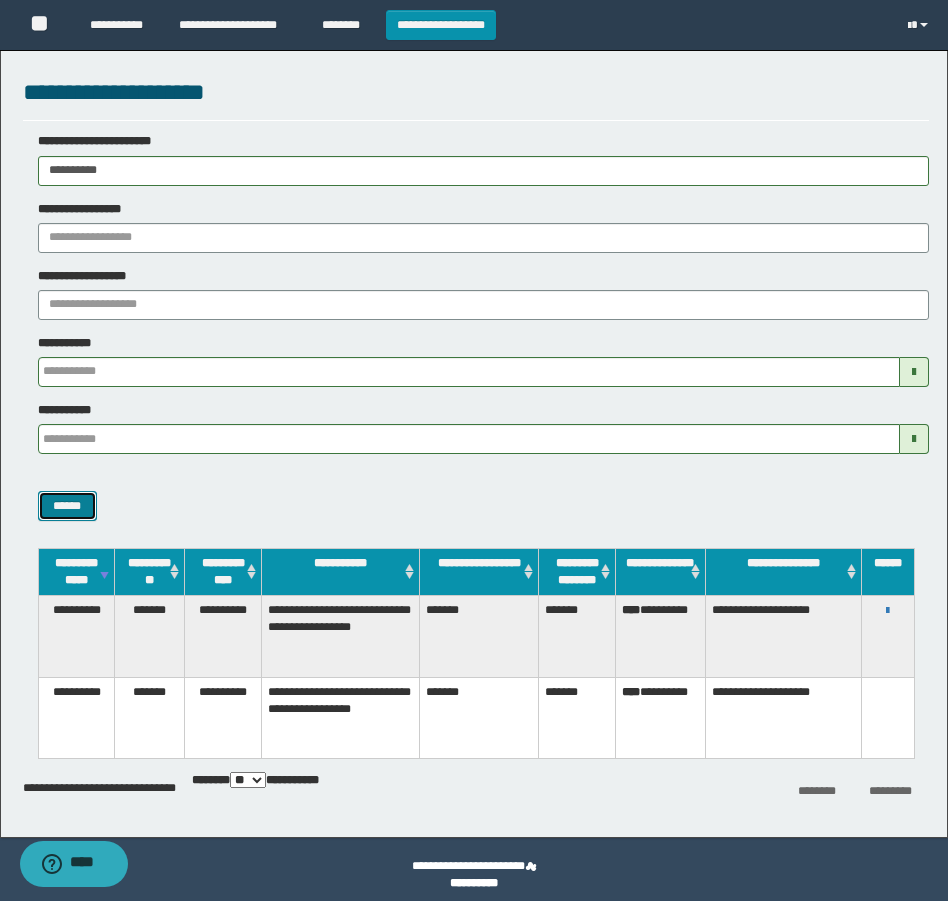click on "******" at bounding box center (67, 506) 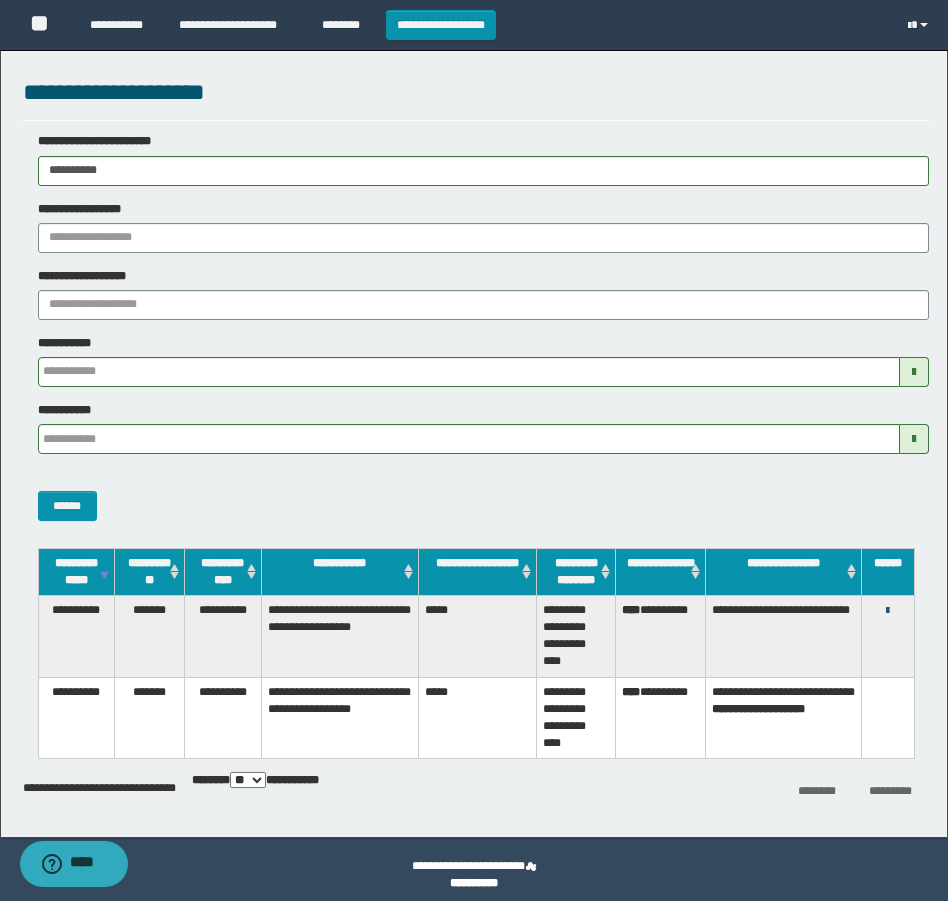 click at bounding box center [887, 611] 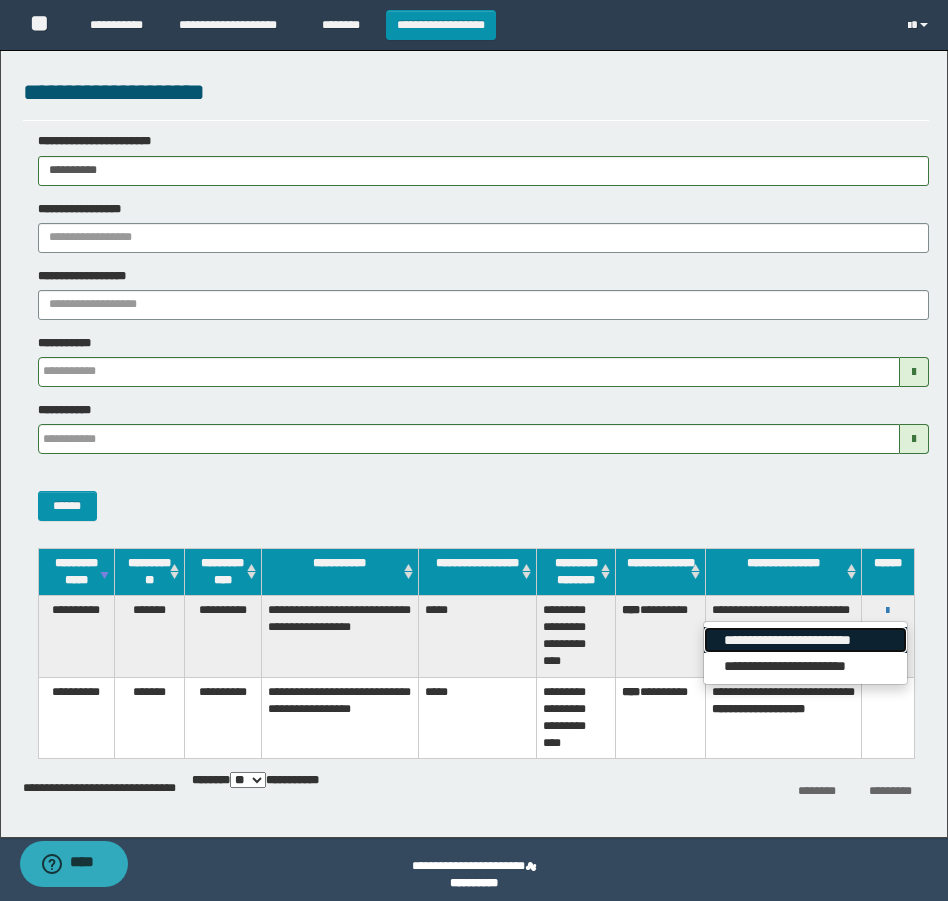 click on "**********" at bounding box center (805, 640) 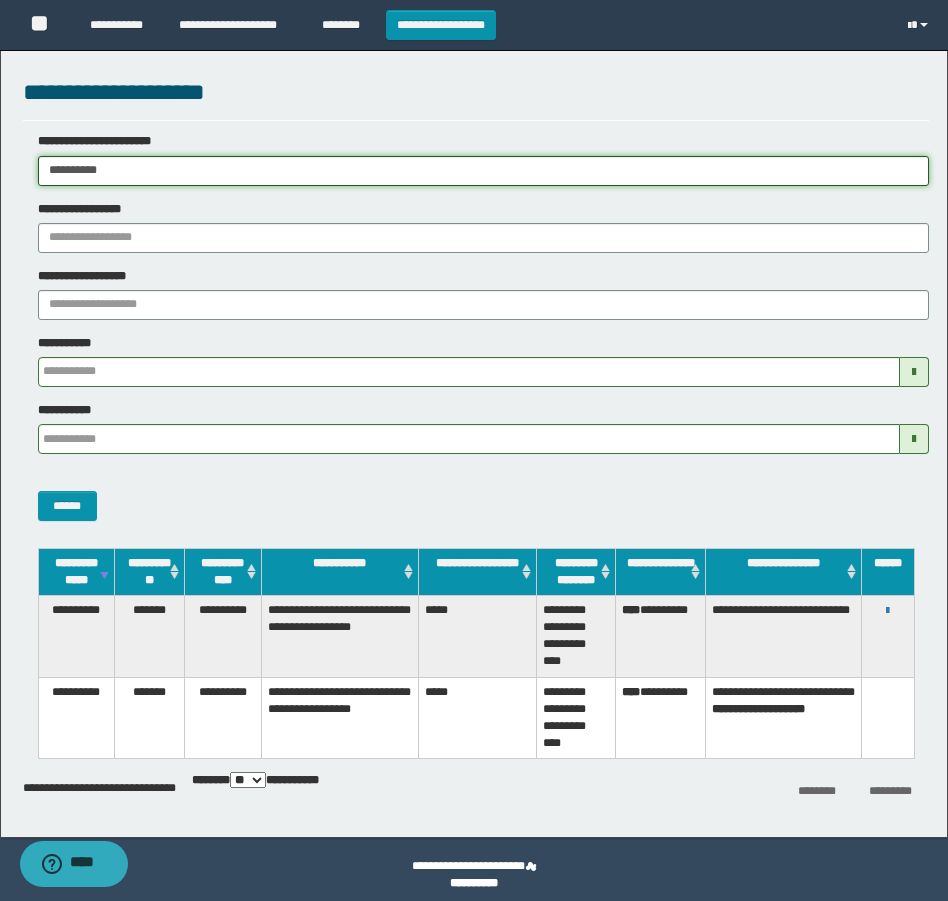 drag, startPoint x: 66, startPoint y: 176, endPoint x: 22, endPoint y: 283, distance: 115.69356 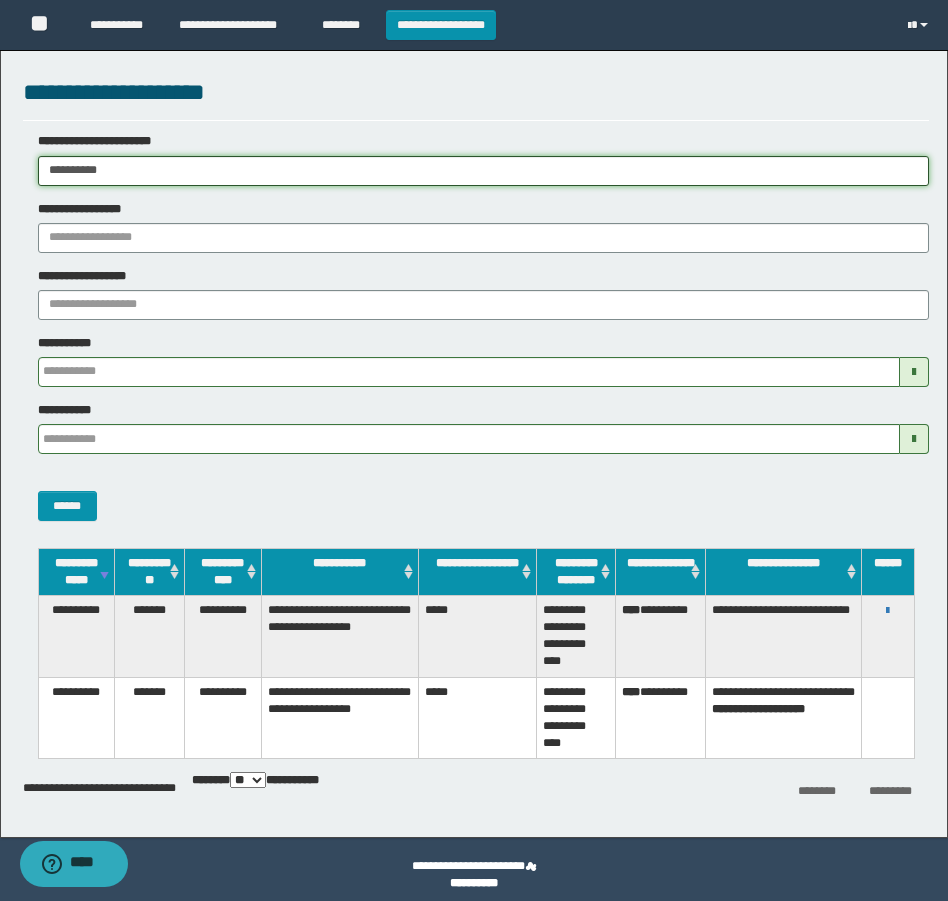 click on "**********" at bounding box center [474, 450] 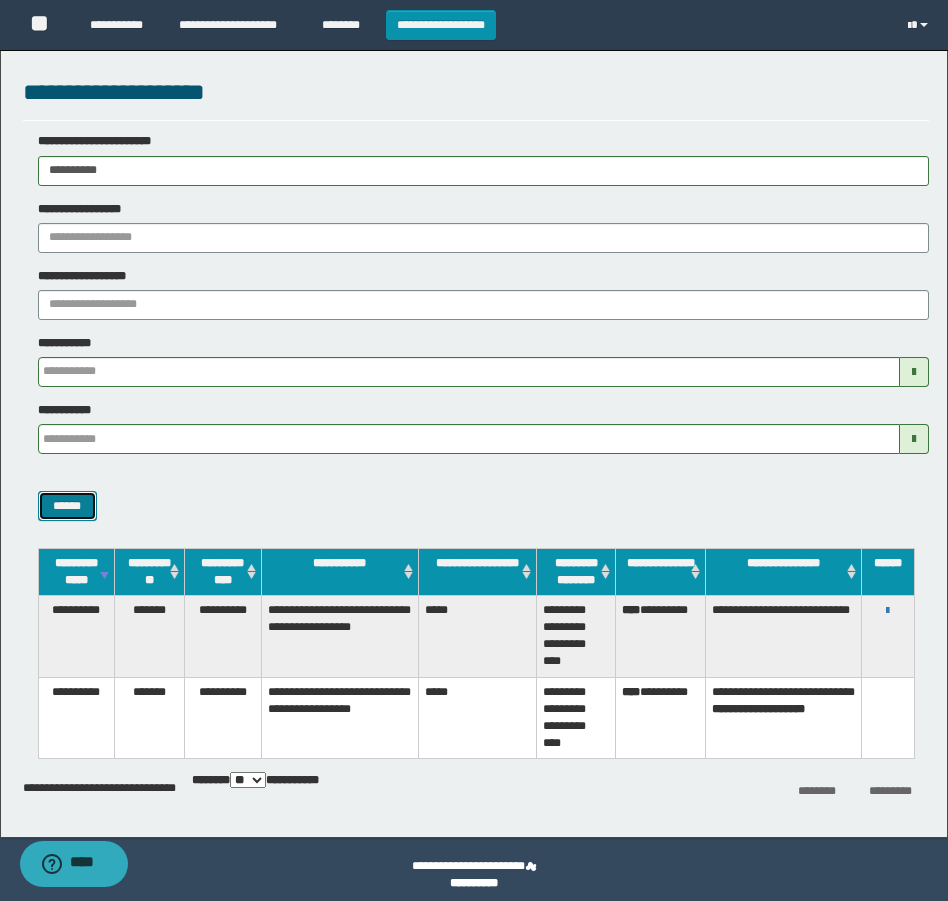 click on "******" at bounding box center (67, 506) 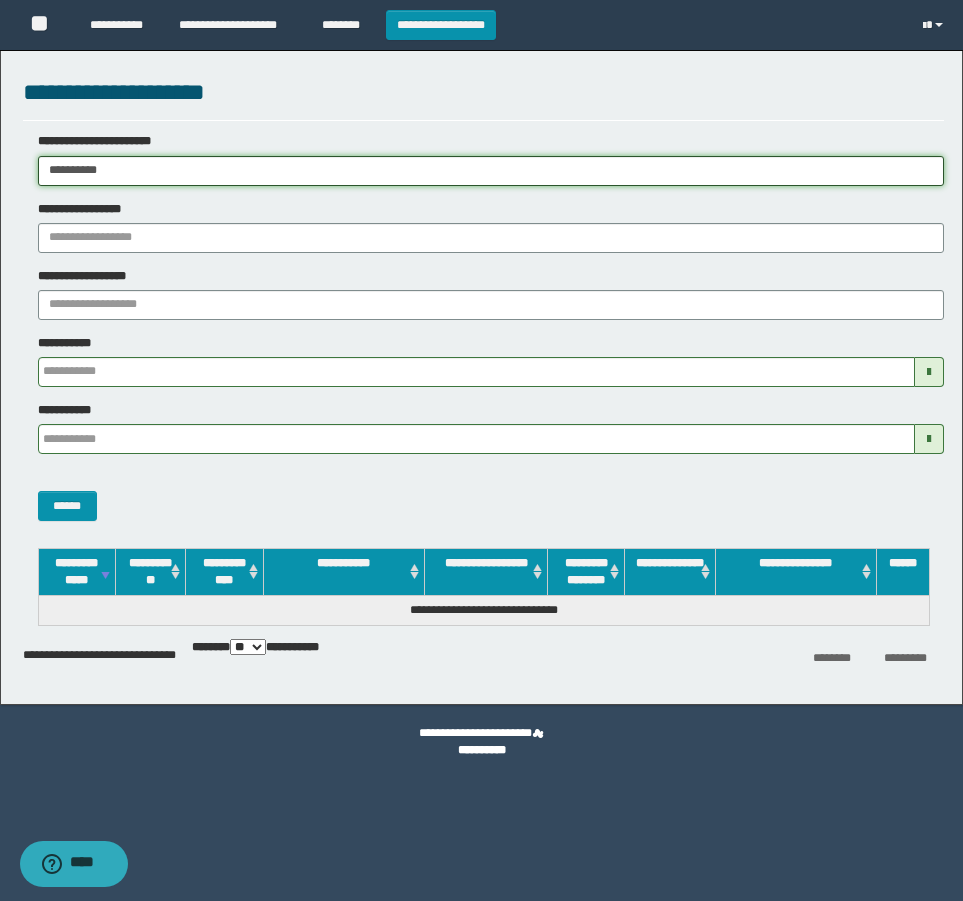 drag, startPoint x: 158, startPoint y: 162, endPoint x: -4, endPoint y: 223, distance: 173.10402 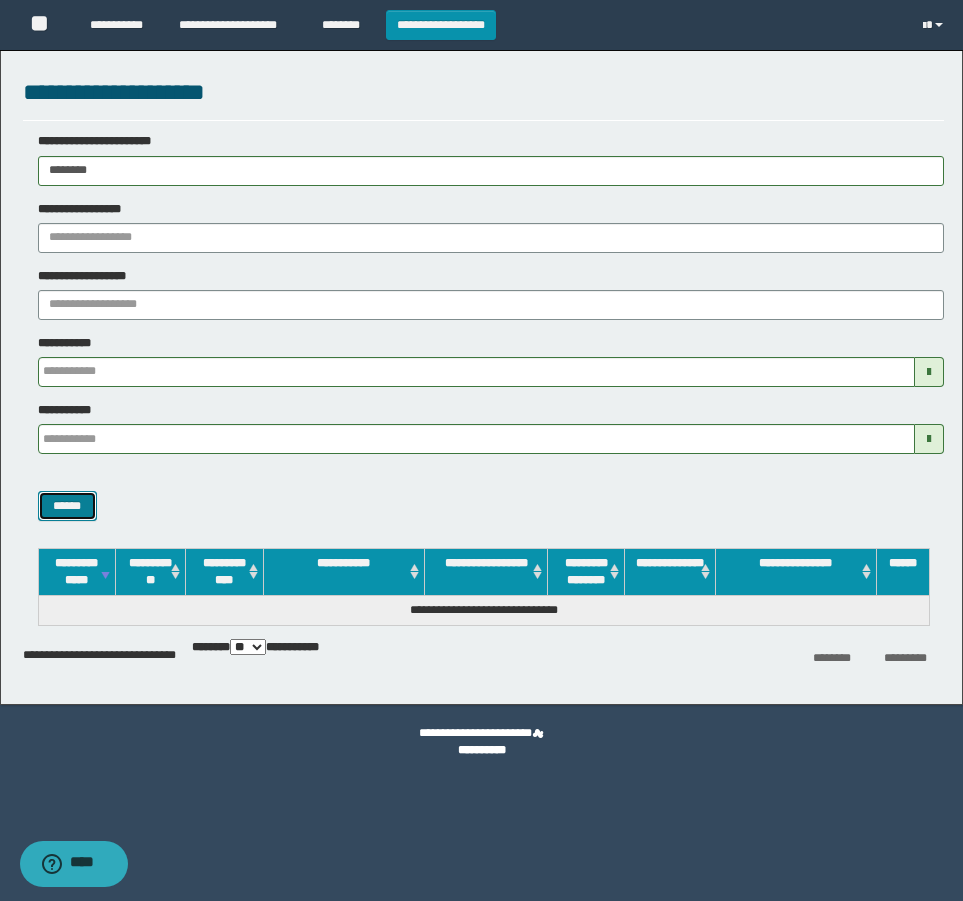 click on "******" at bounding box center [67, 506] 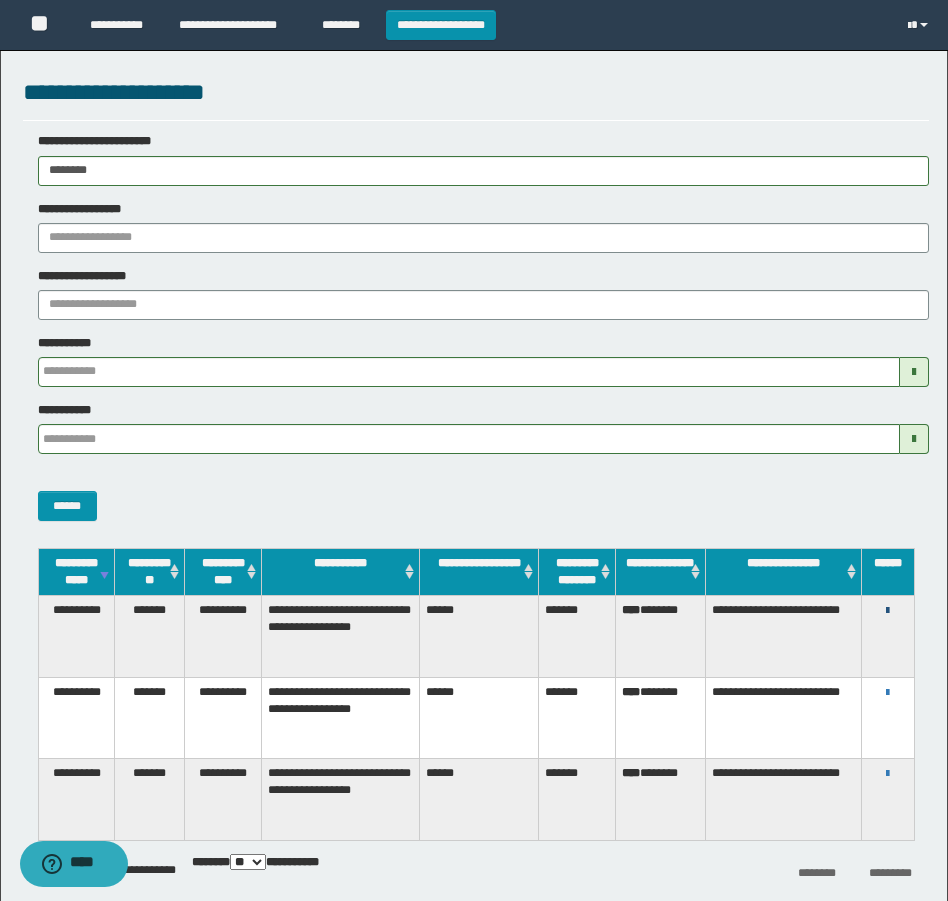 click at bounding box center (887, 611) 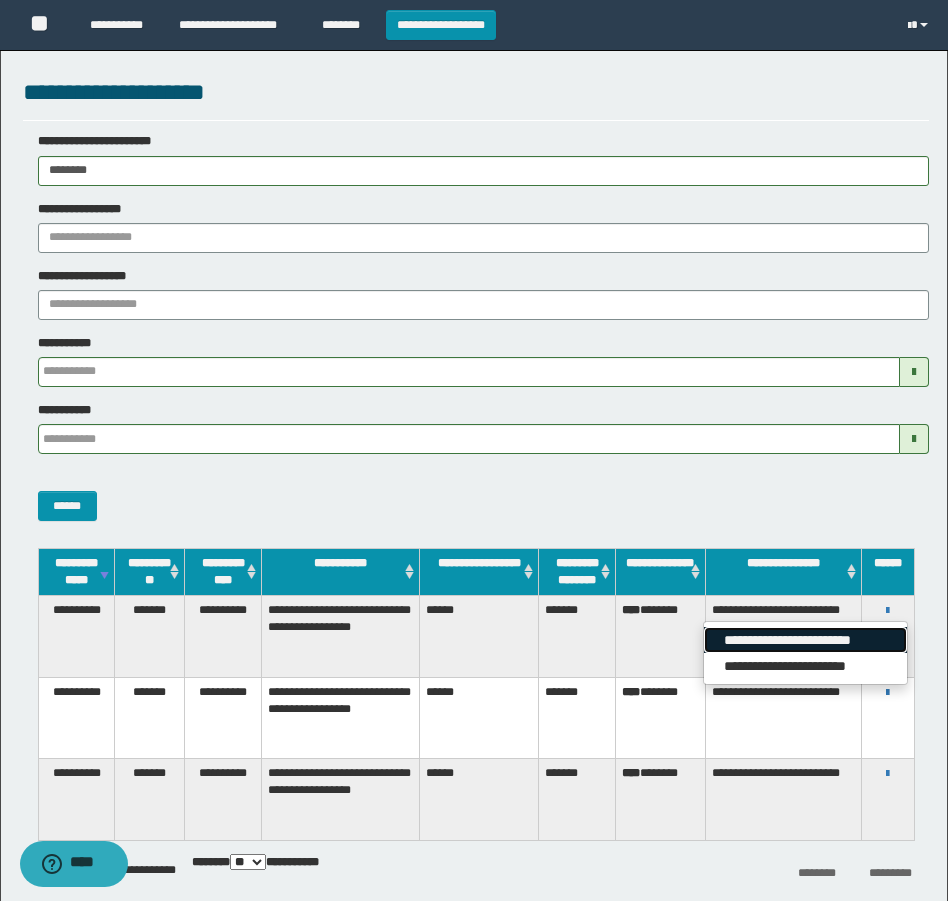 click on "**********" at bounding box center [805, 640] 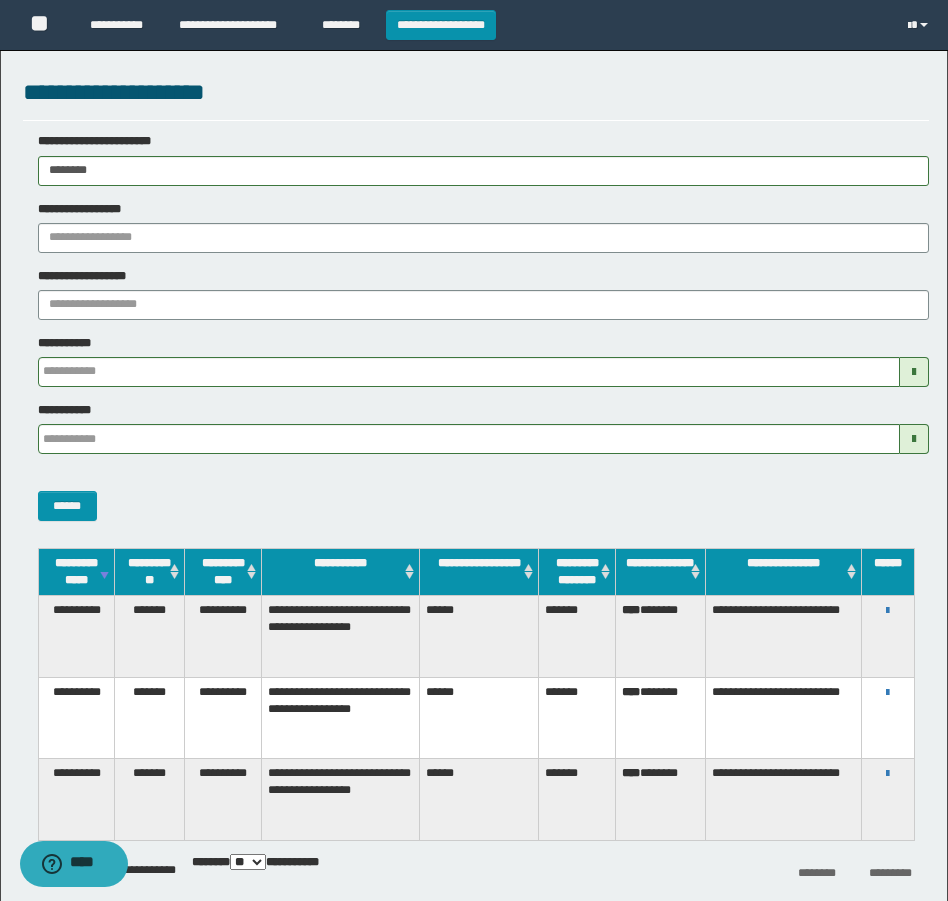 drag, startPoint x: 144, startPoint y: 156, endPoint x: 132, endPoint y: 156, distance: 12 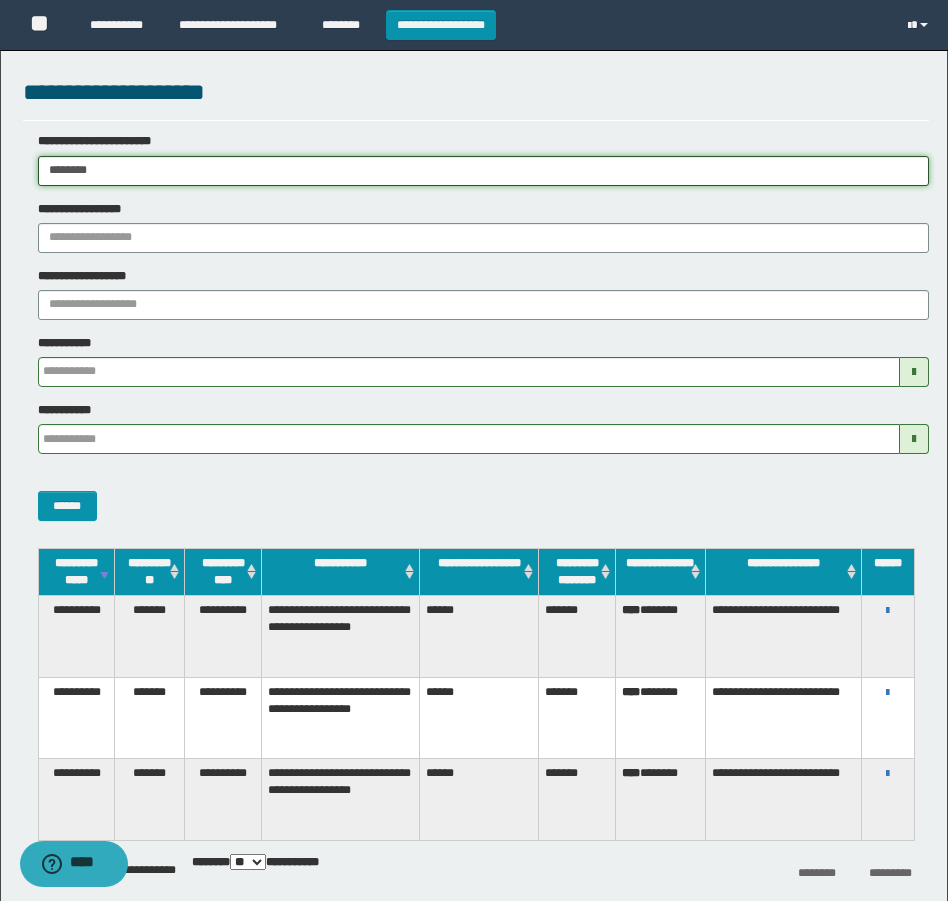 drag, startPoint x: 135, startPoint y: 167, endPoint x: 12, endPoint y: 194, distance: 125.92855 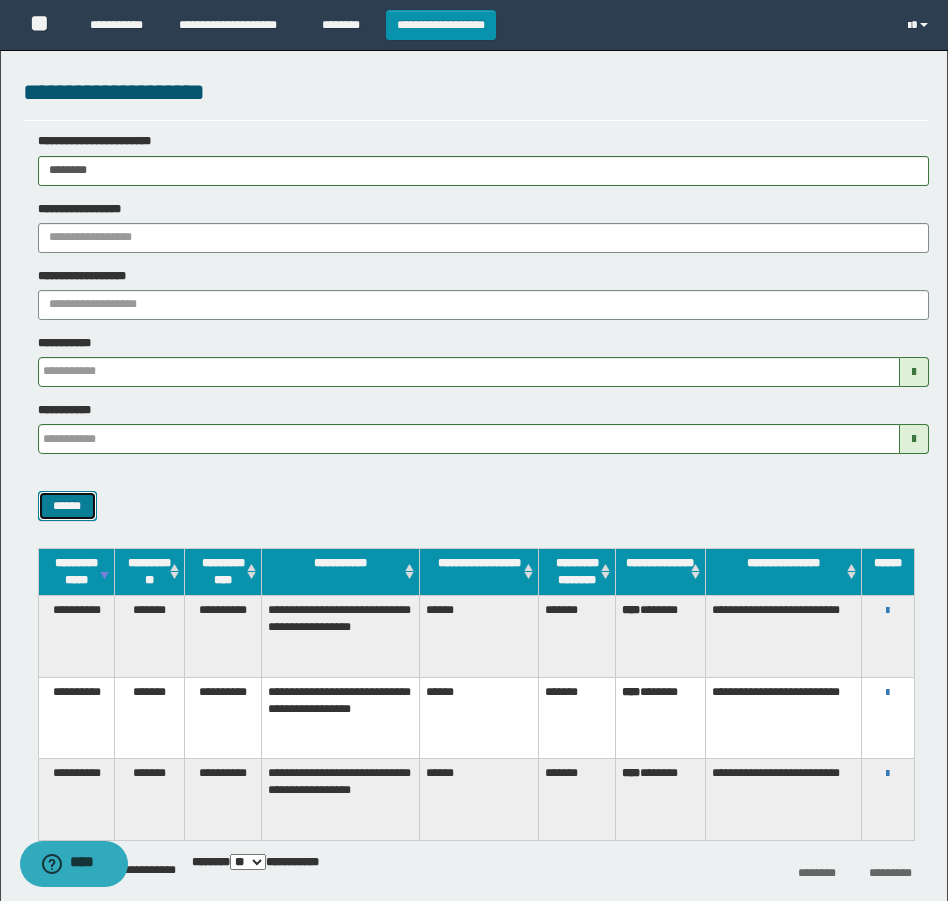 click on "******" at bounding box center [67, 506] 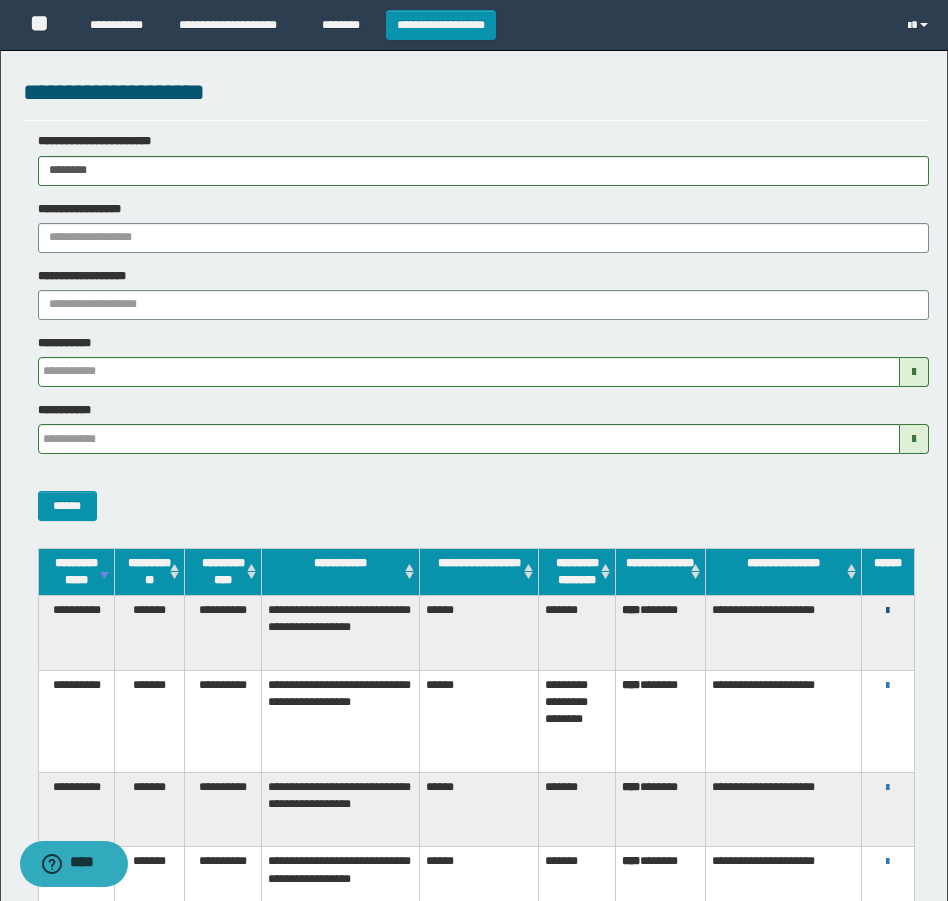 click at bounding box center (887, 611) 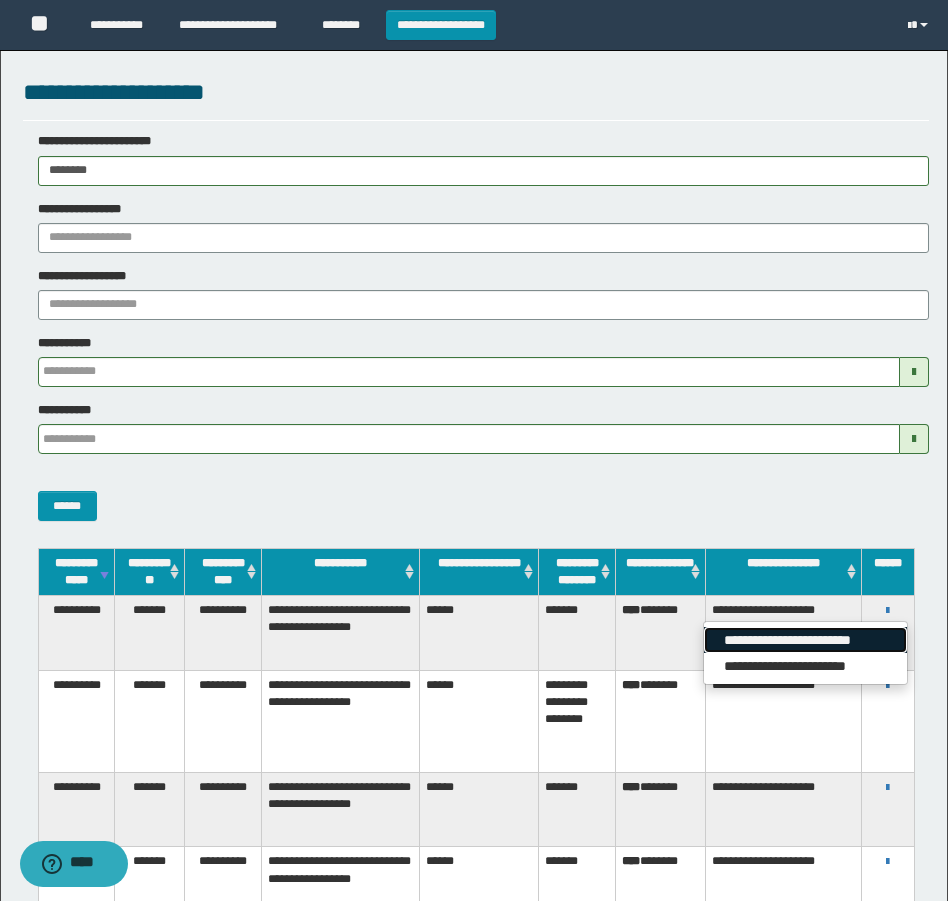 click on "**********" at bounding box center (805, 640) 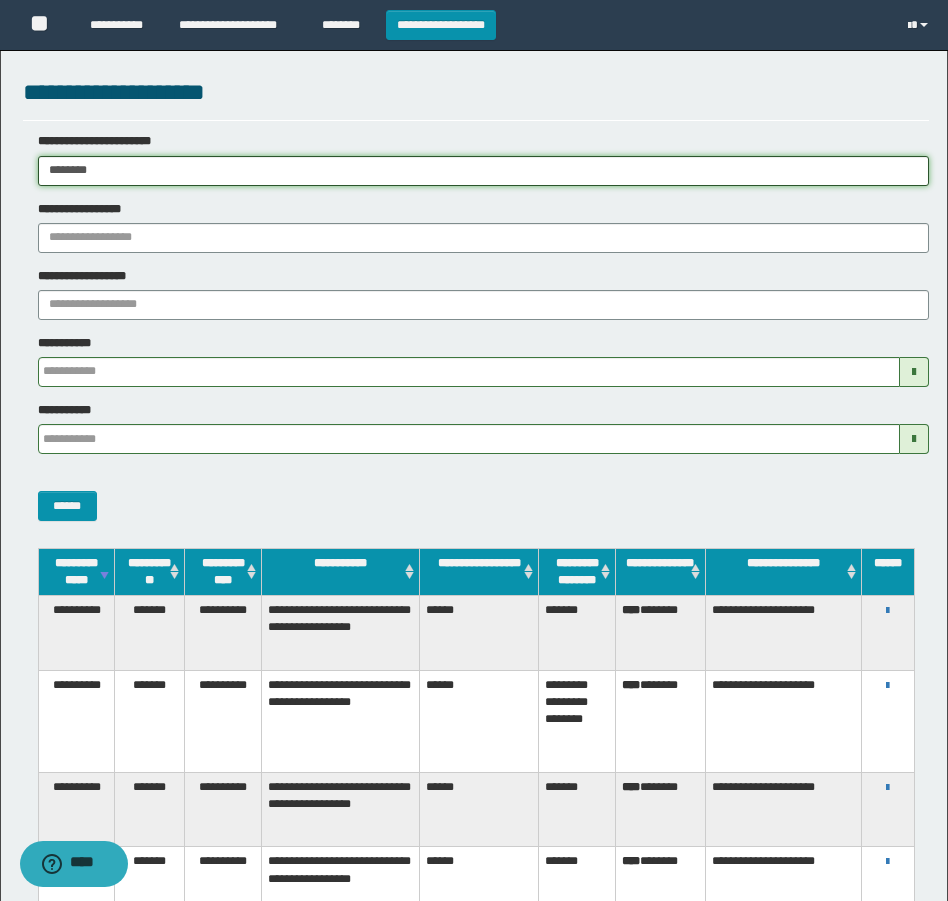 drag, startPoint x: 153, startPoint y: 162, endPoint x: -4, endPoint y: 179, distance: 157.9177 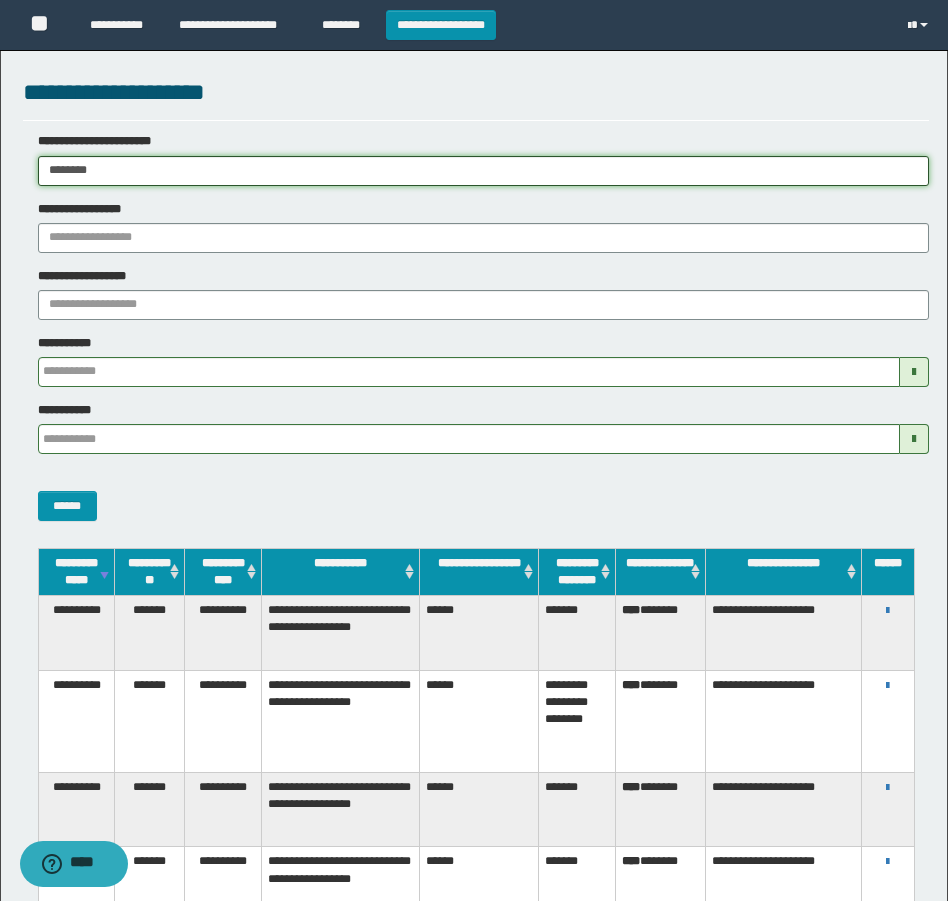 click on "**********" at bounding box center [474, 450] 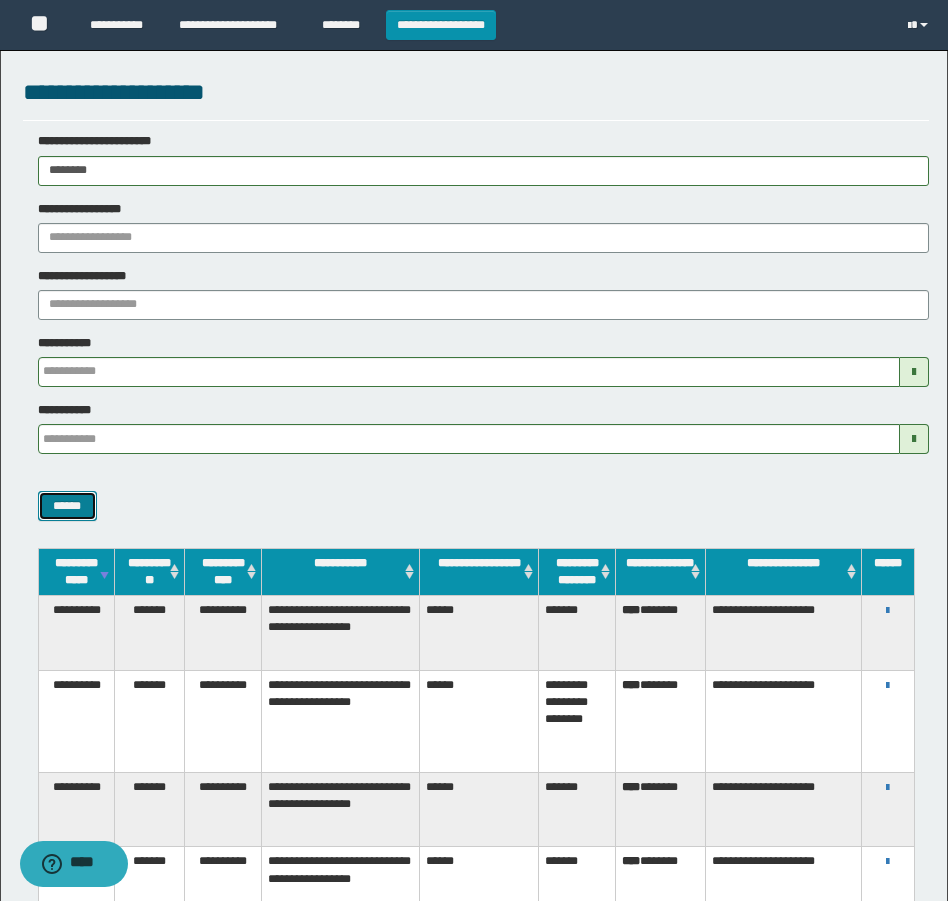 click on "******" at bounding box center (67, 506) 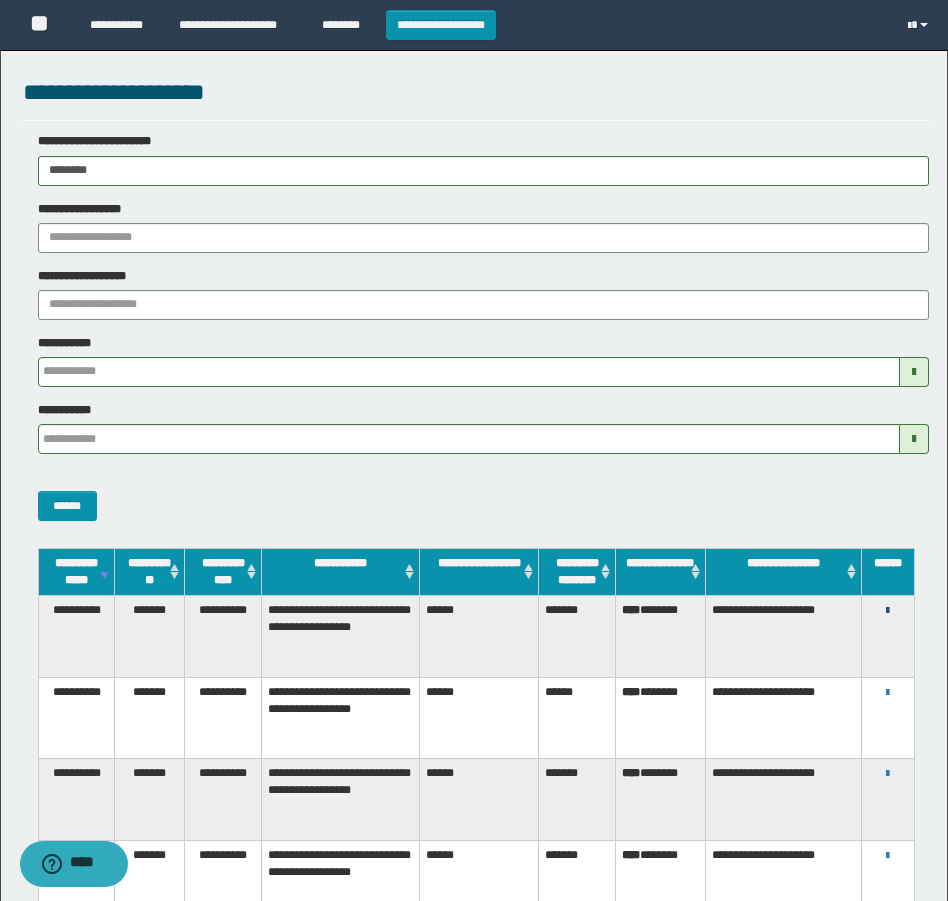 click at bounding box center (887, 611) 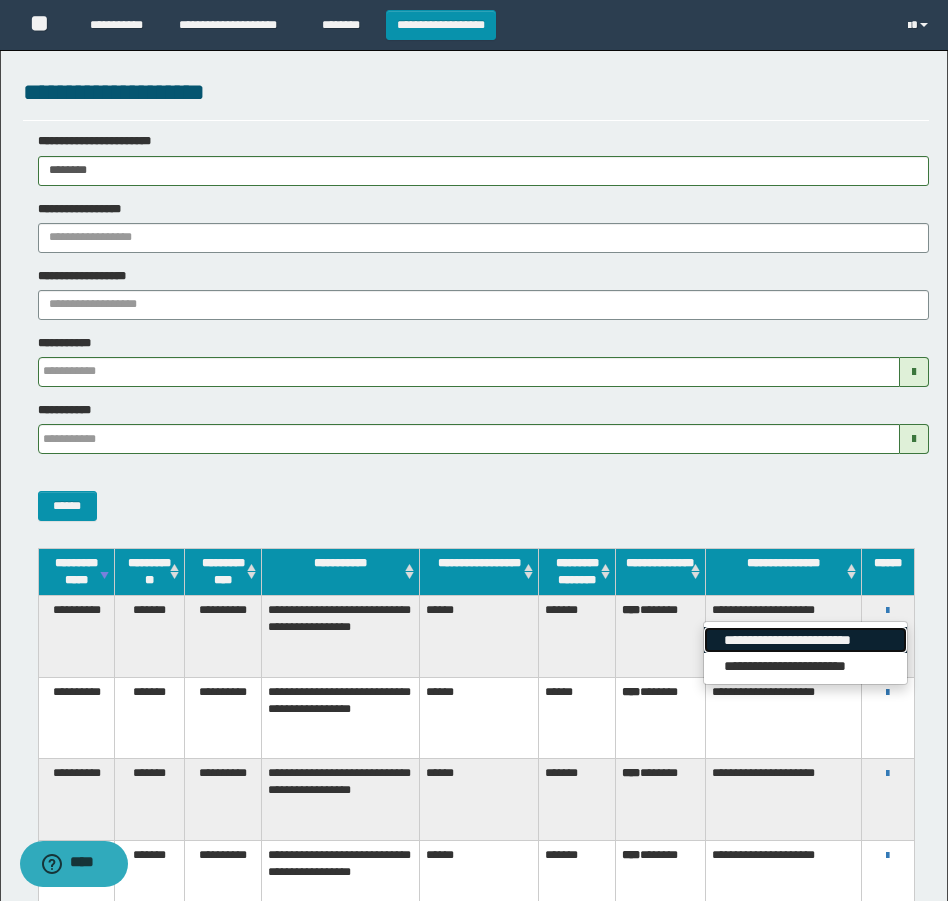 click on "**********" at bounding box center (805, 640) 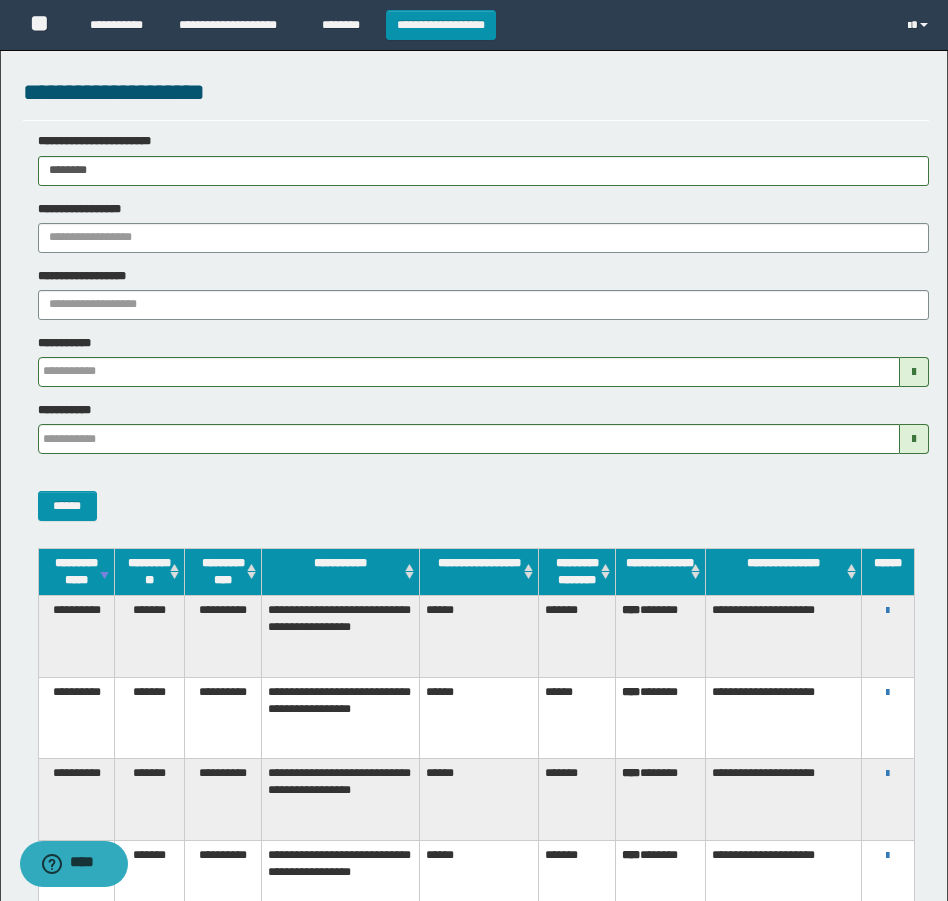 drag, startPoint x: 153, startPoint y: 173, endPoint x: -4, endPoint y: 184, distance: 157.38487 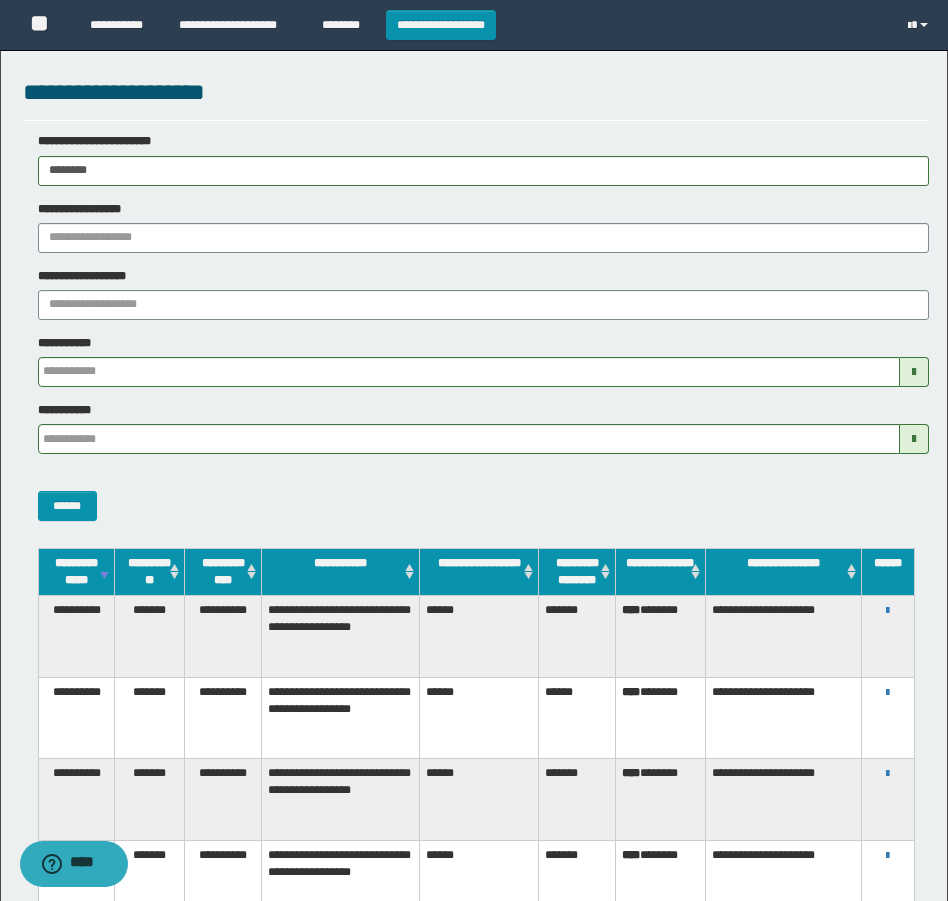 click on "**********" at bounding box center [474, 450] 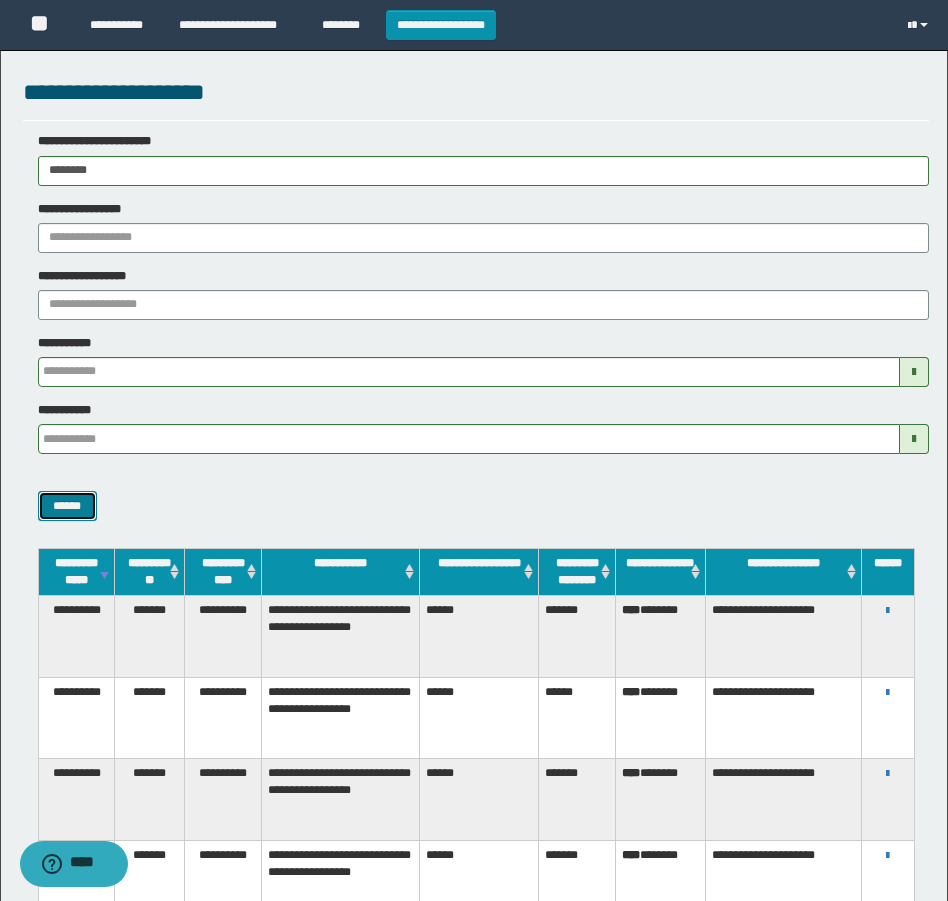 click on "******" at bounding box center [67, 506] 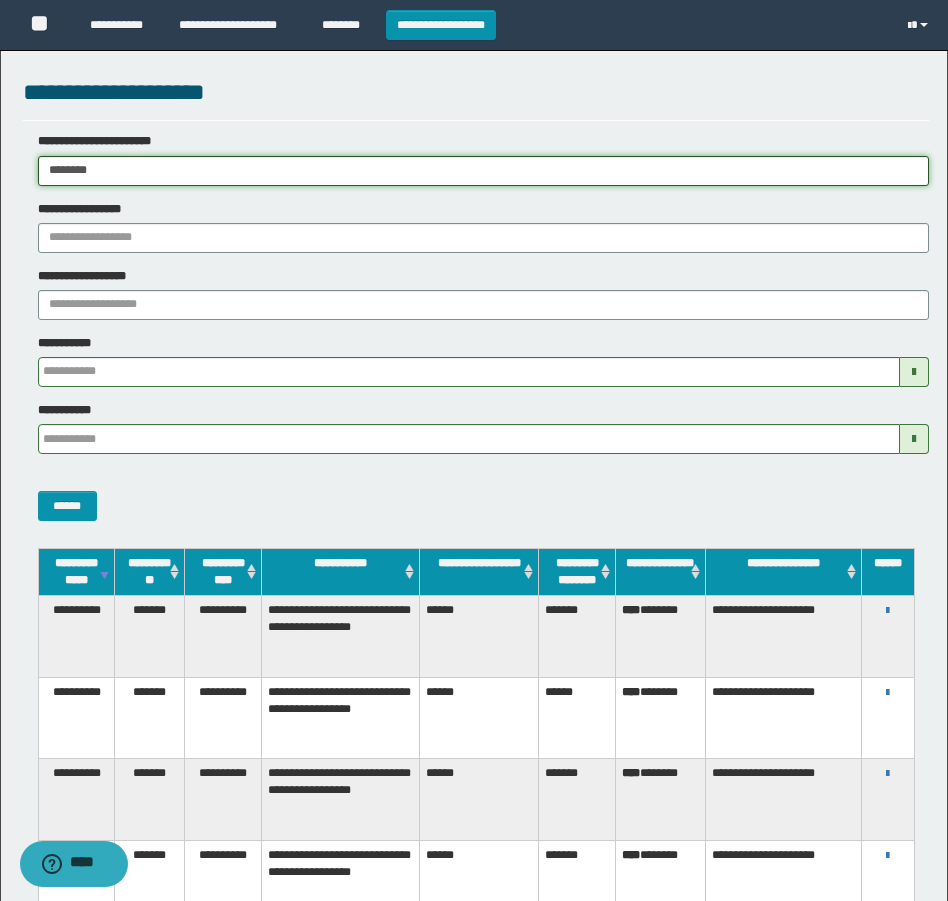 drag, startPoint x: 131, startPoint y: 168, endPoint x: -4, endPoint y: 191, distance: 136.94525 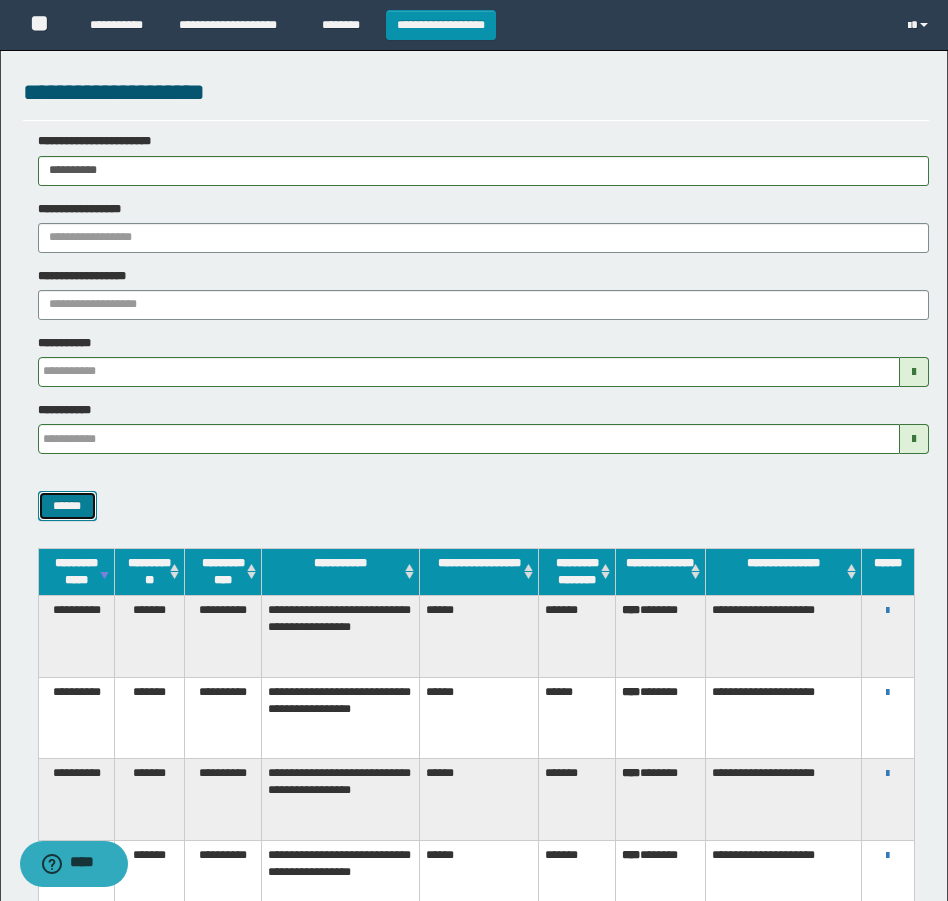 click on "******" at bounding box center [67, 506] 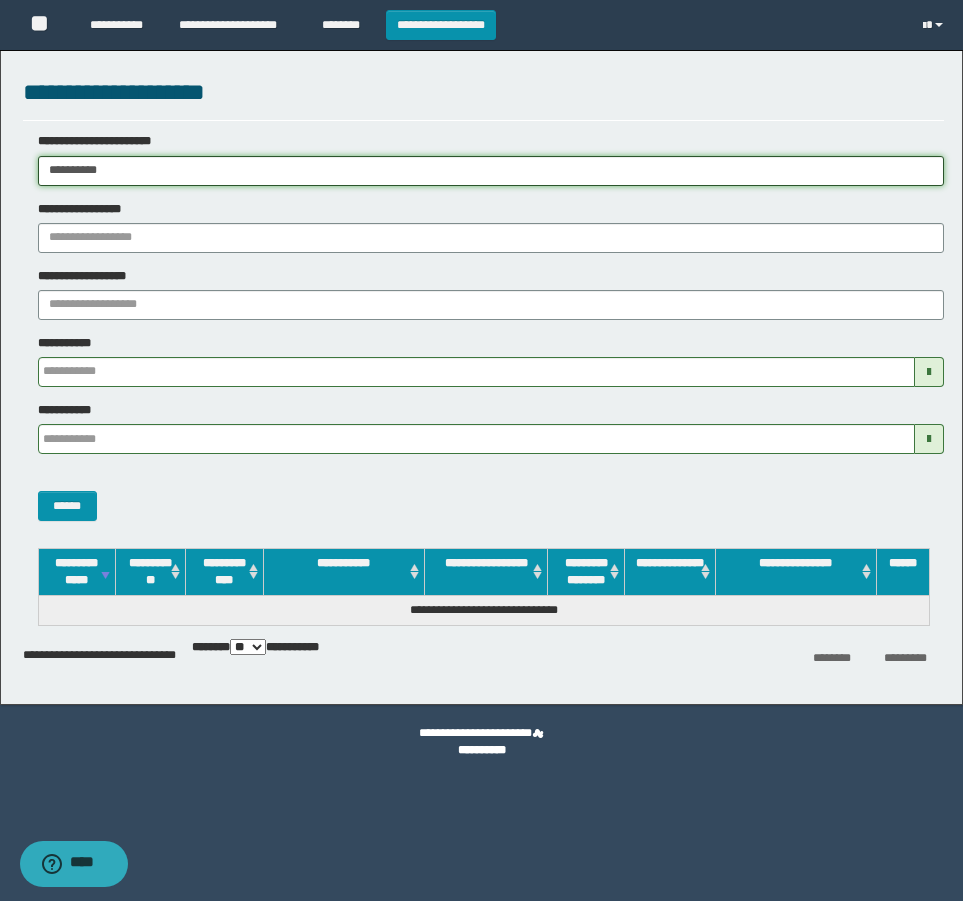 drag, startPoint x: 247, startPoint y: 177, endPoint x: -4, endPoint y: 191, distance: 251.39014 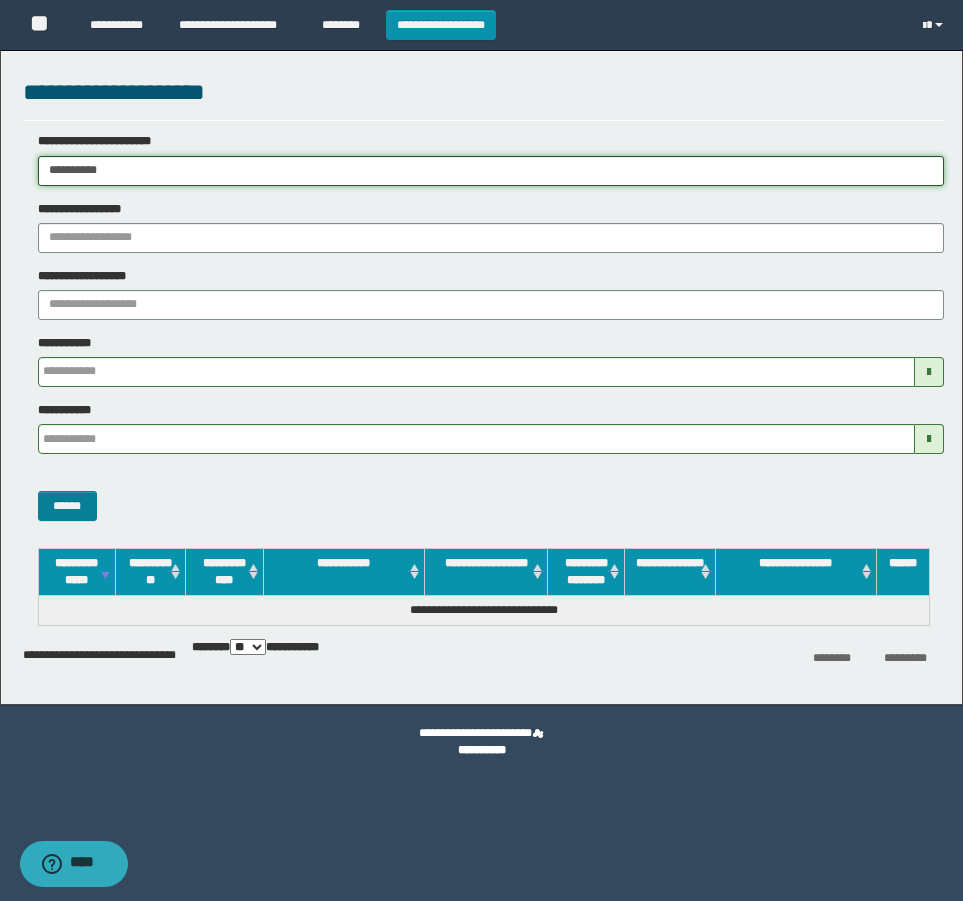 type on "**********" 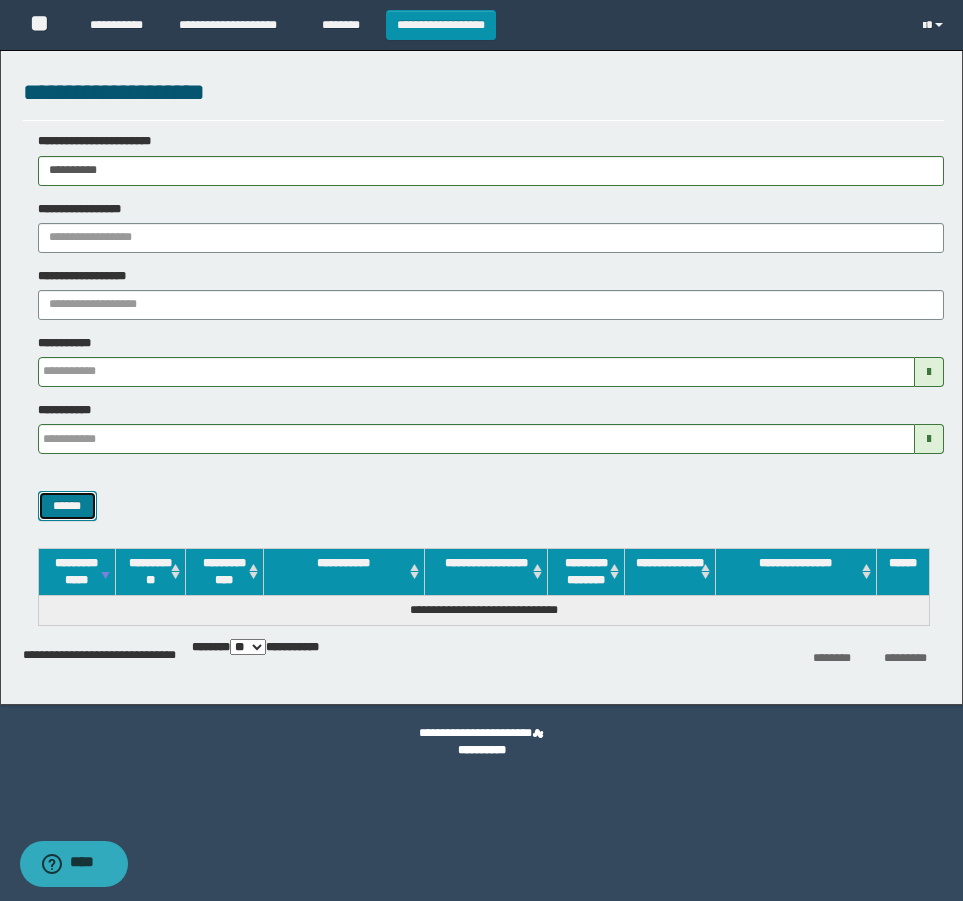 click on "******" at bounding box center (67, 506) 